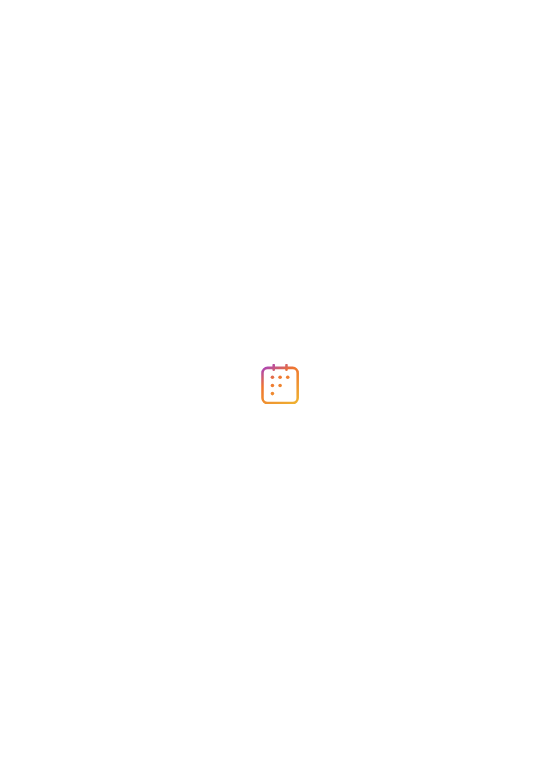 scroll, scrollTop: 0, scrollLeft: 0, axis: both 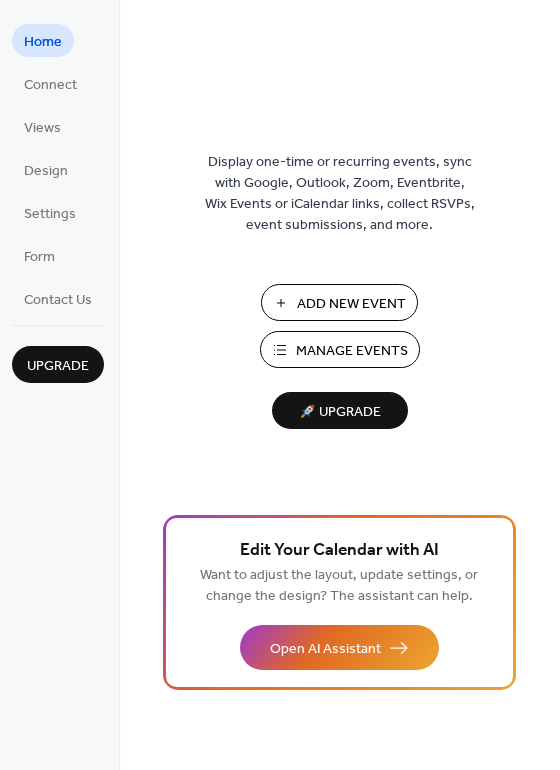 click on "Manage Events" at bounding box center [352, 351] 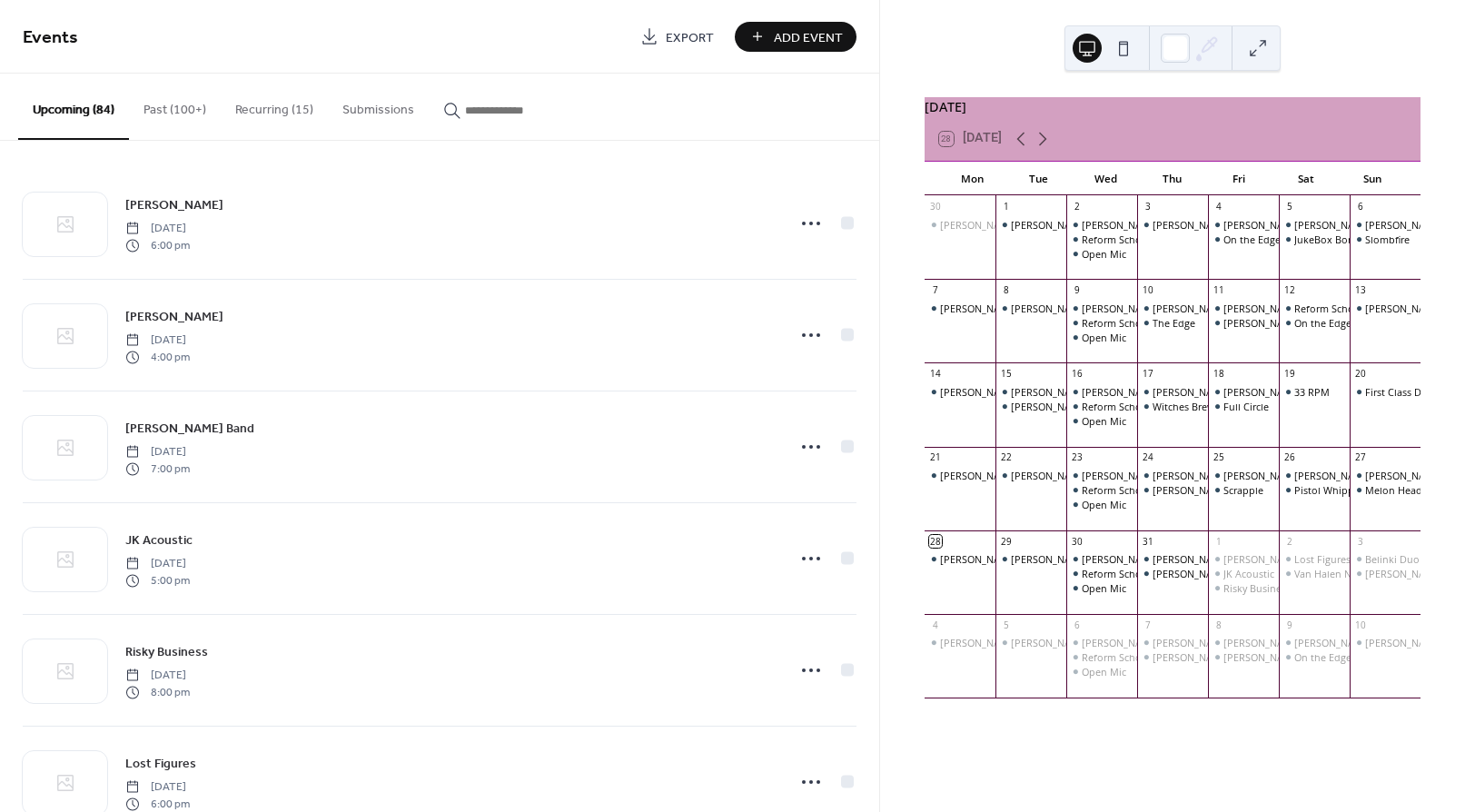 scroll, scrollTop: 0, scrollLeft: 0, axis: both 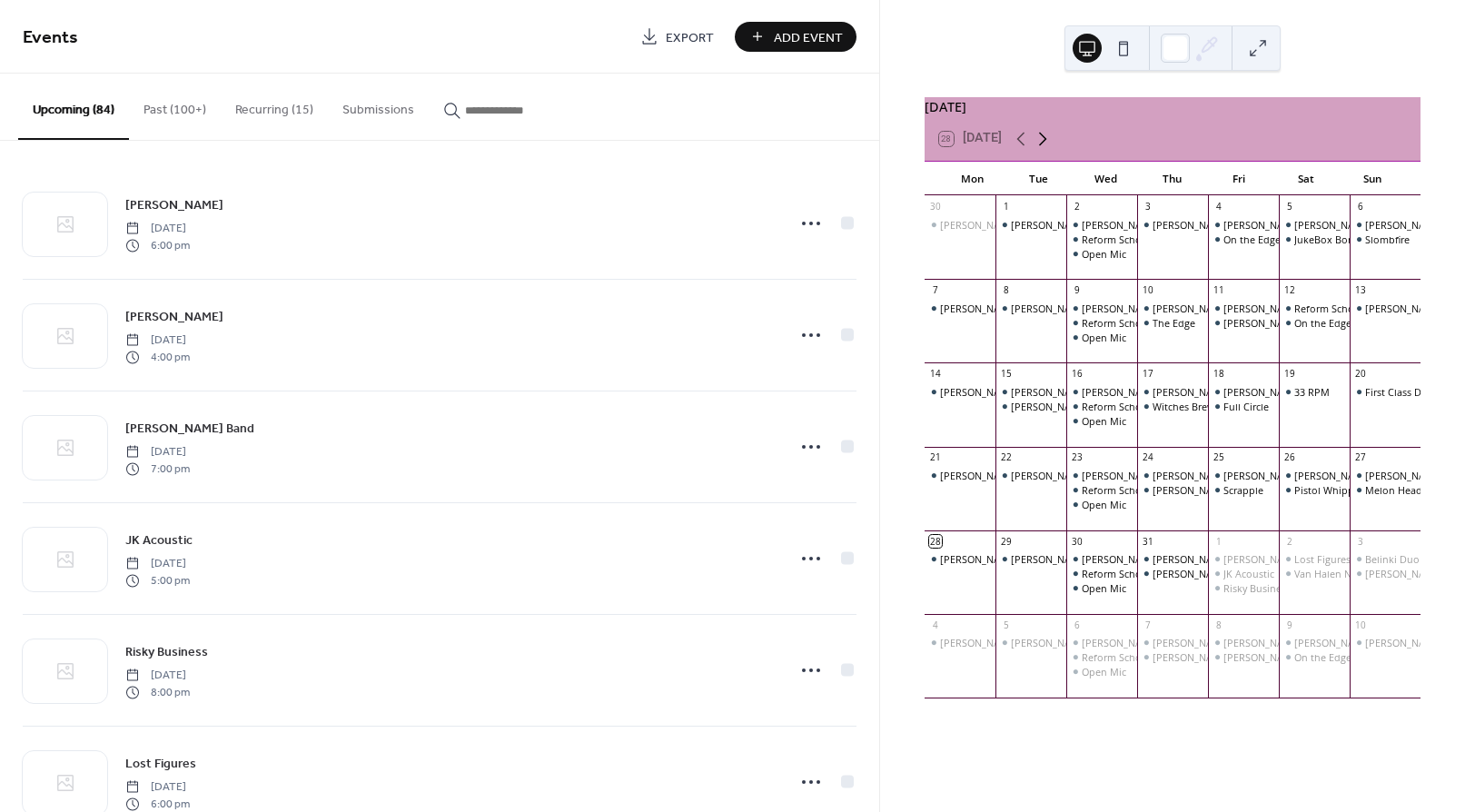 click 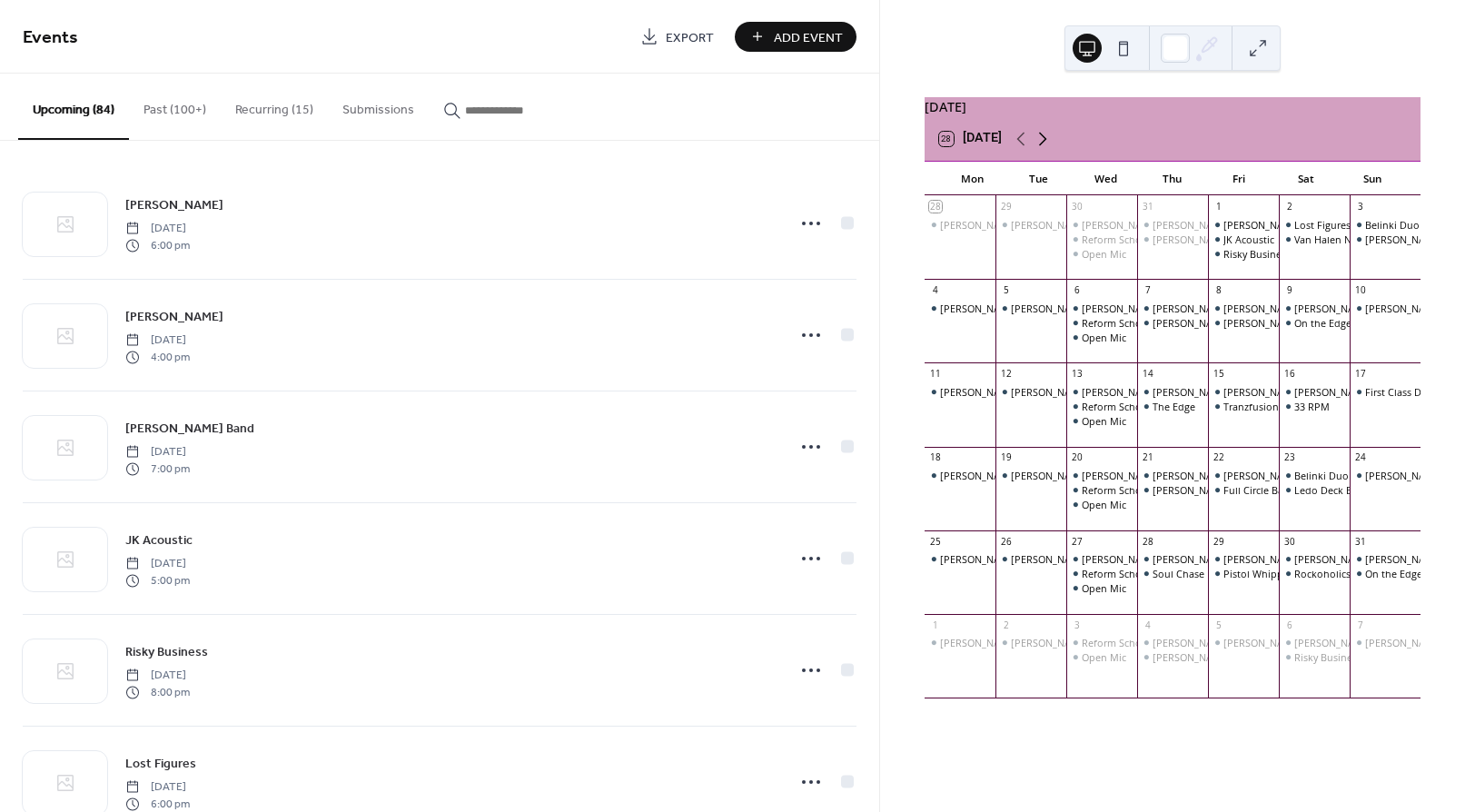 click 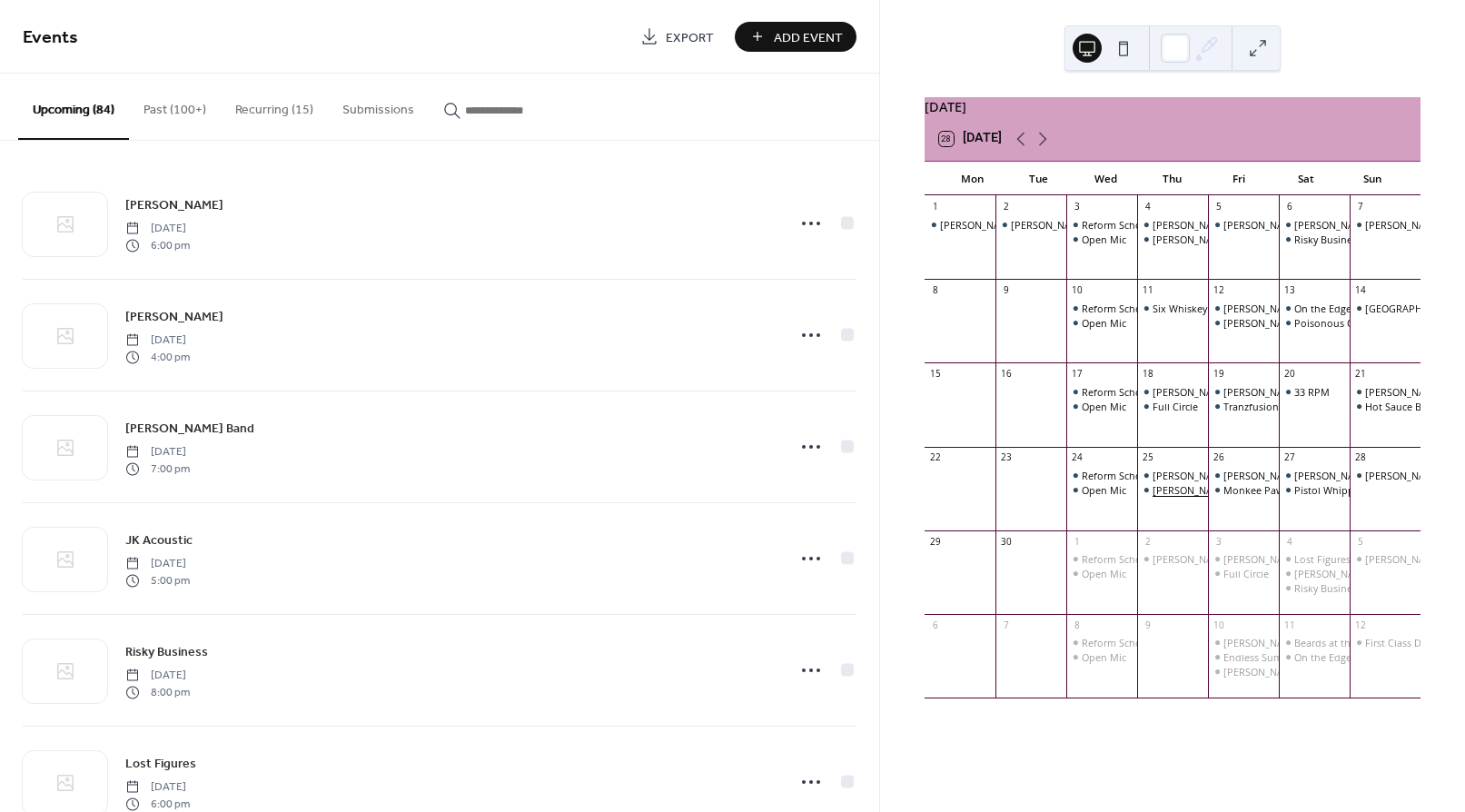 click on "[PERSON_NAME] & [PERSON_NAME]" at bounding box center (1237, 490) 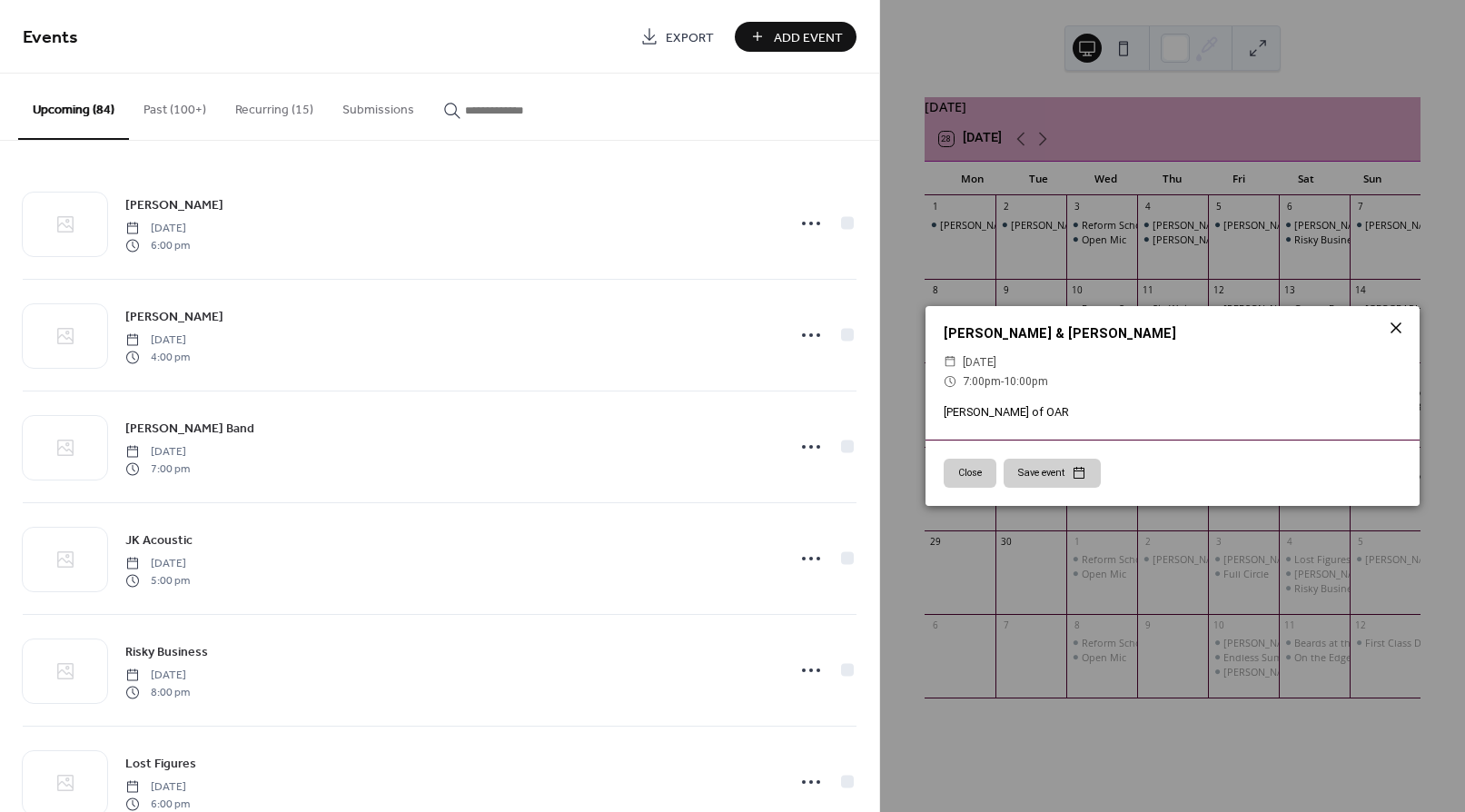 click 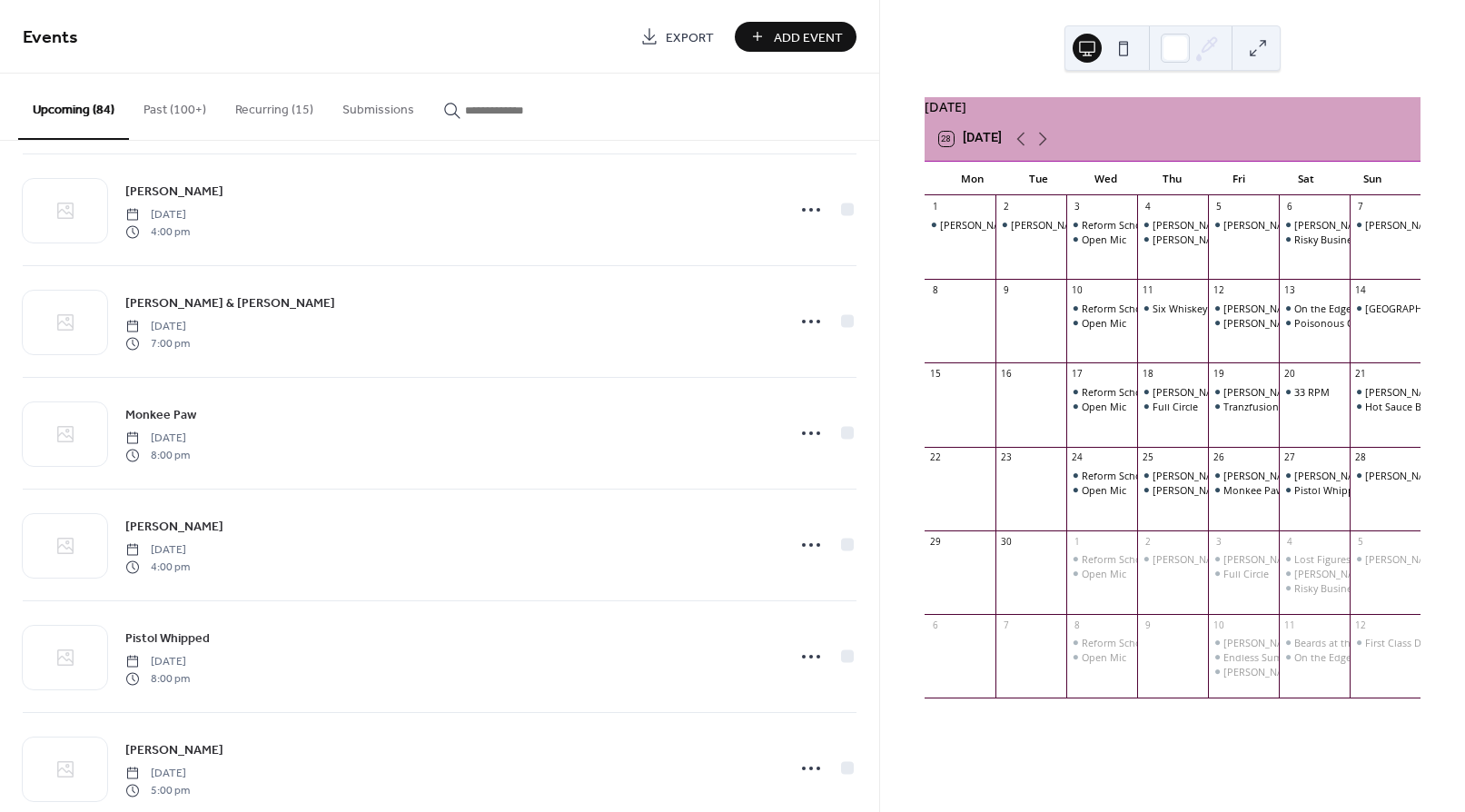 scroll, scrollTop: 5725, scrollLeft: 0, axis: vertical 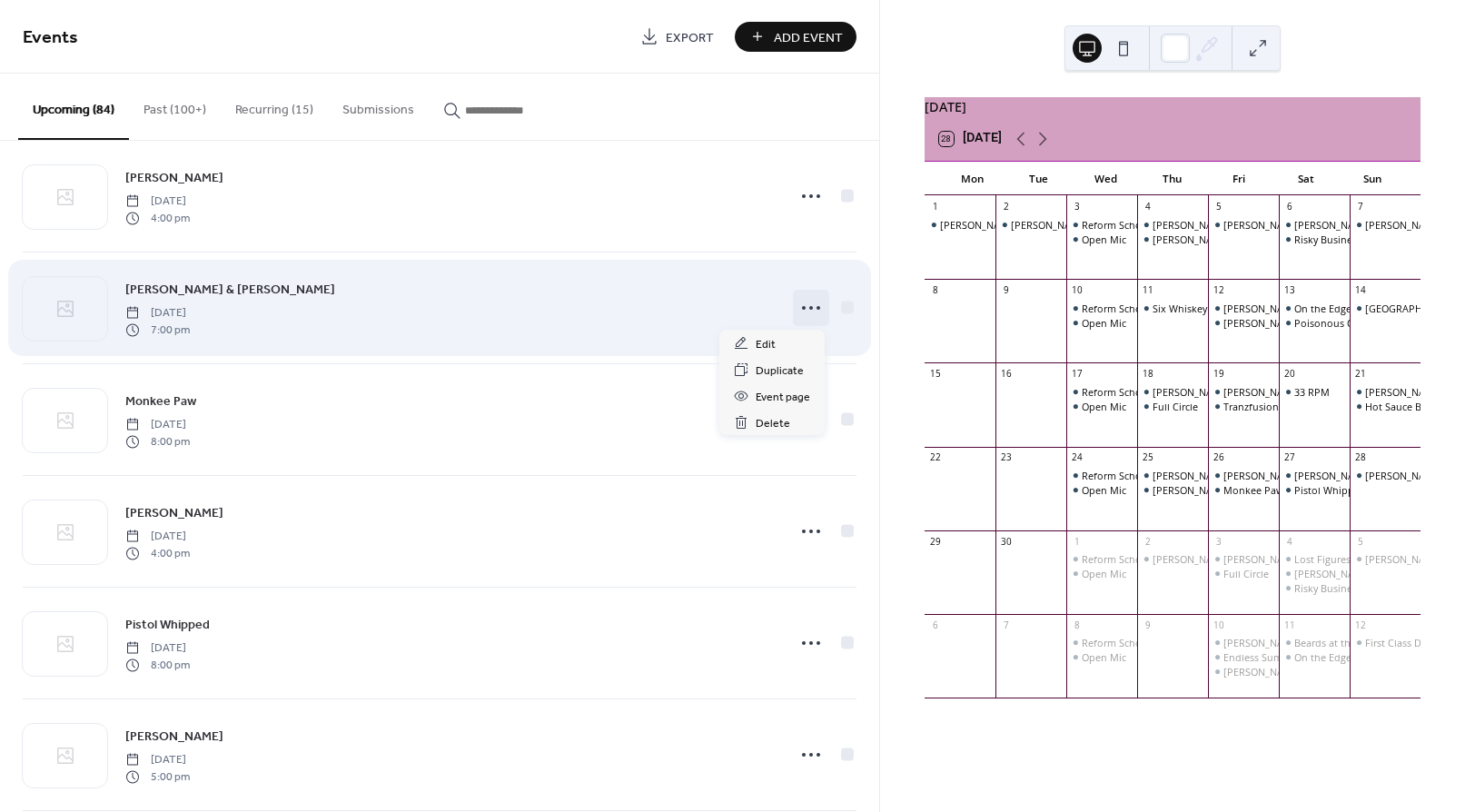 click 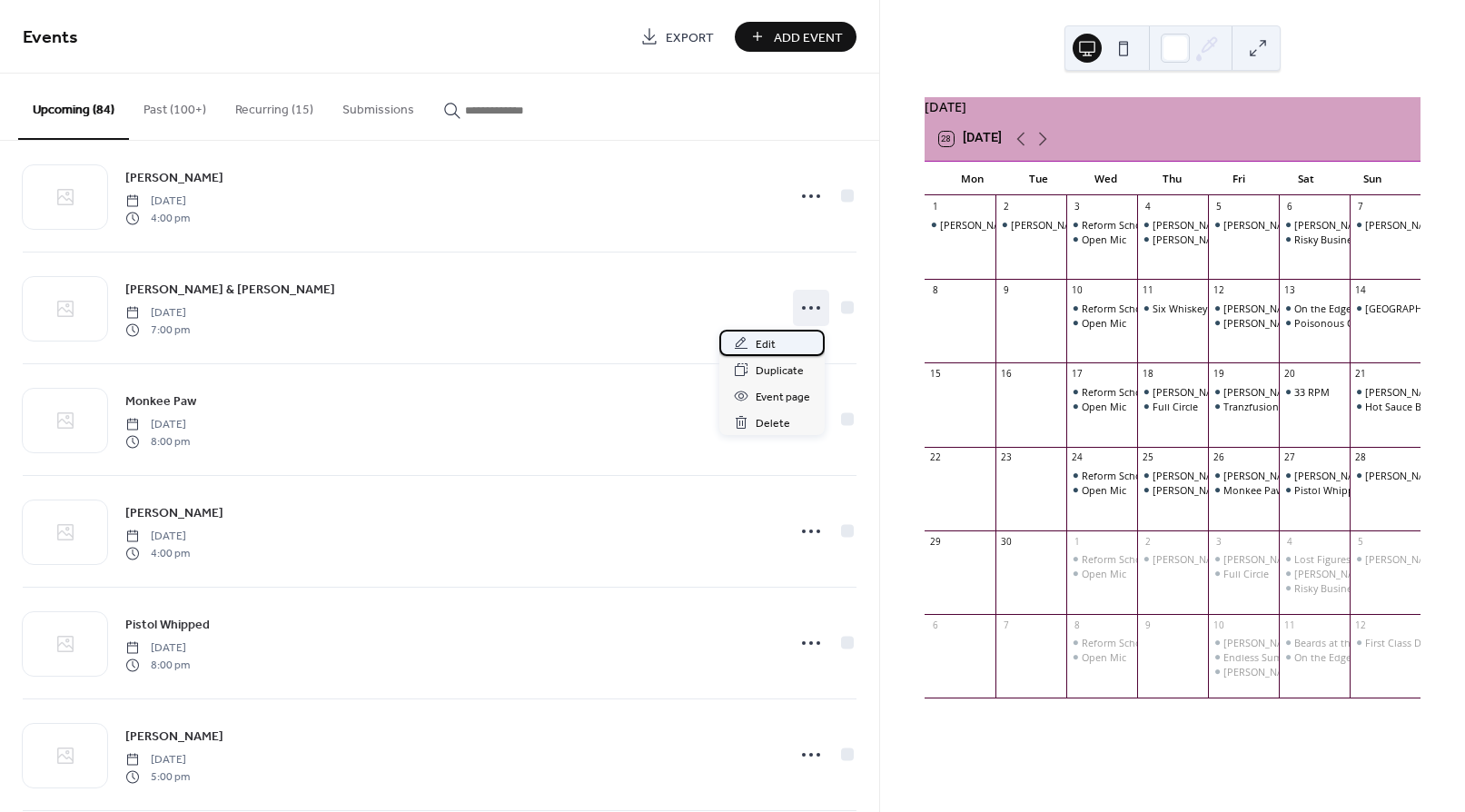 click on "Edit" at bounding box center [766, 344] 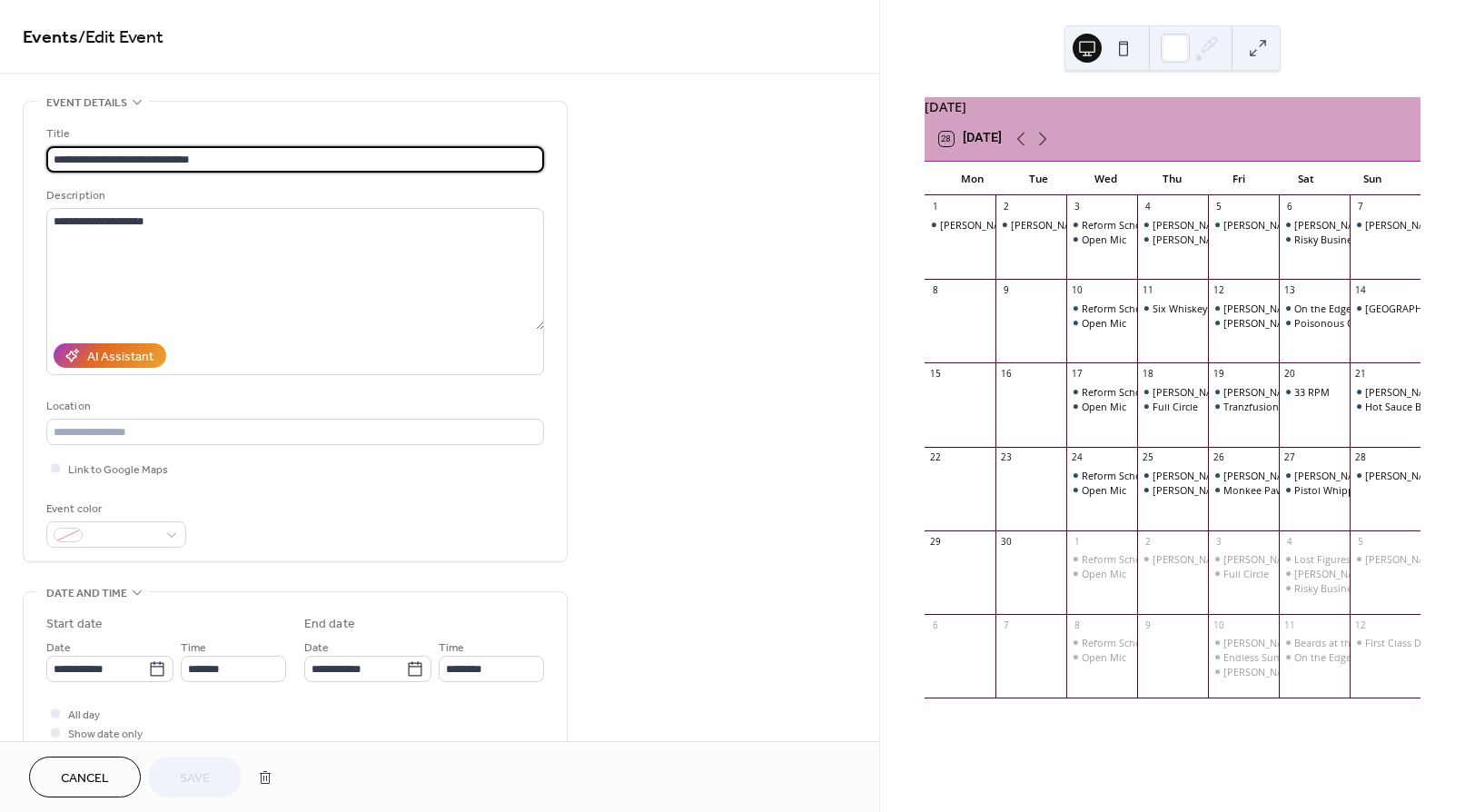 click on "**********" at bounding box center (295, 159) 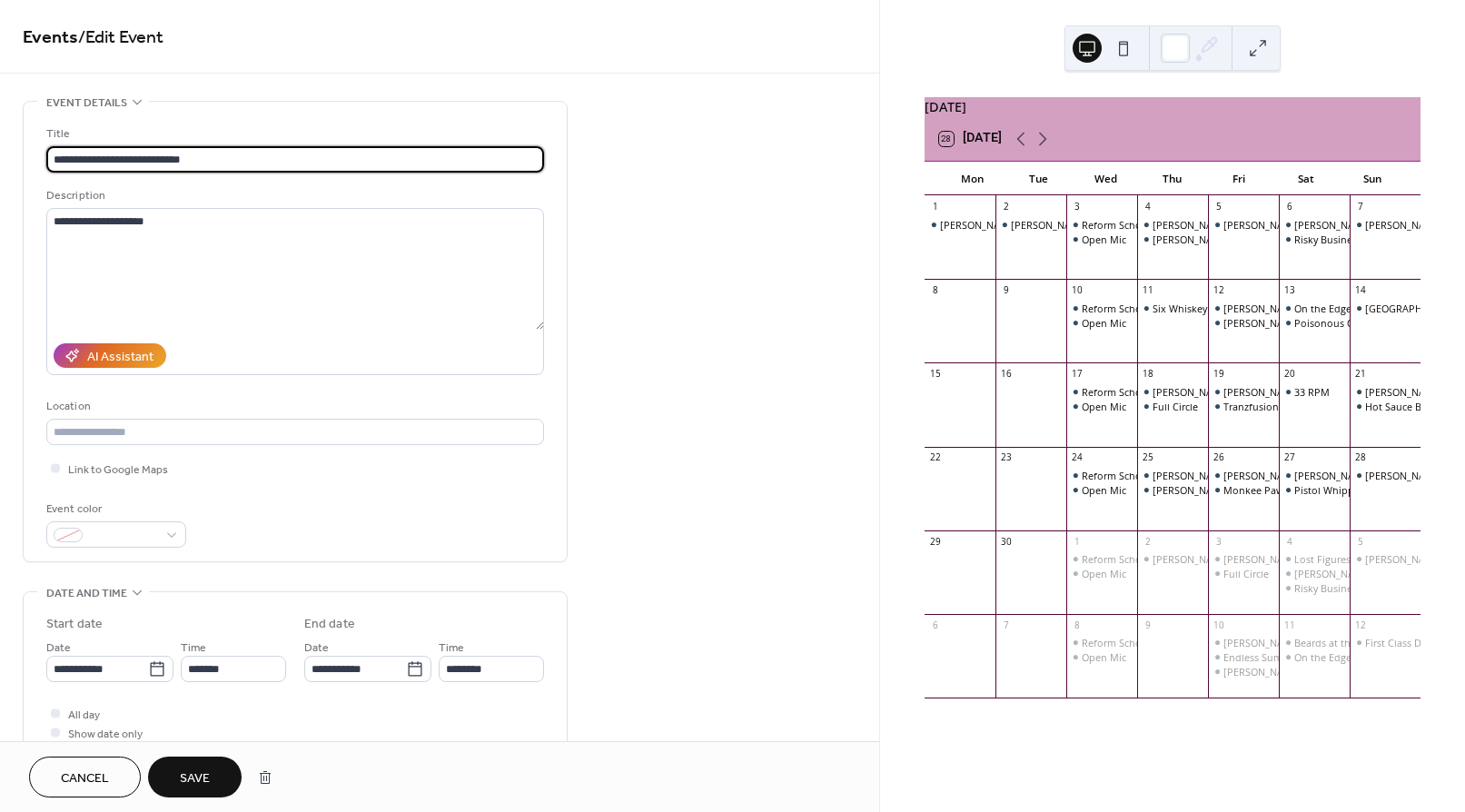 type on "**********" 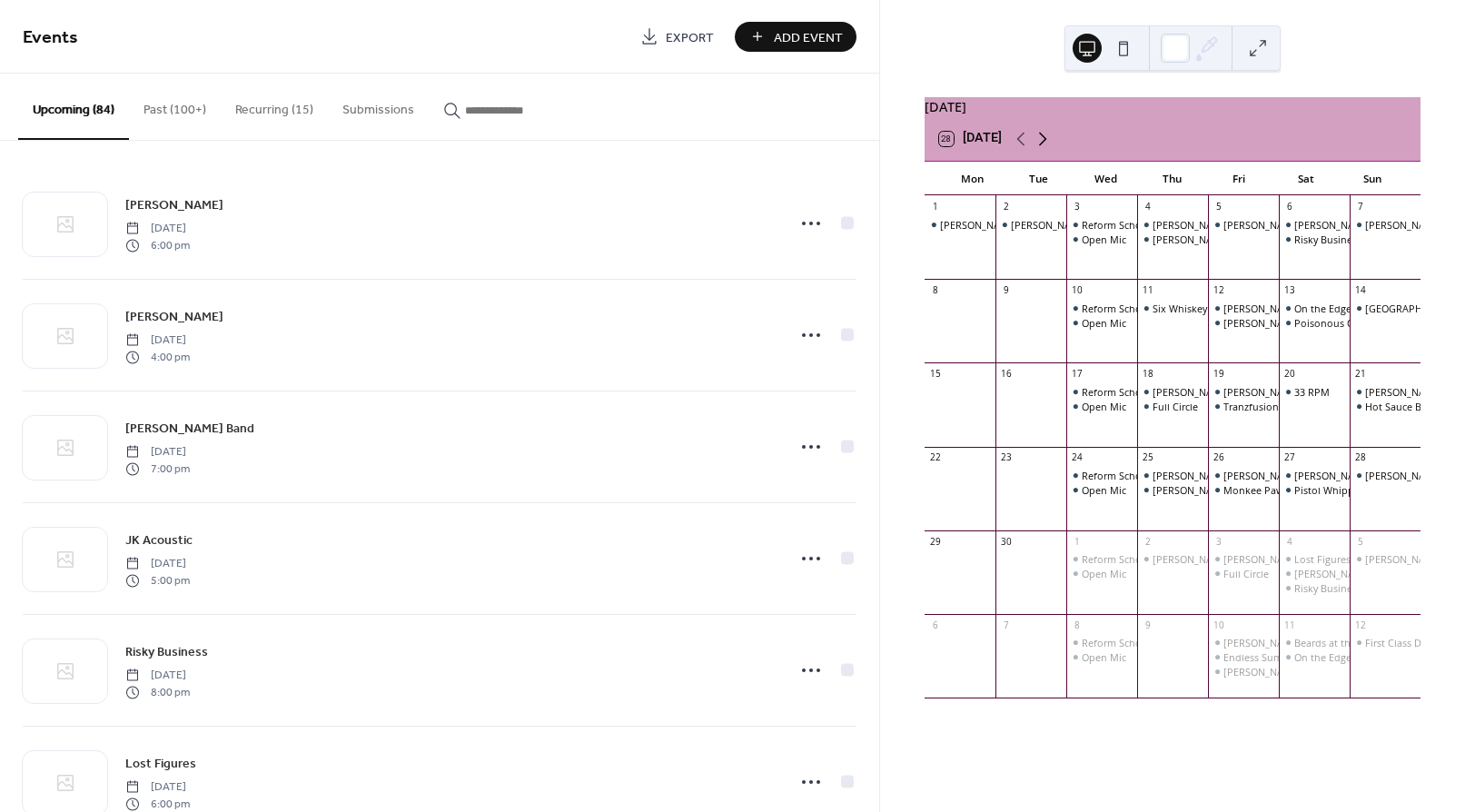 click 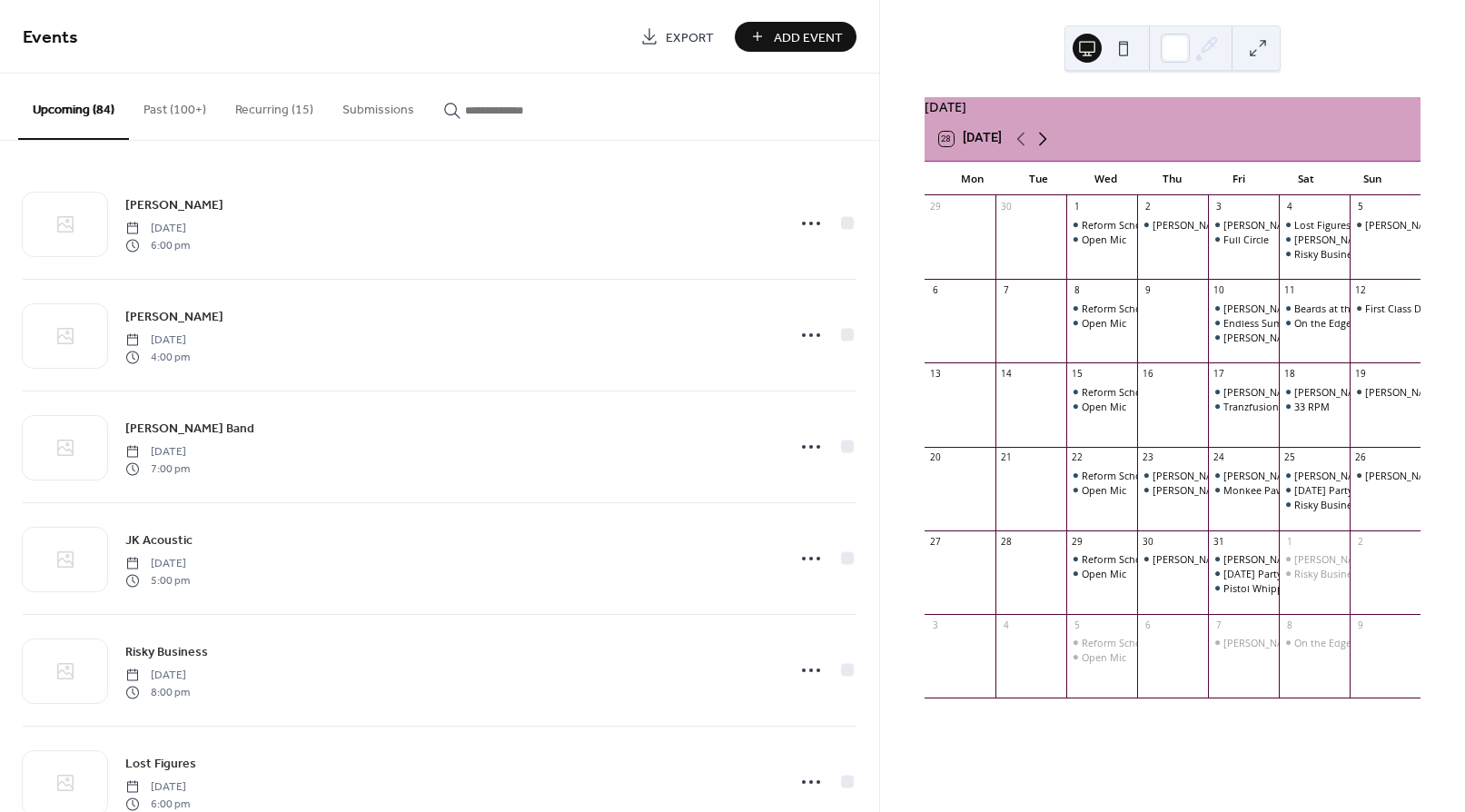 click 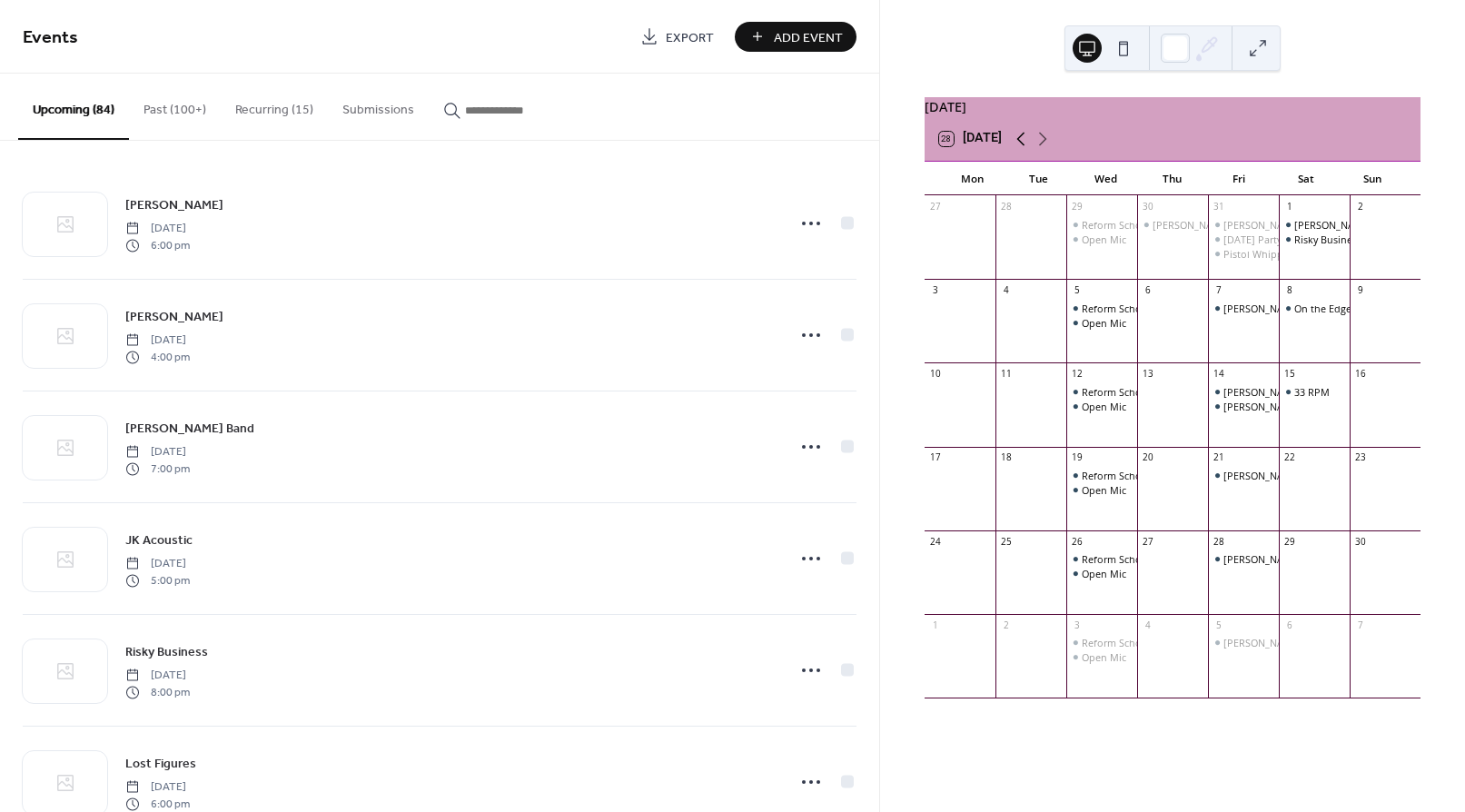 click 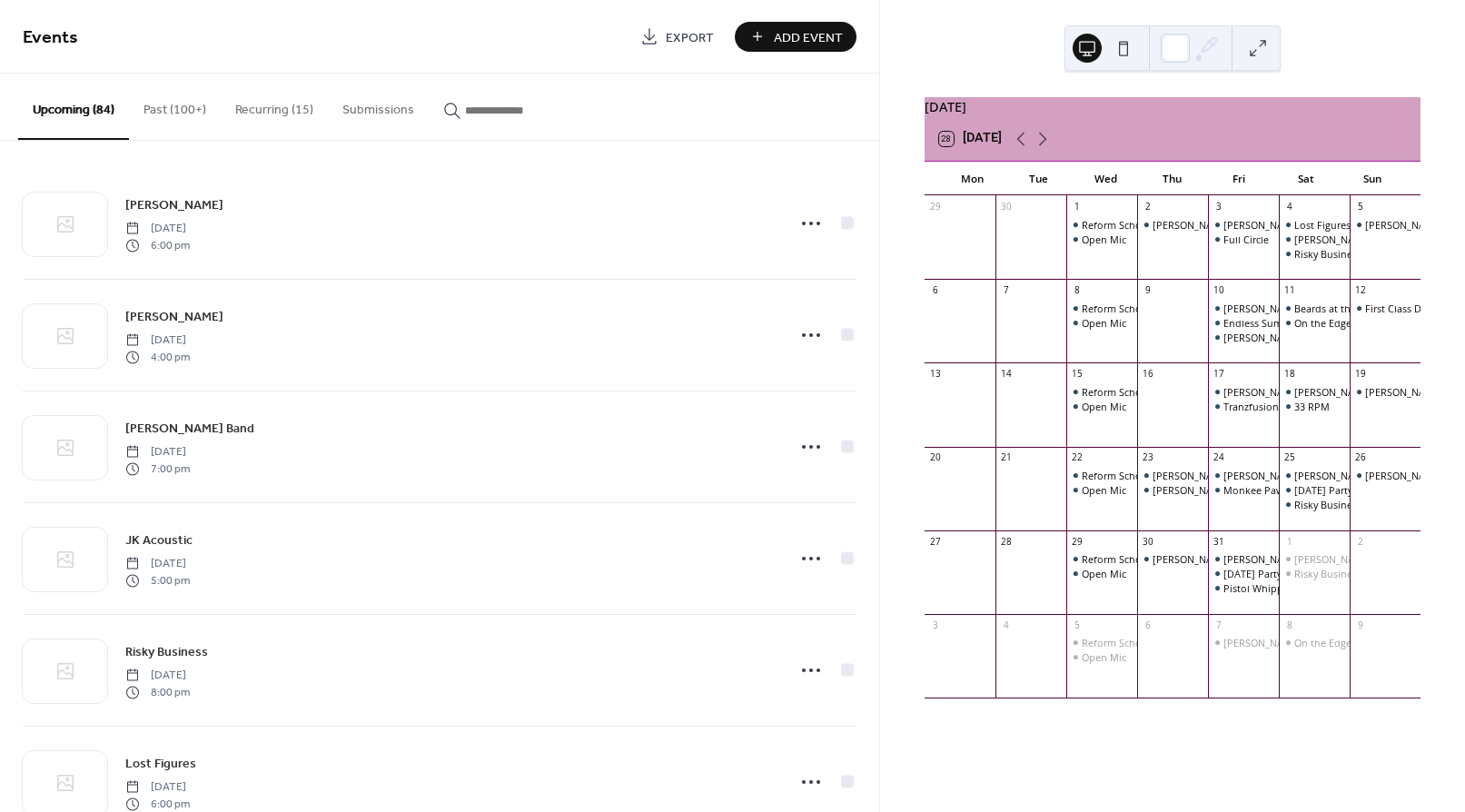 click on "Add Event" at bounding box center [808, 37] 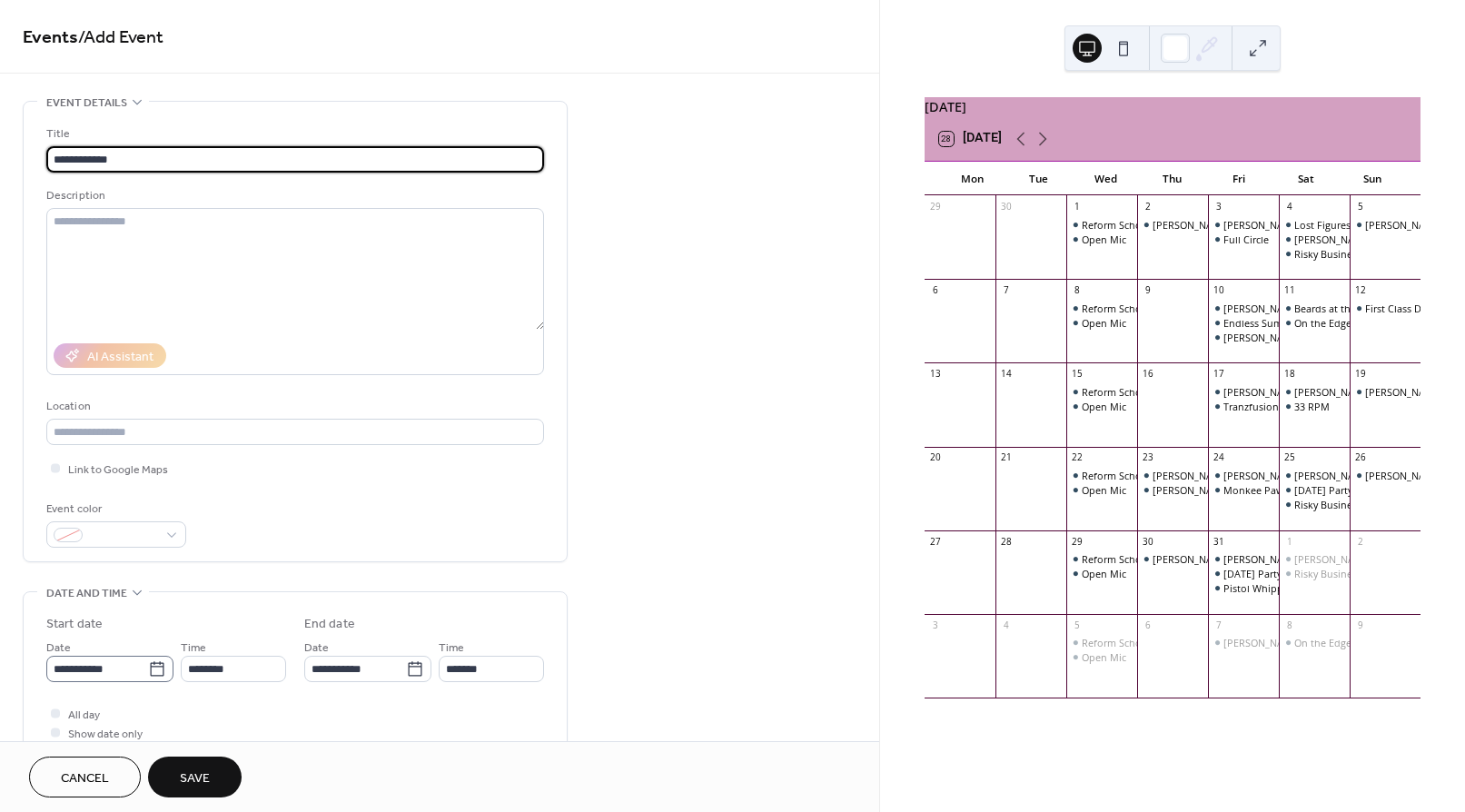 type on "**********" 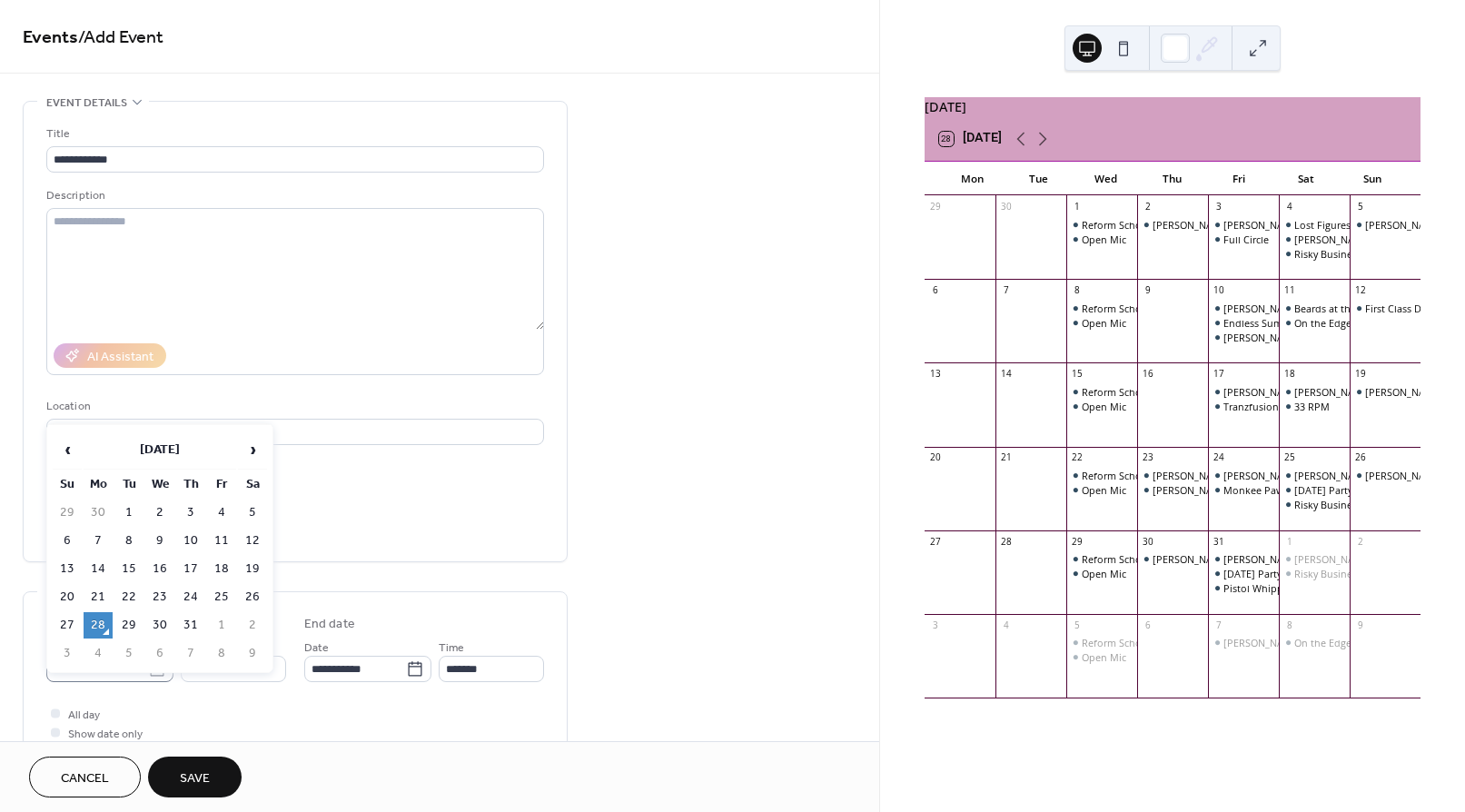 click on "**********" at bounding box center [732, 406] 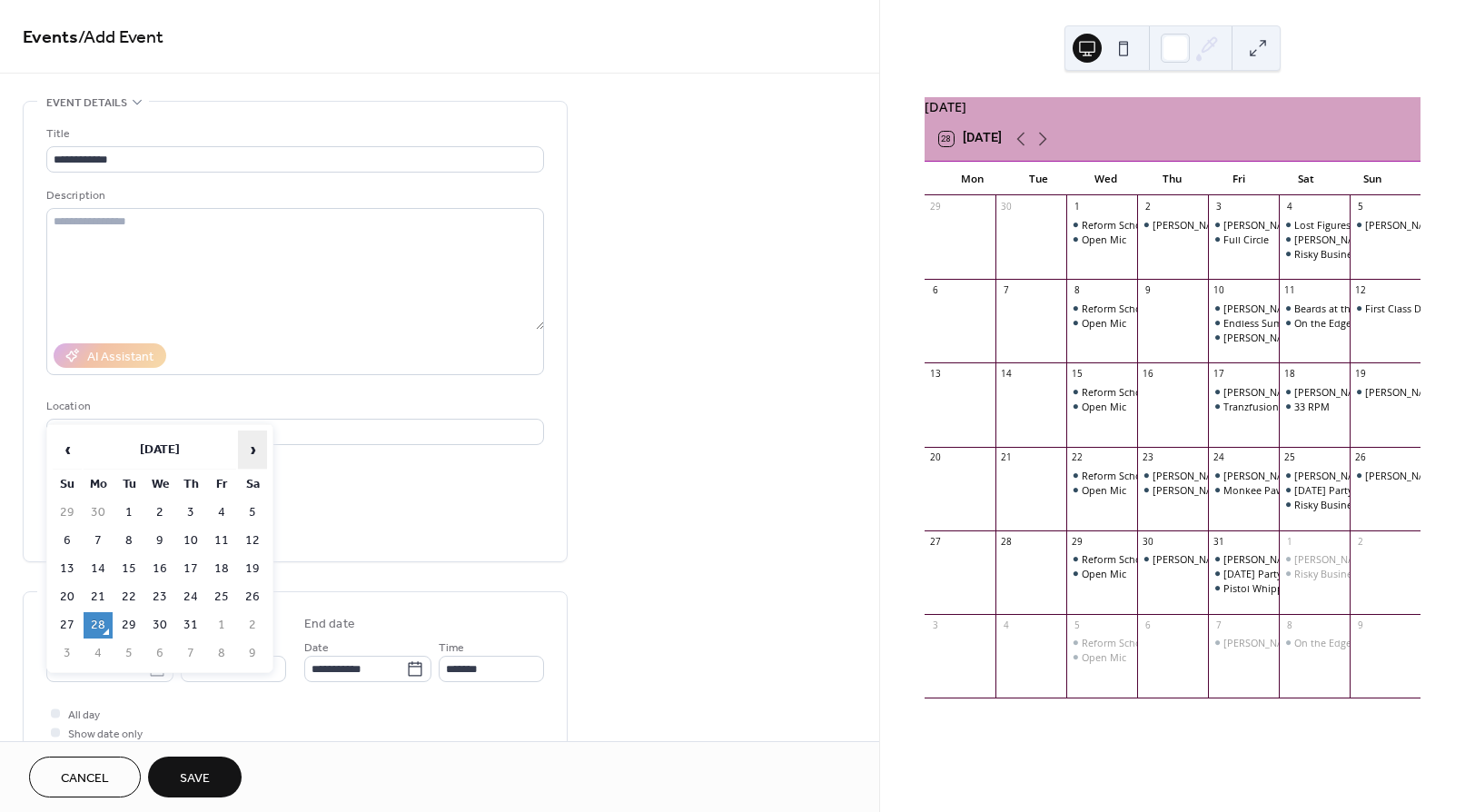 click on "›" at bounding box center [252, 450] 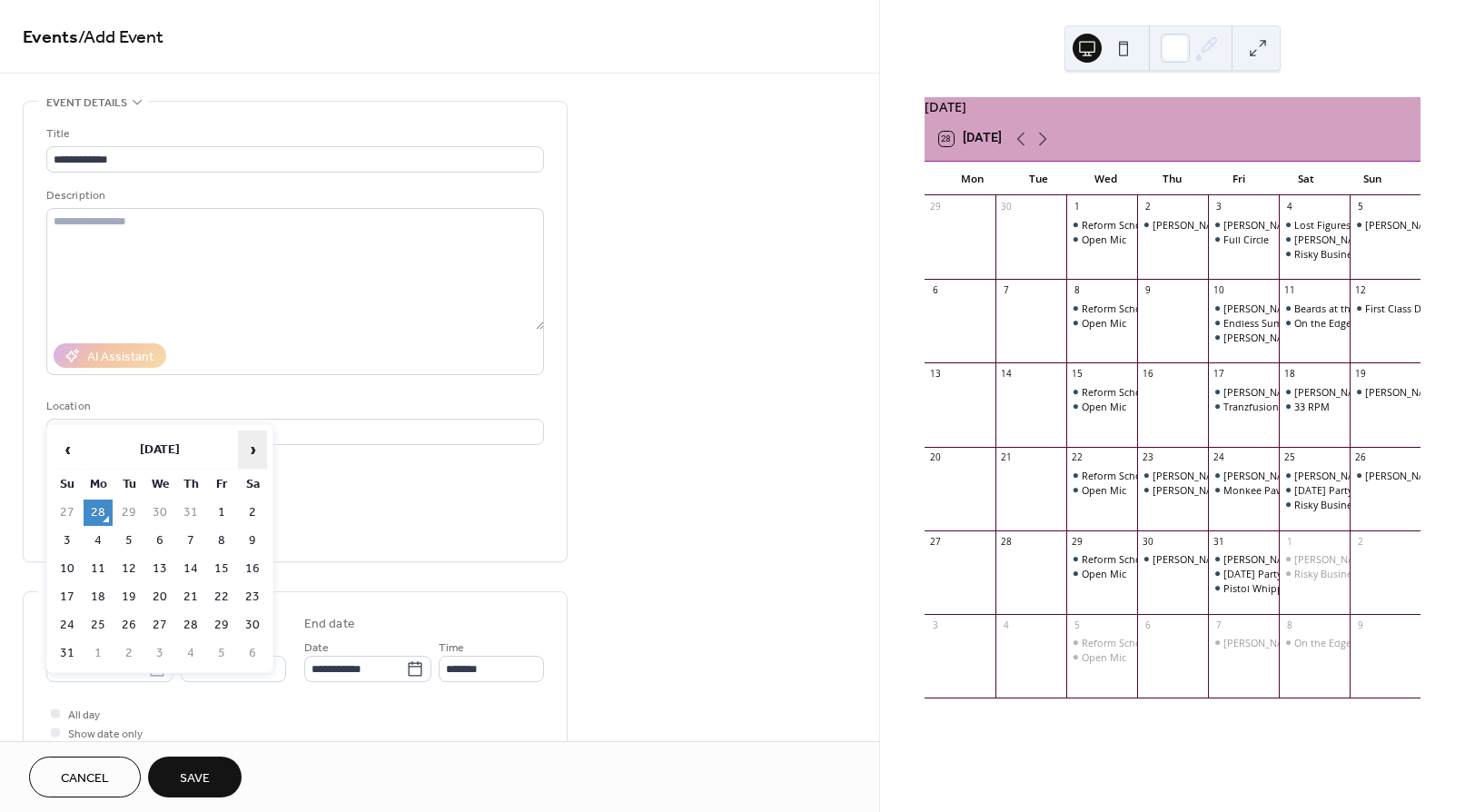 click on "›" at bounding box center [252, 450] 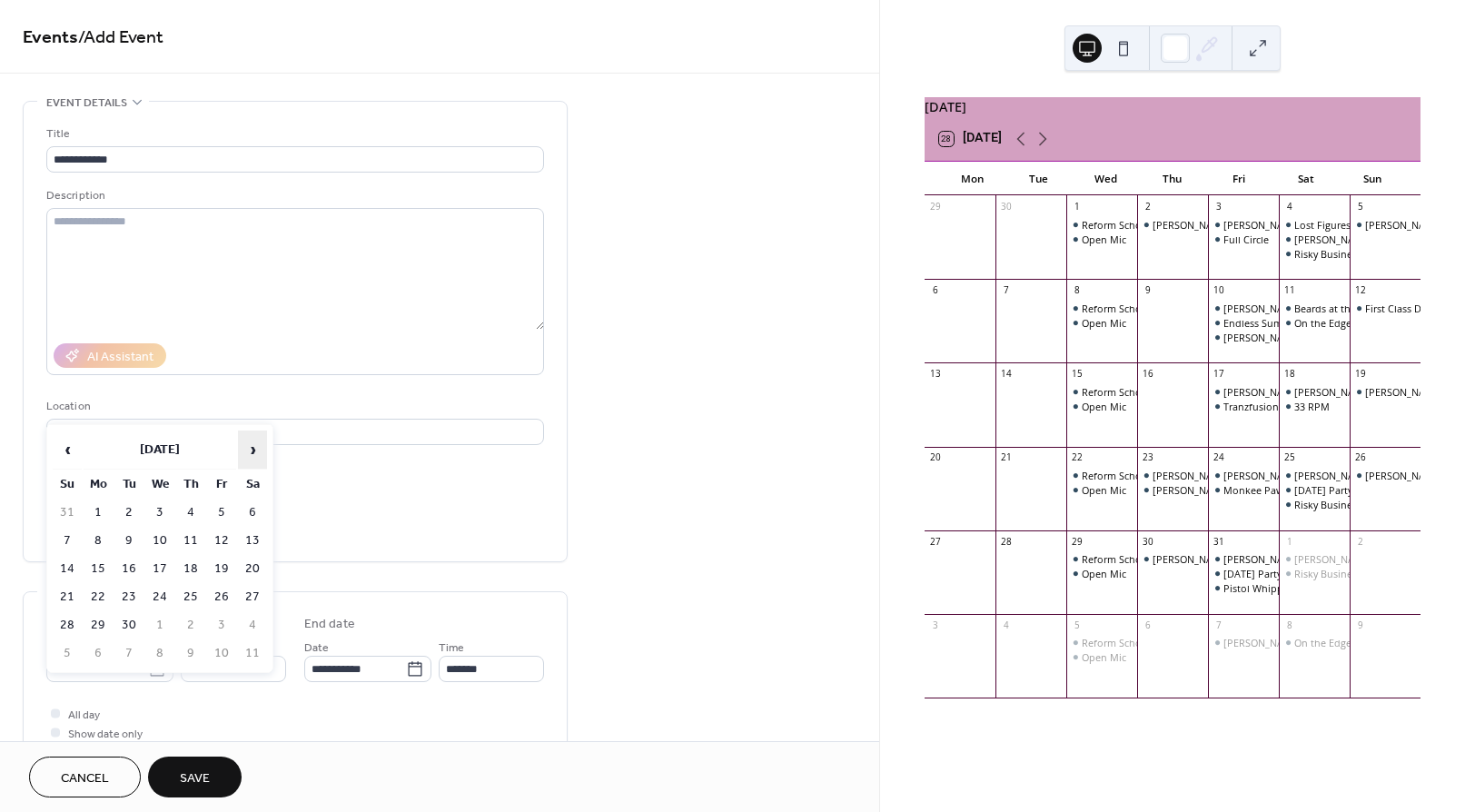 click on "›" at bounding box center [252, 450] 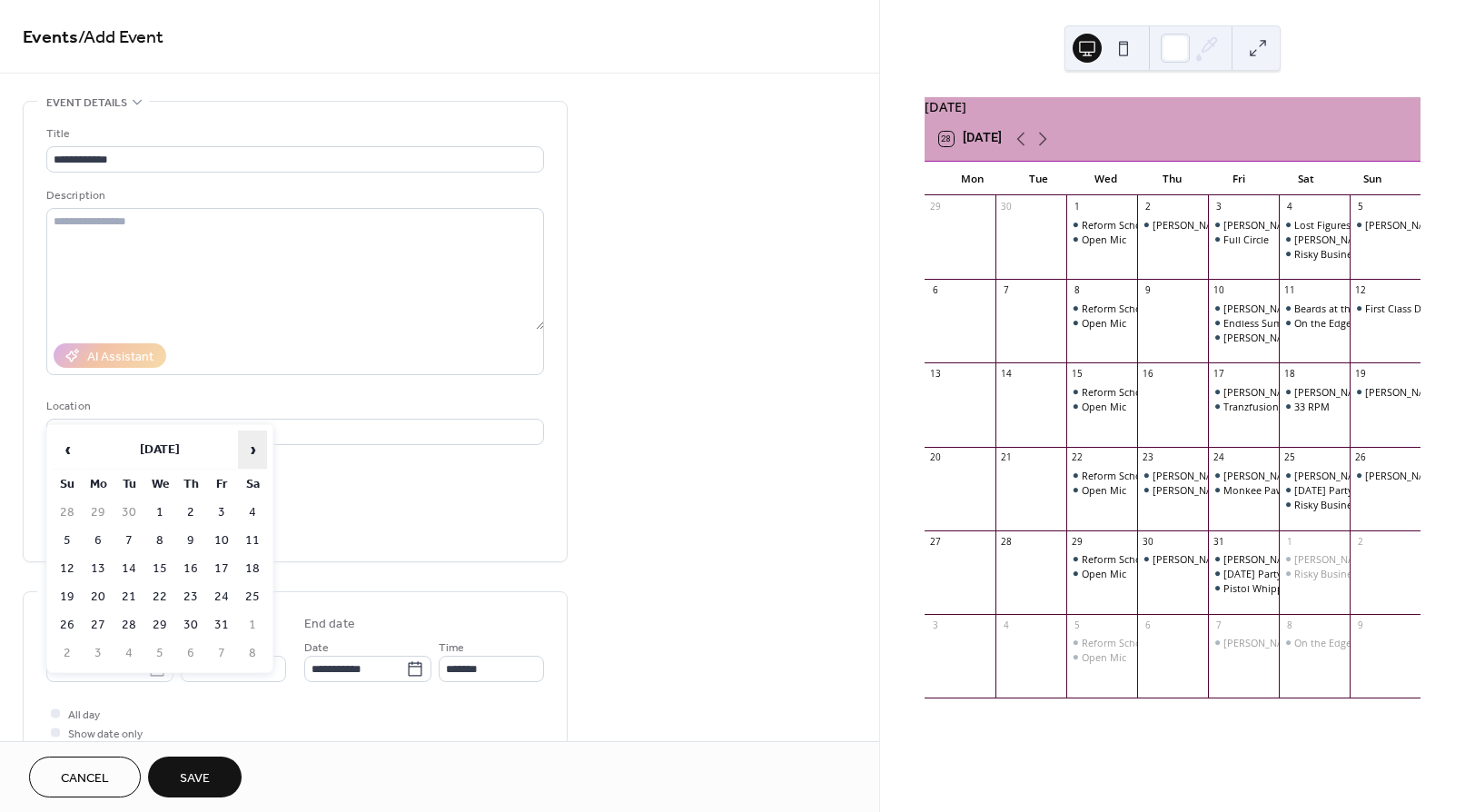 click on "›" at bounding box center [252, 450] 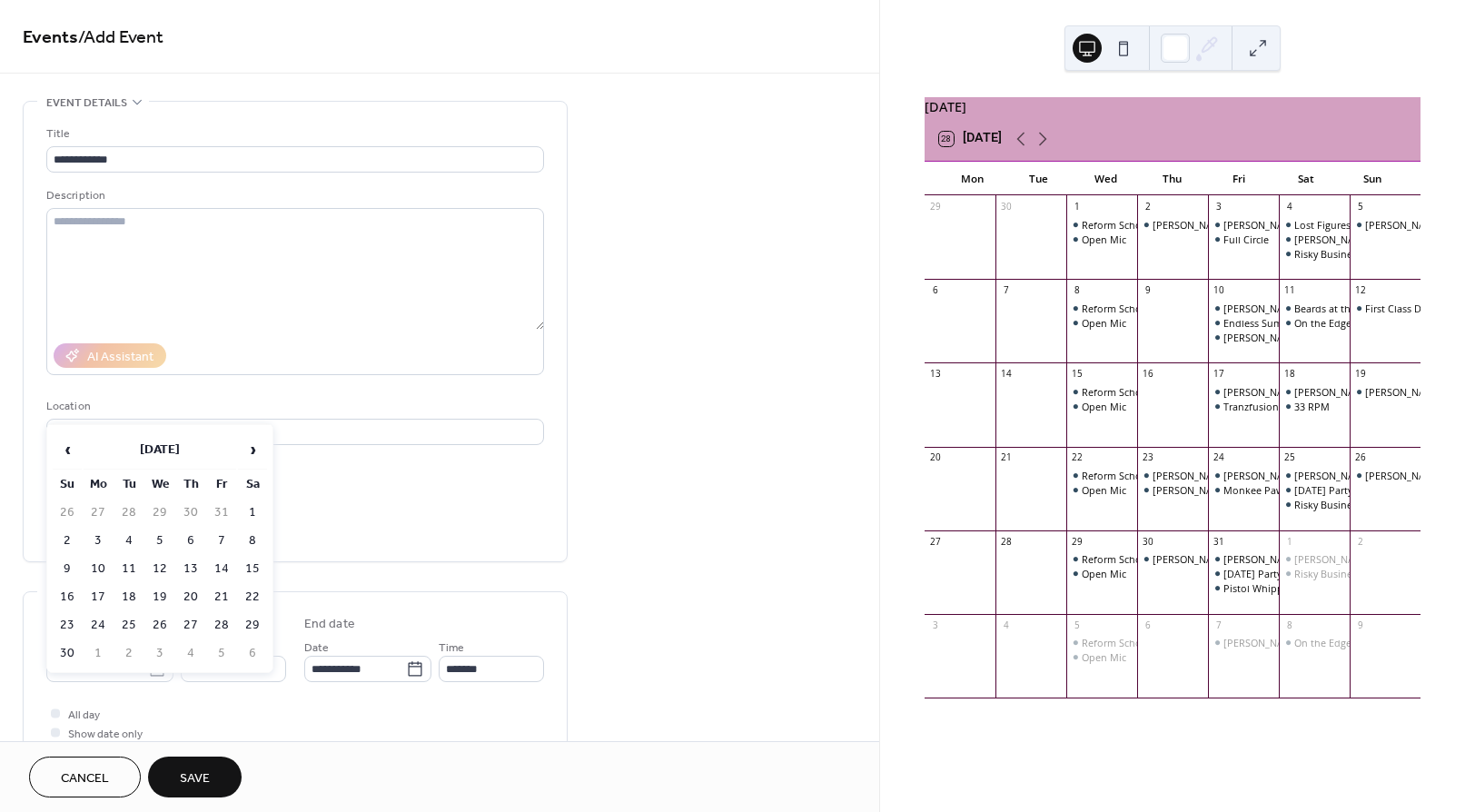 click on "2" at bounding box center (67, 540) 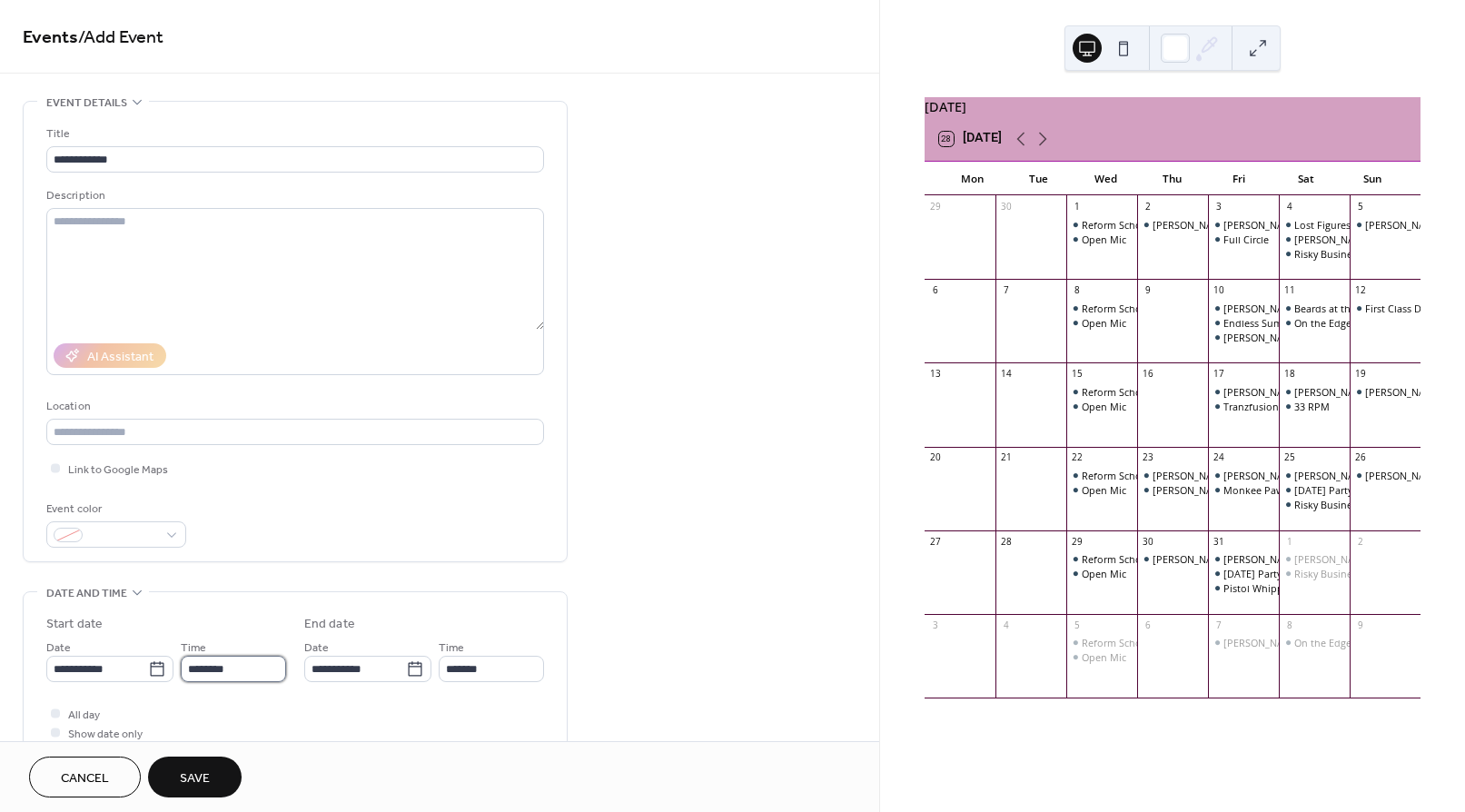 click on "********" at bounding box center (233, 668) 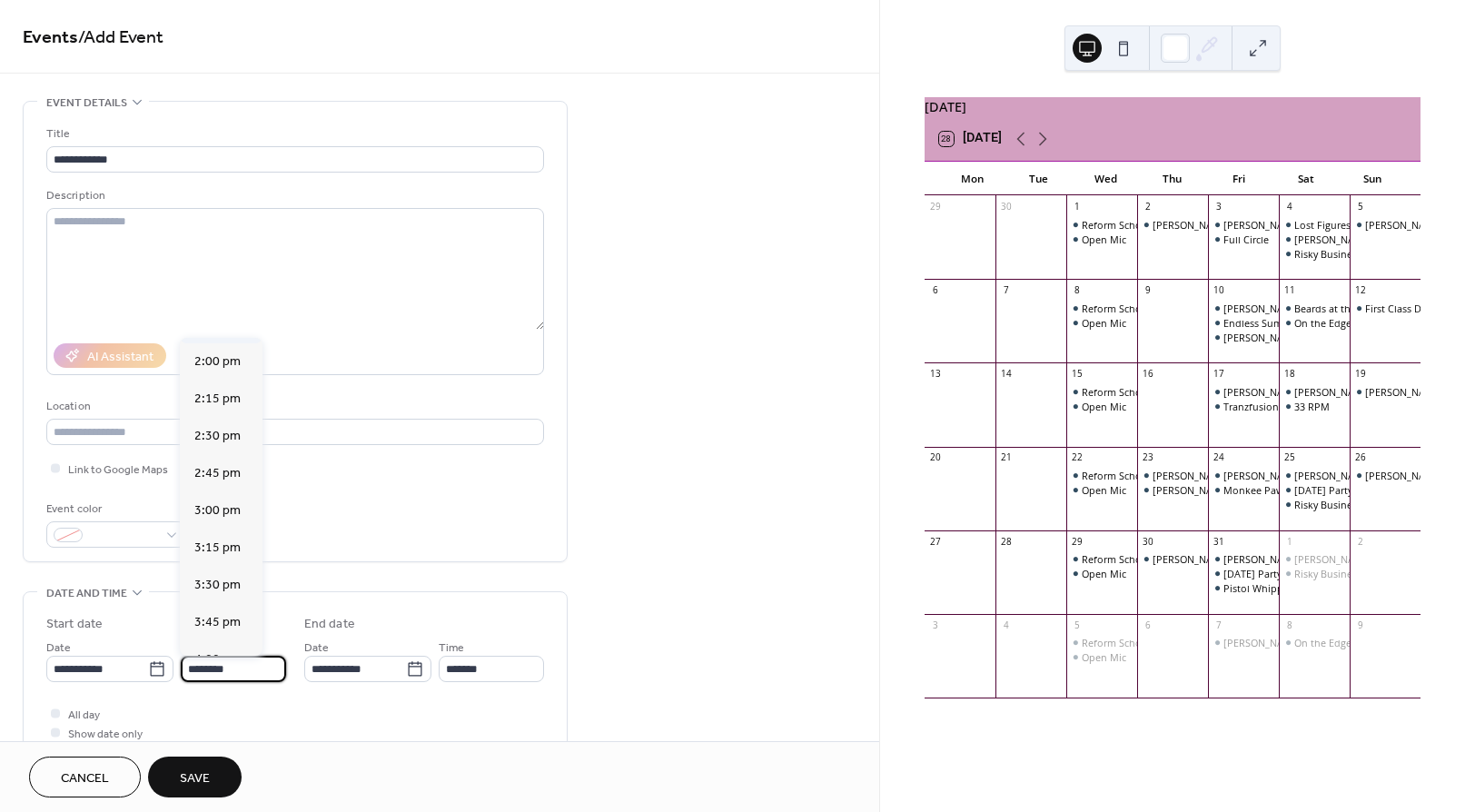 scroll, scrollTop: 2081, scrollLeft: 0, axis: vertical 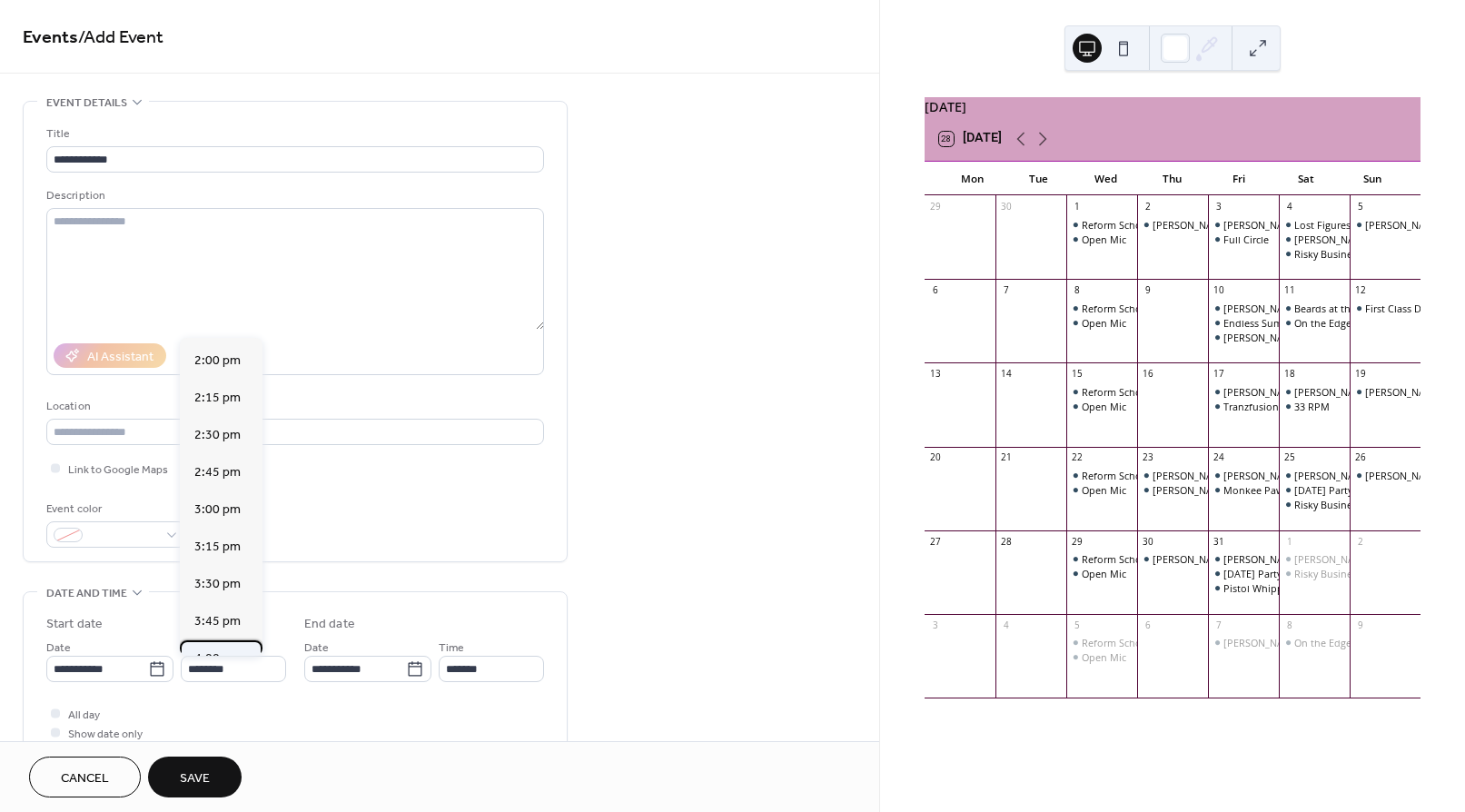 click on "4:00 pm" at bounding box center [217, 659] 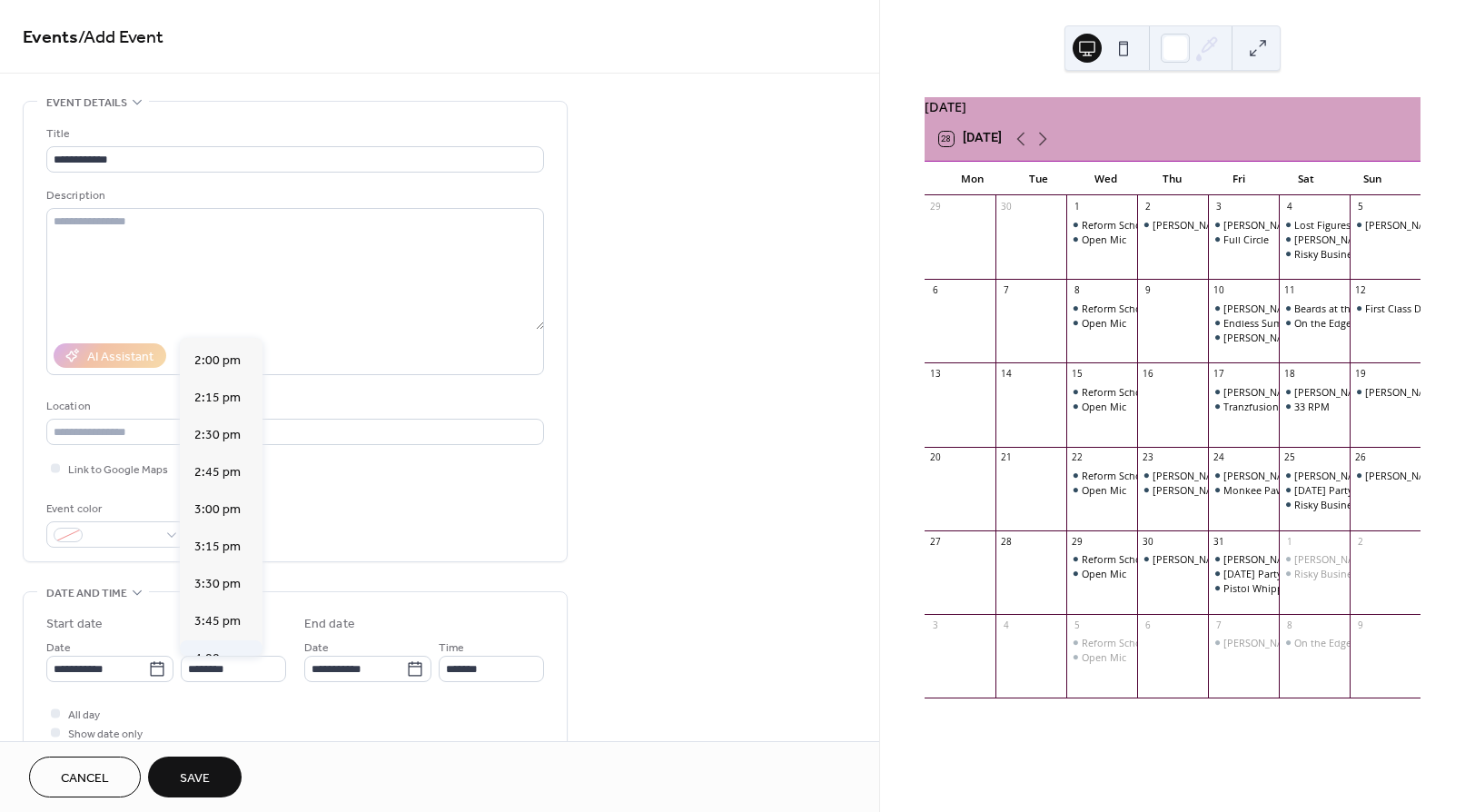 type on "*******" 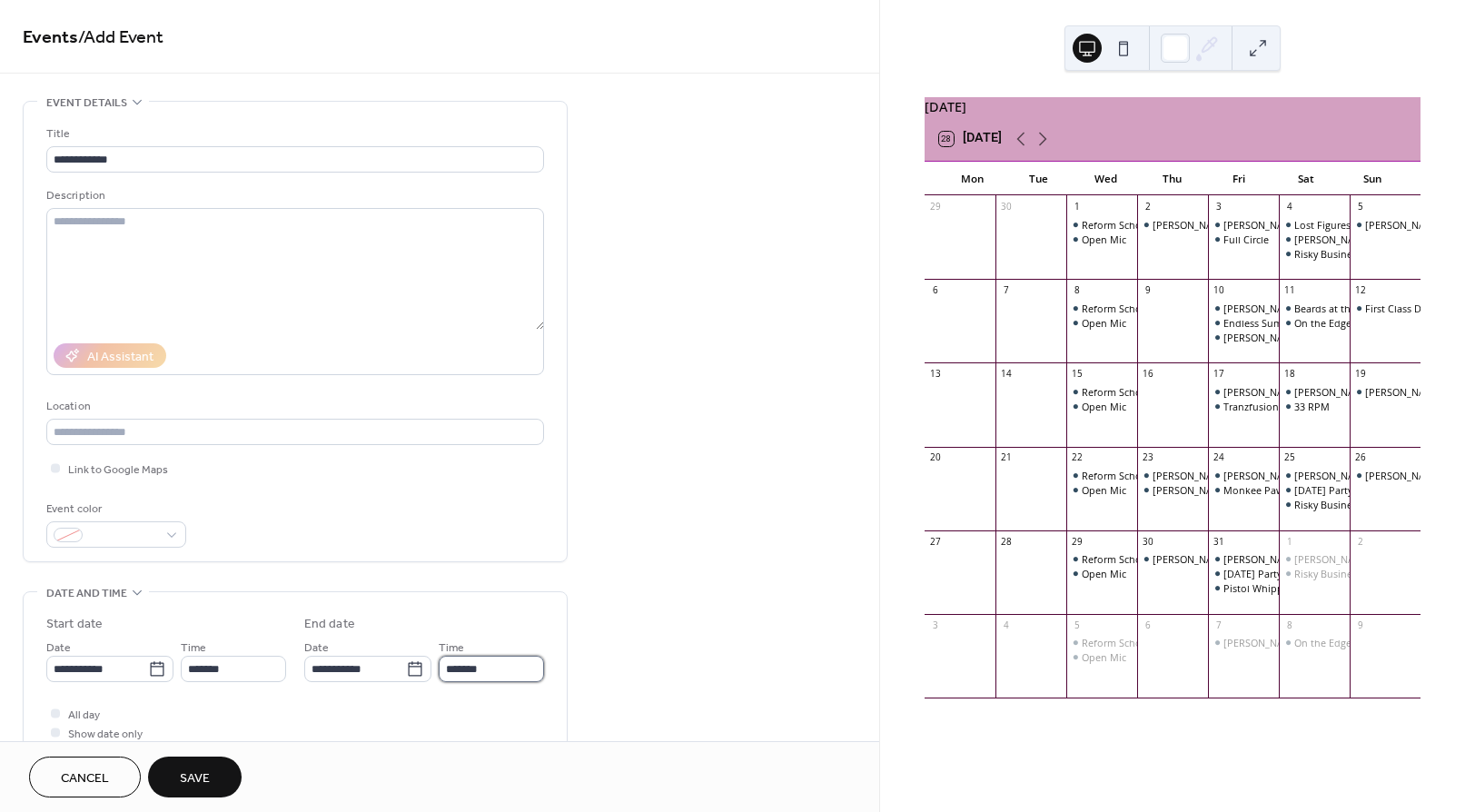 click on "*******" at bounding box center [491, 668] 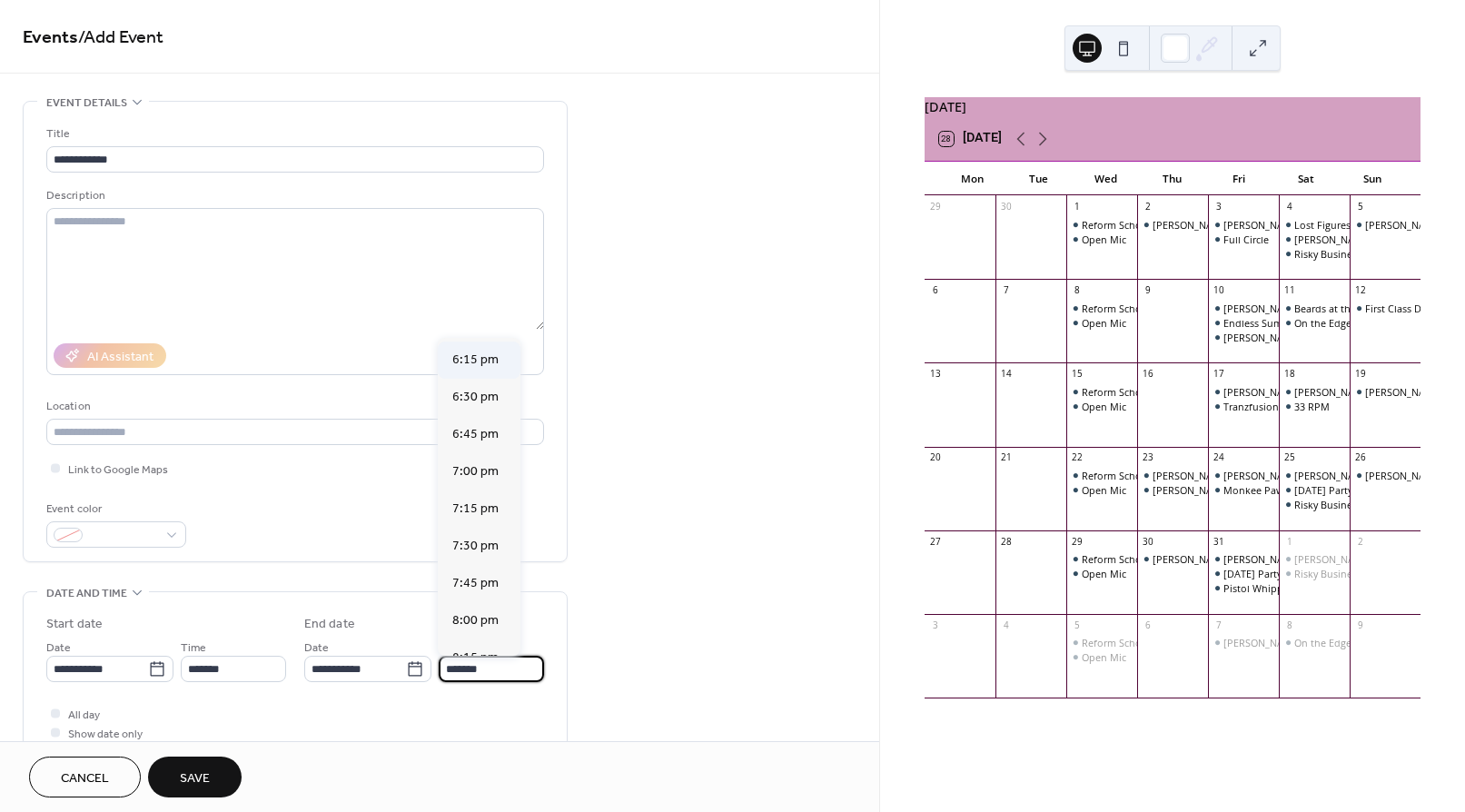 scroll, scrollTop: 302, scrollLeft: 0, axis: vertical 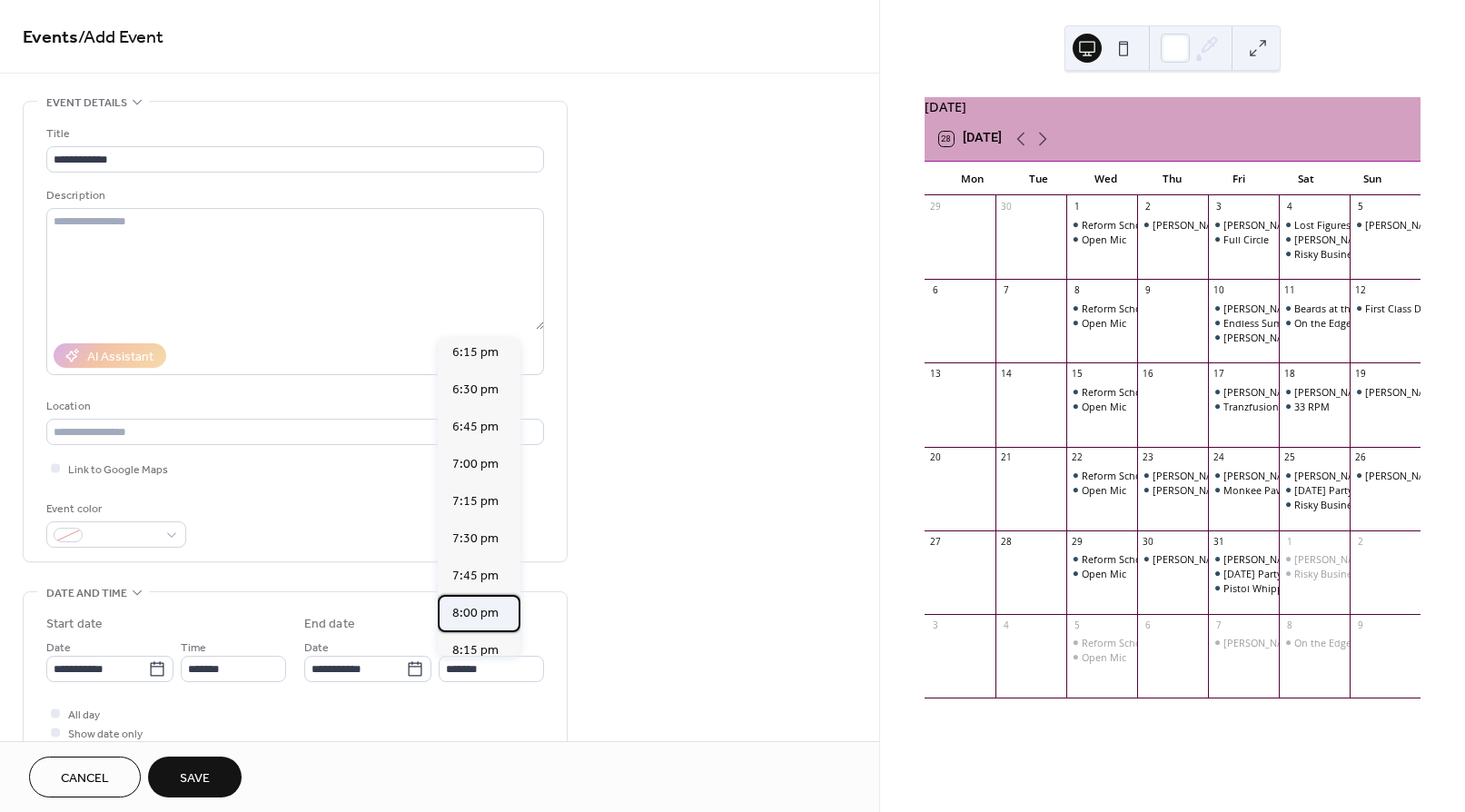 click on "8:00 pm" at bounding box center [475, 613] 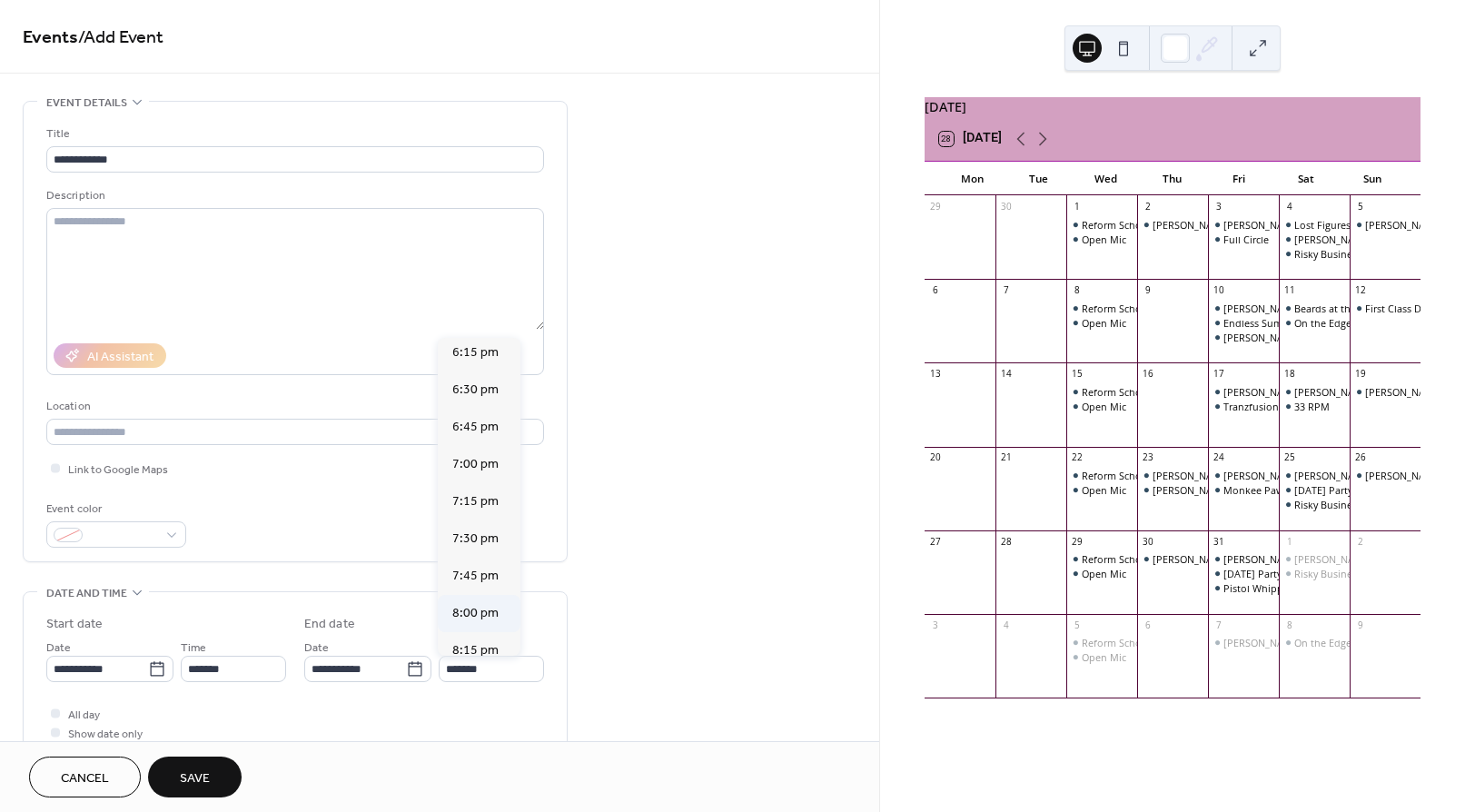 type on "*******" 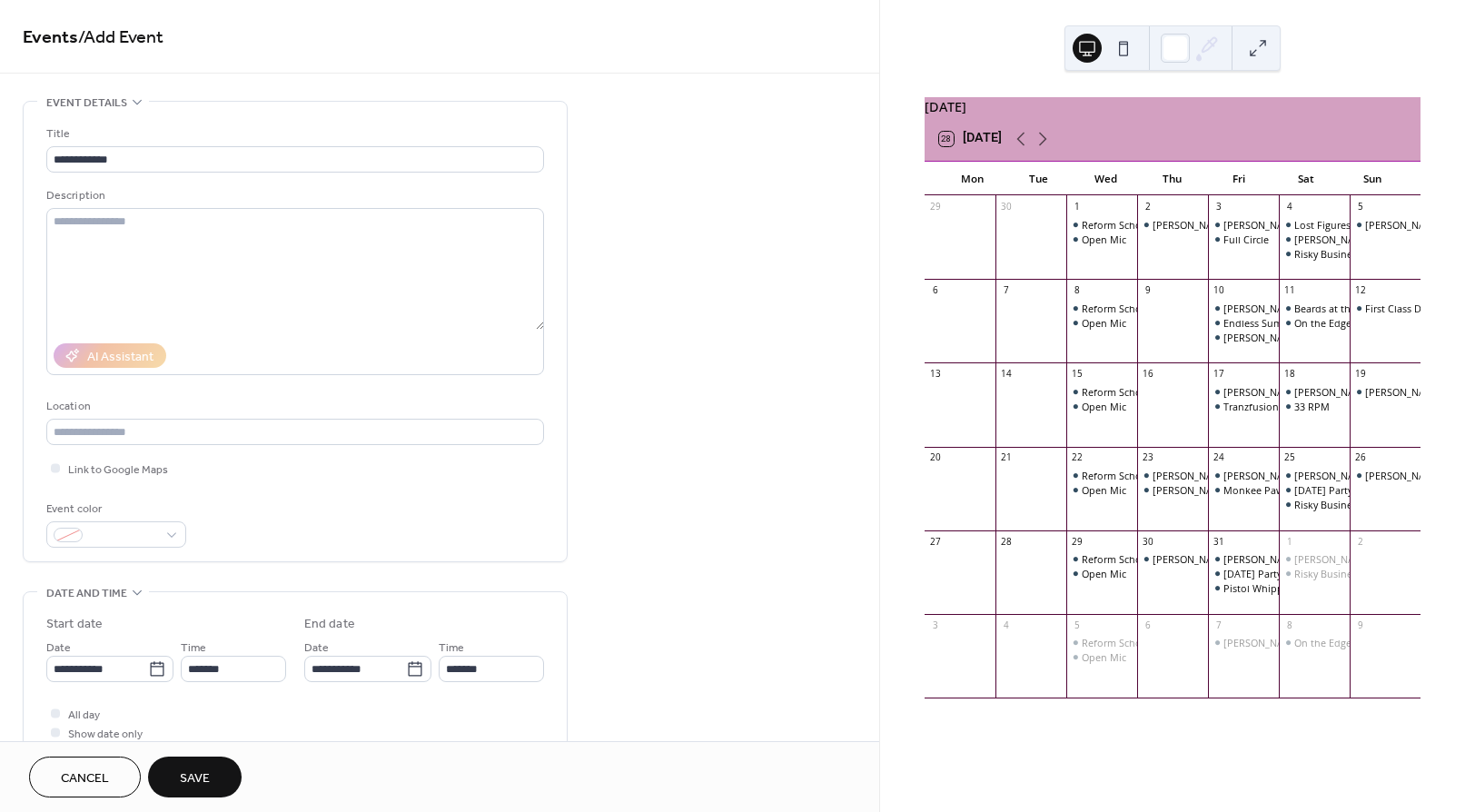 click on "Save" at bounding box center (194, 778) 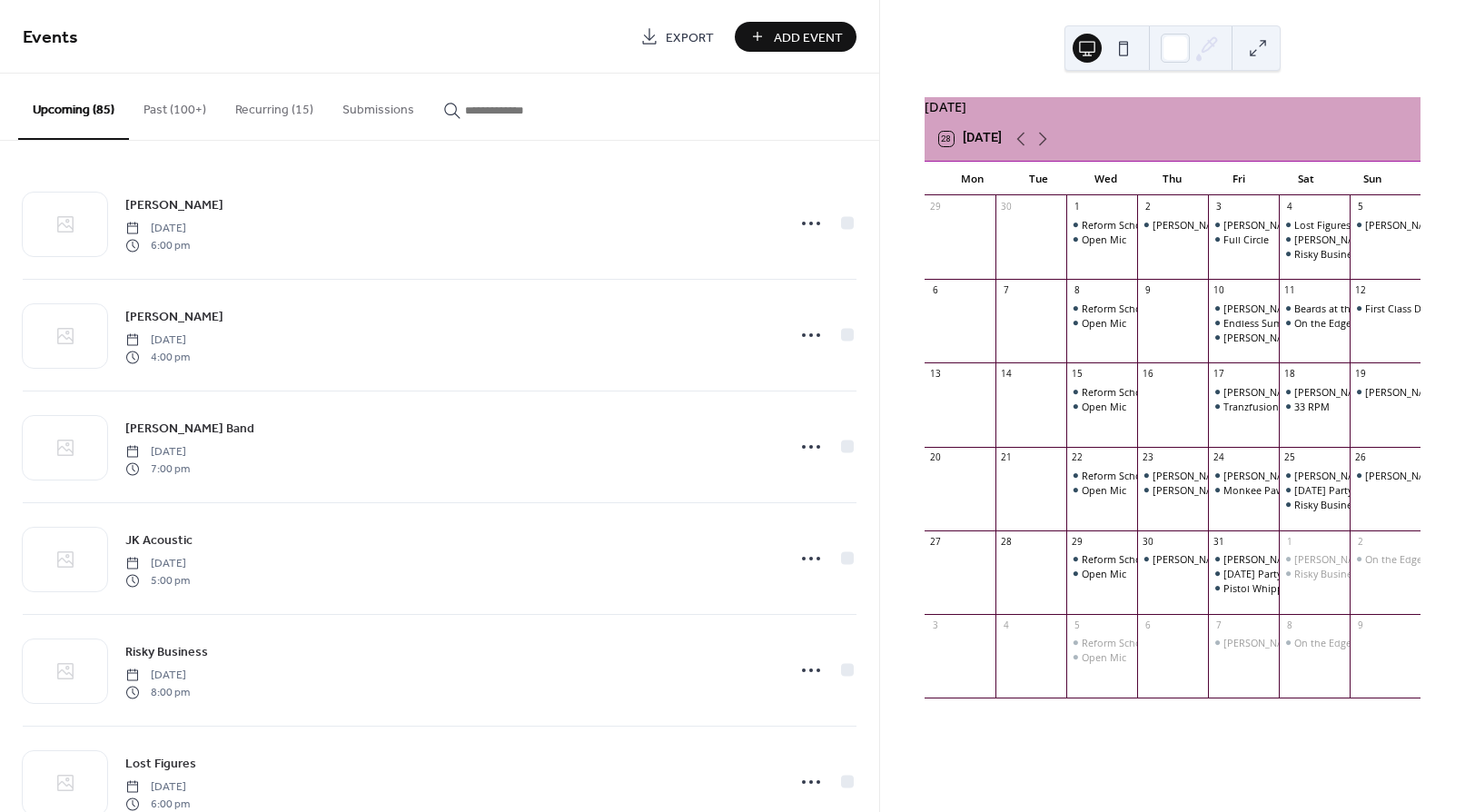click on "Add Event" at bounding box center [808, 37] 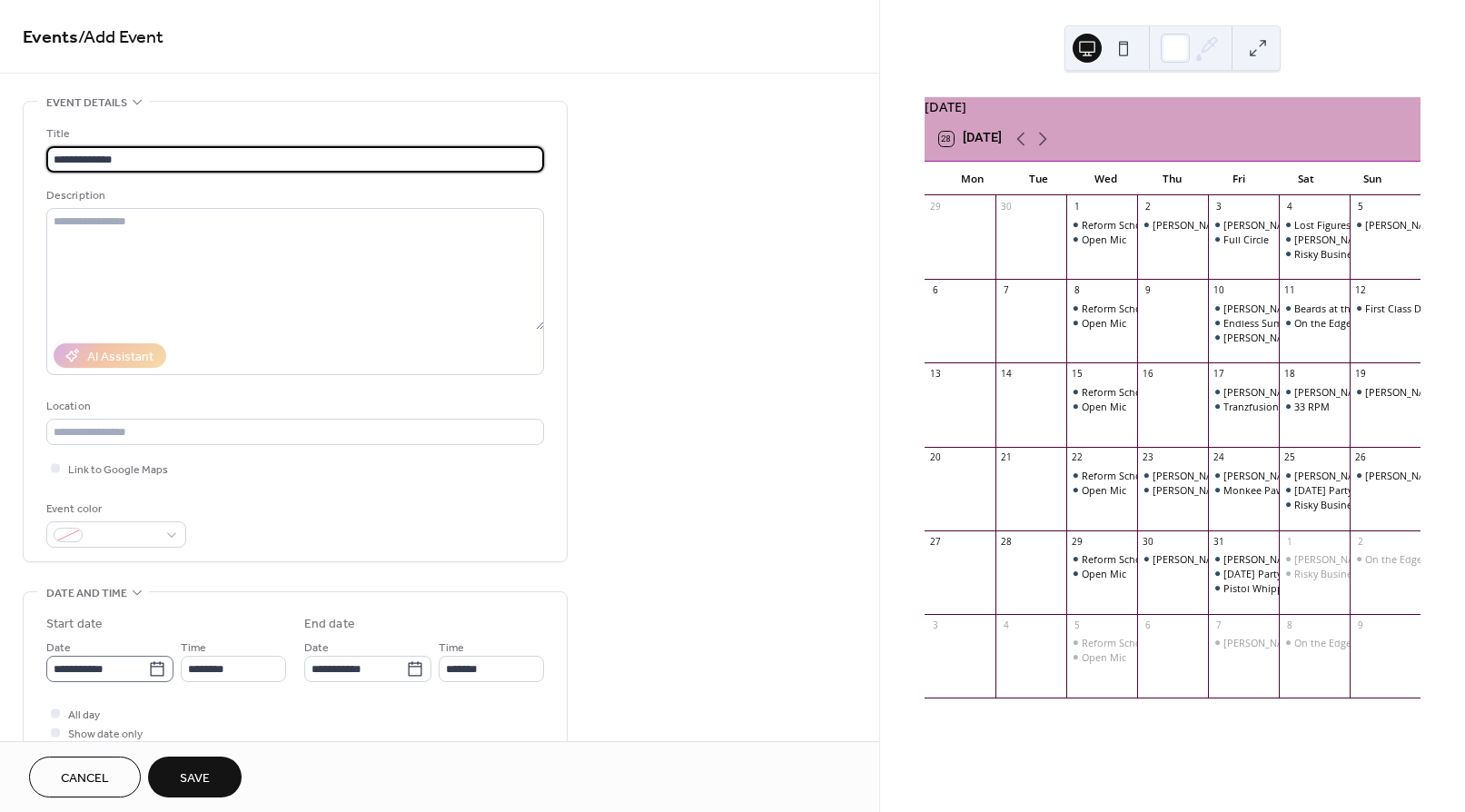 type on "**********" 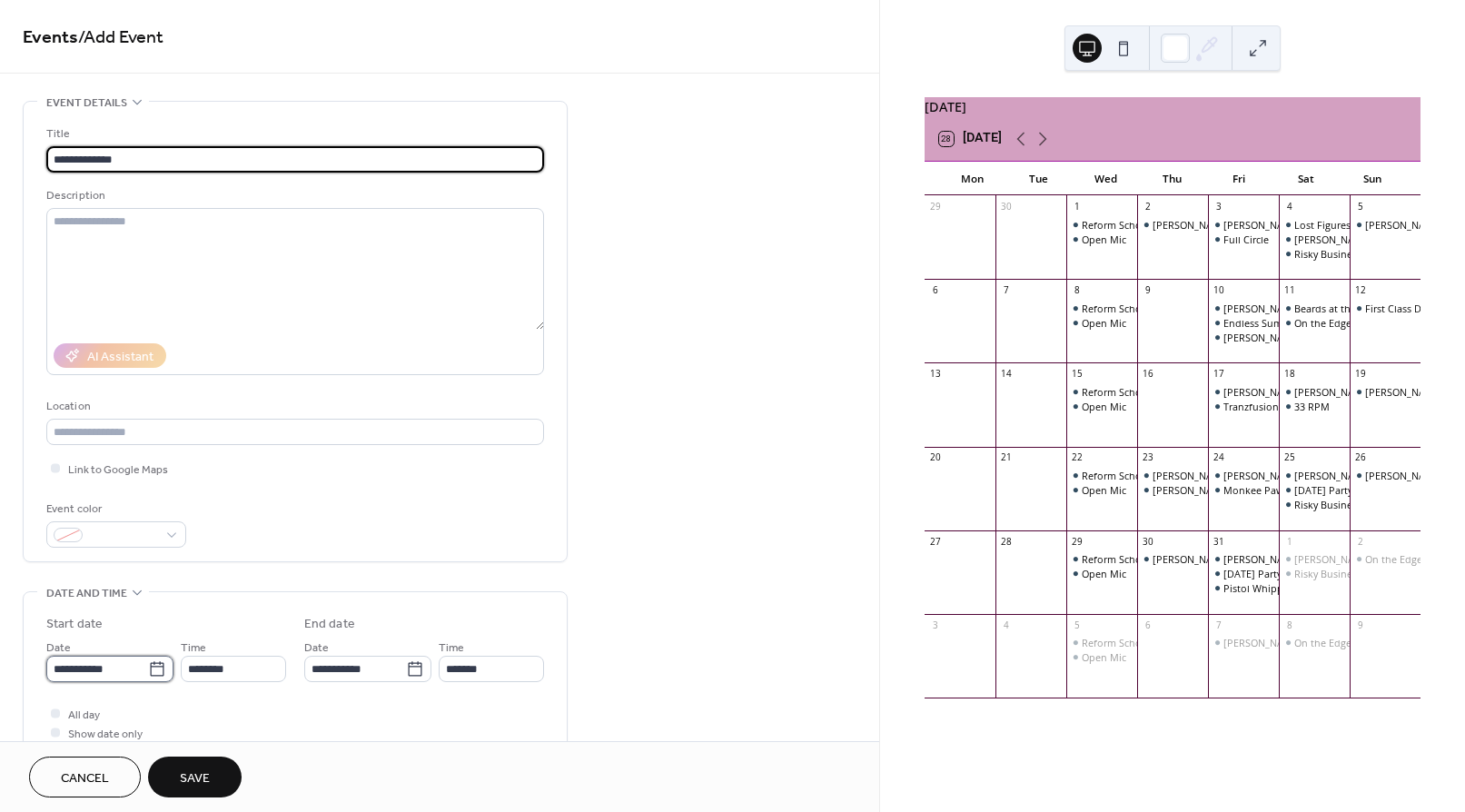 click on "**********" at bounding box center (97, 668) 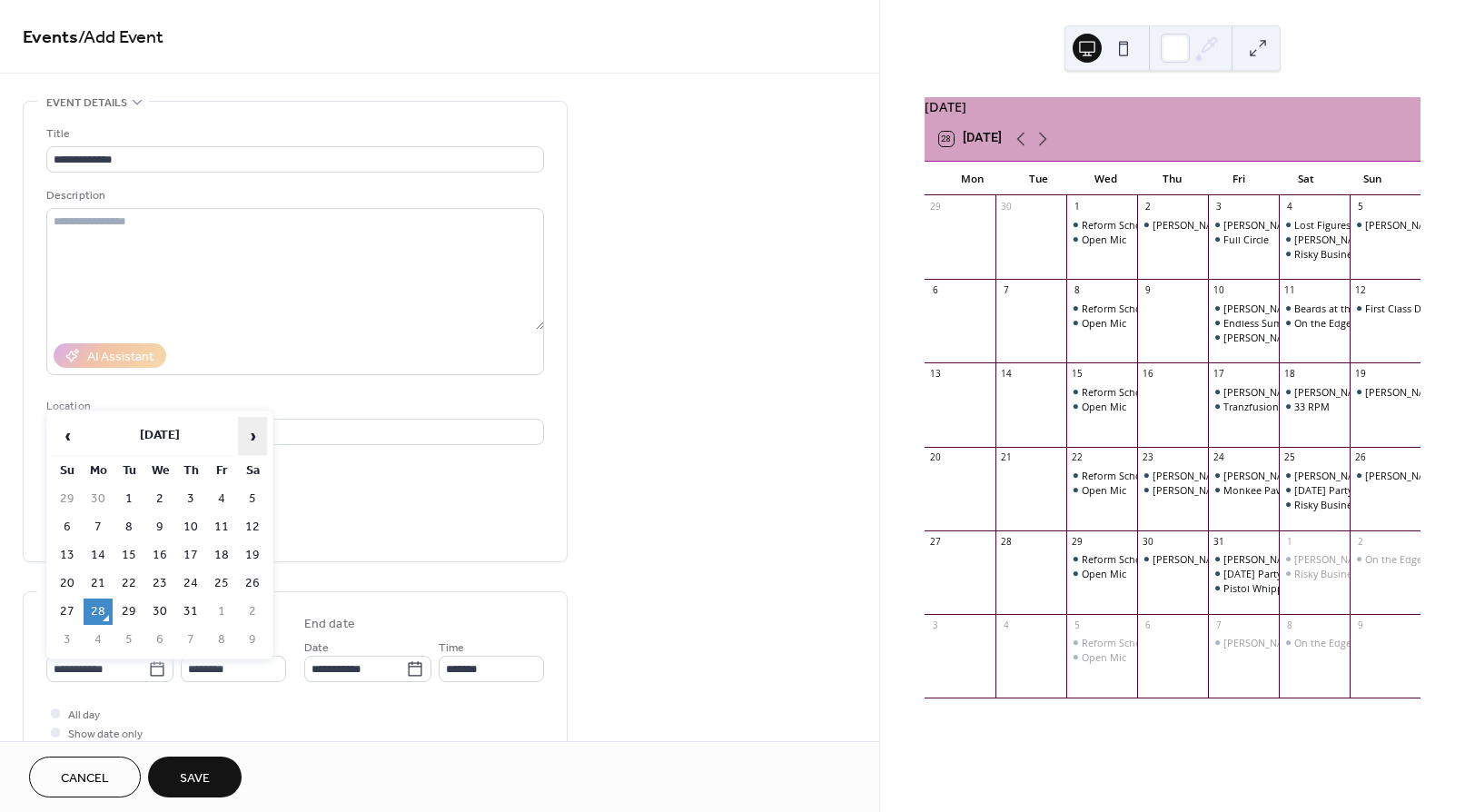 click on "›" at bounding box center (252, 436) 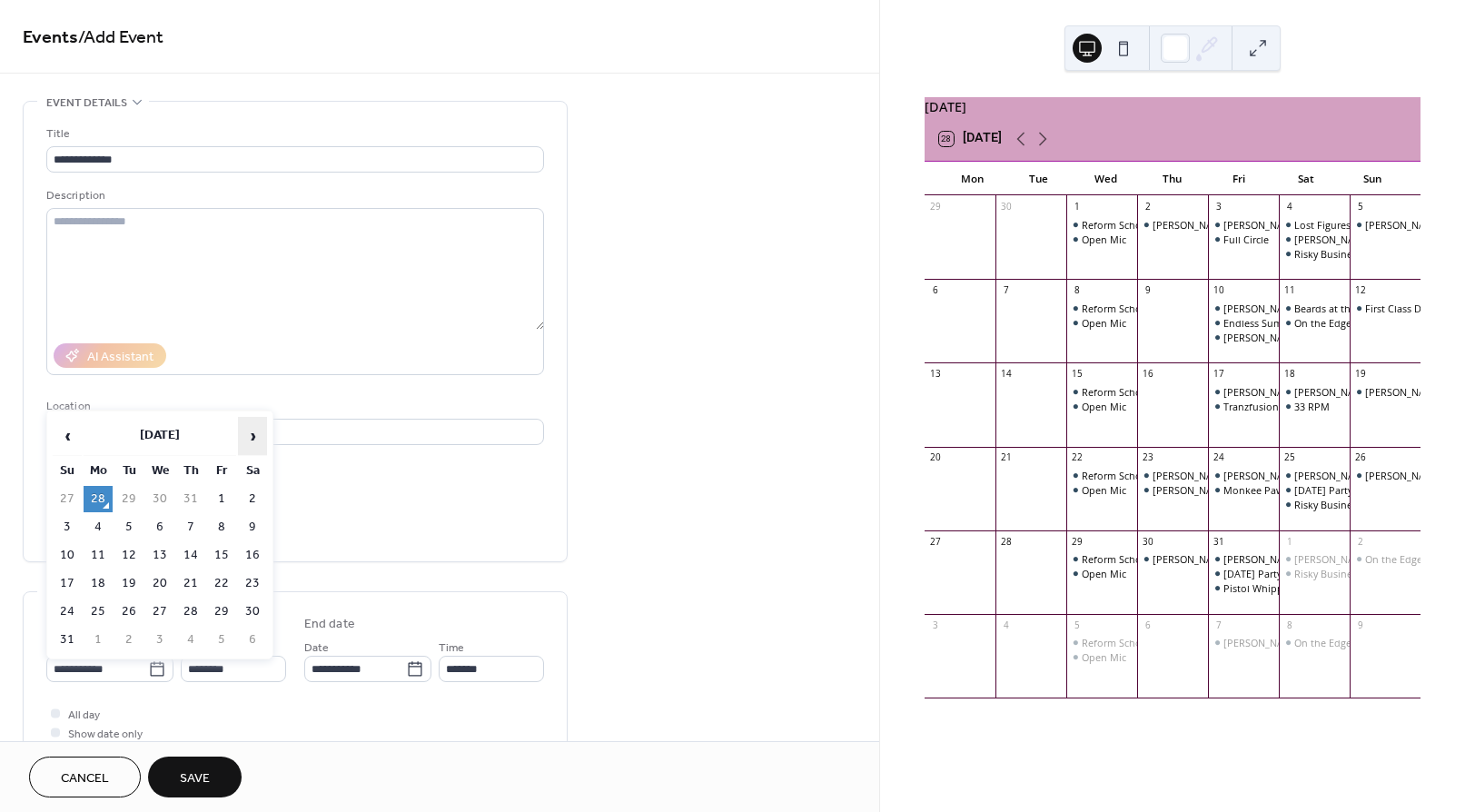 click on "›" at bounding box center [252, 436] 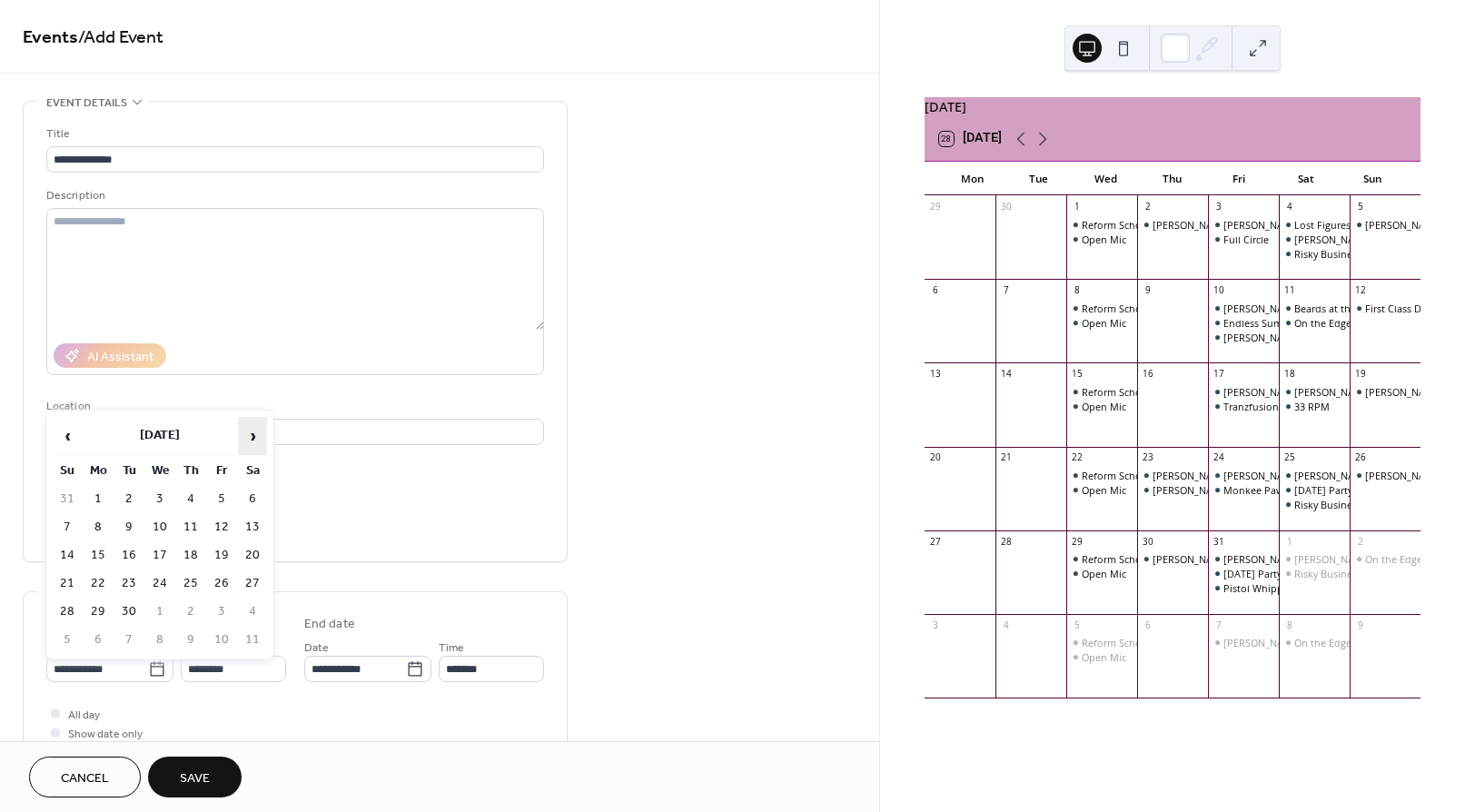 click on "›" at bounding box center [252, 436] 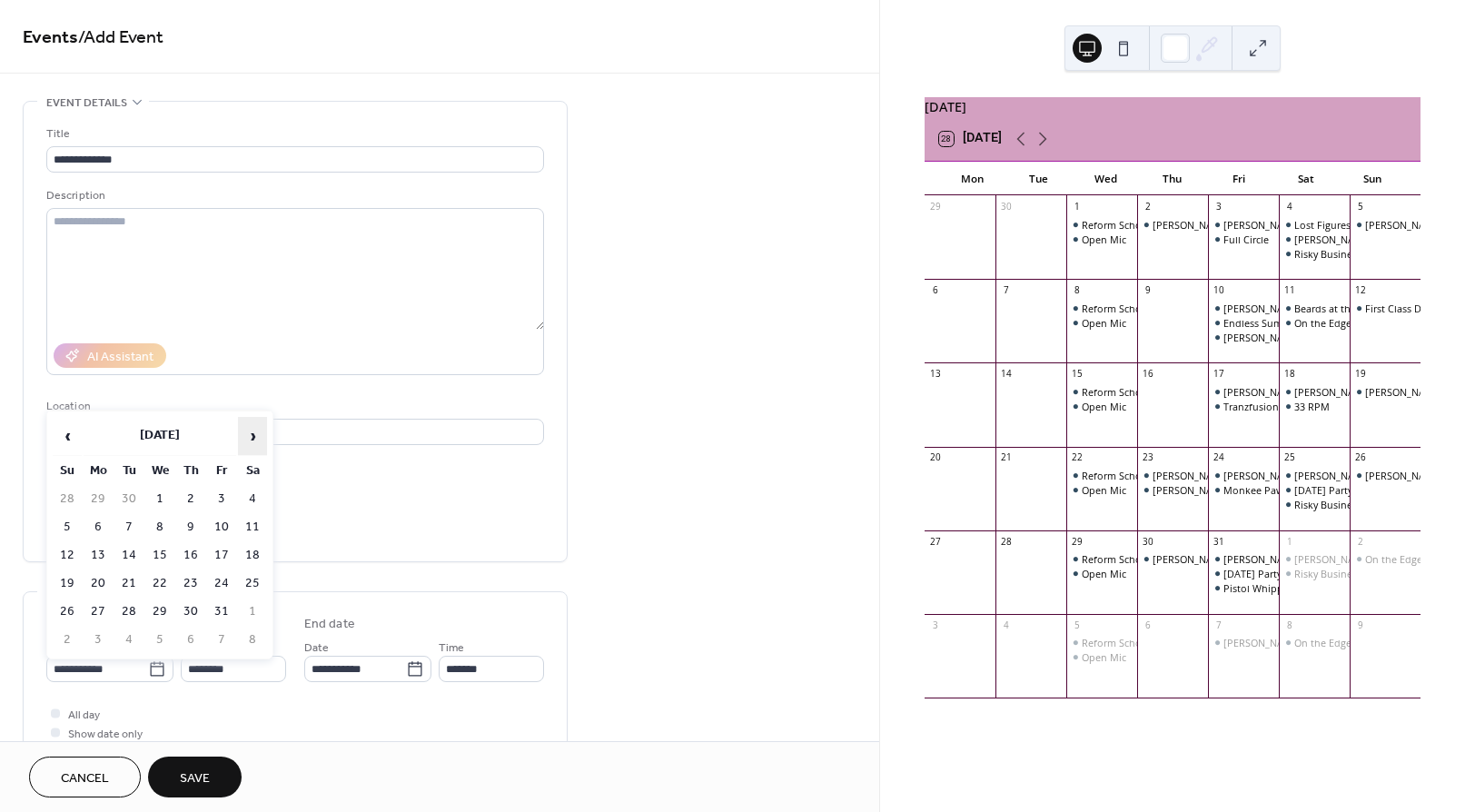click on "›" at bounding box center (252, 436) 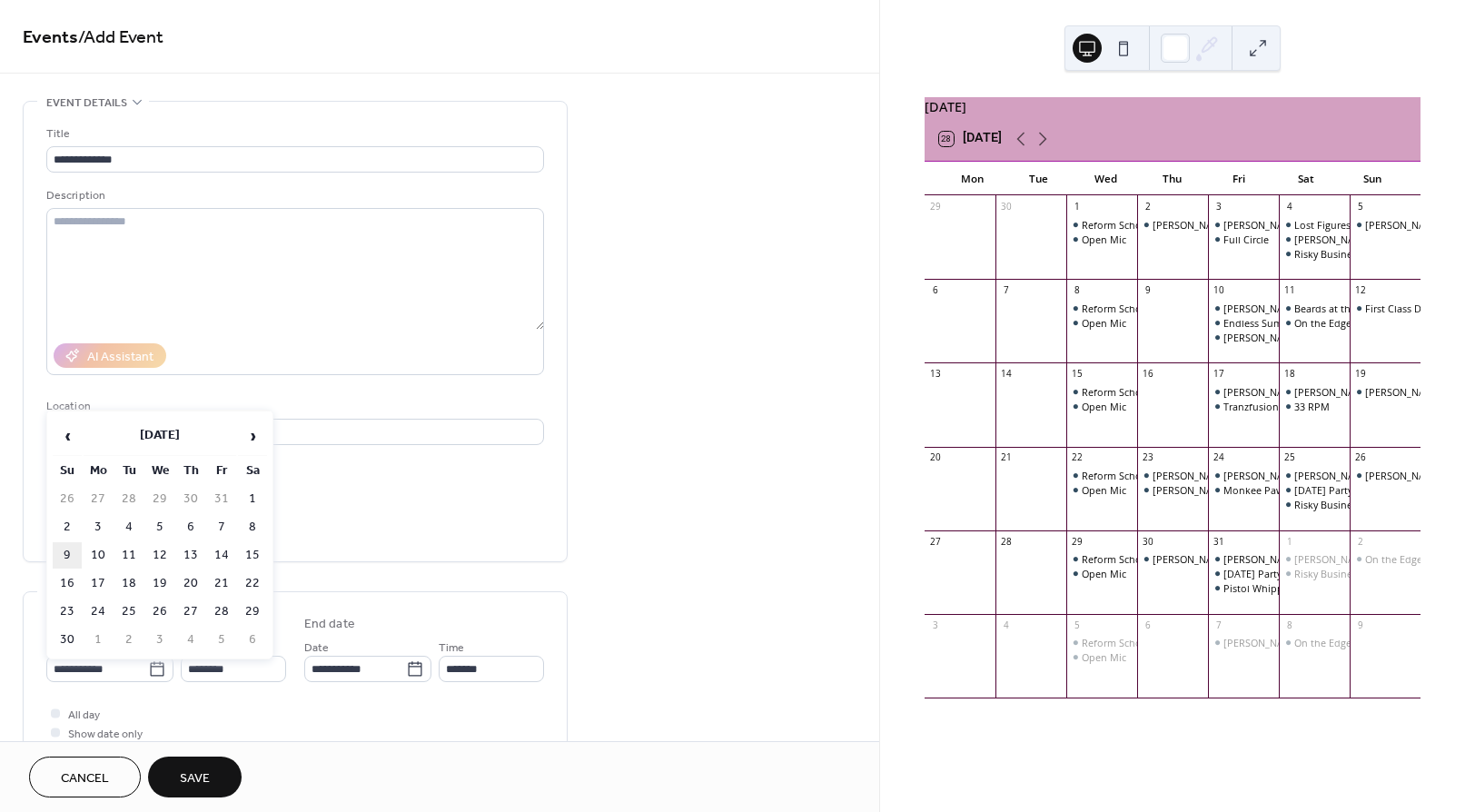 click on "9" at bounding box center [67, 555] 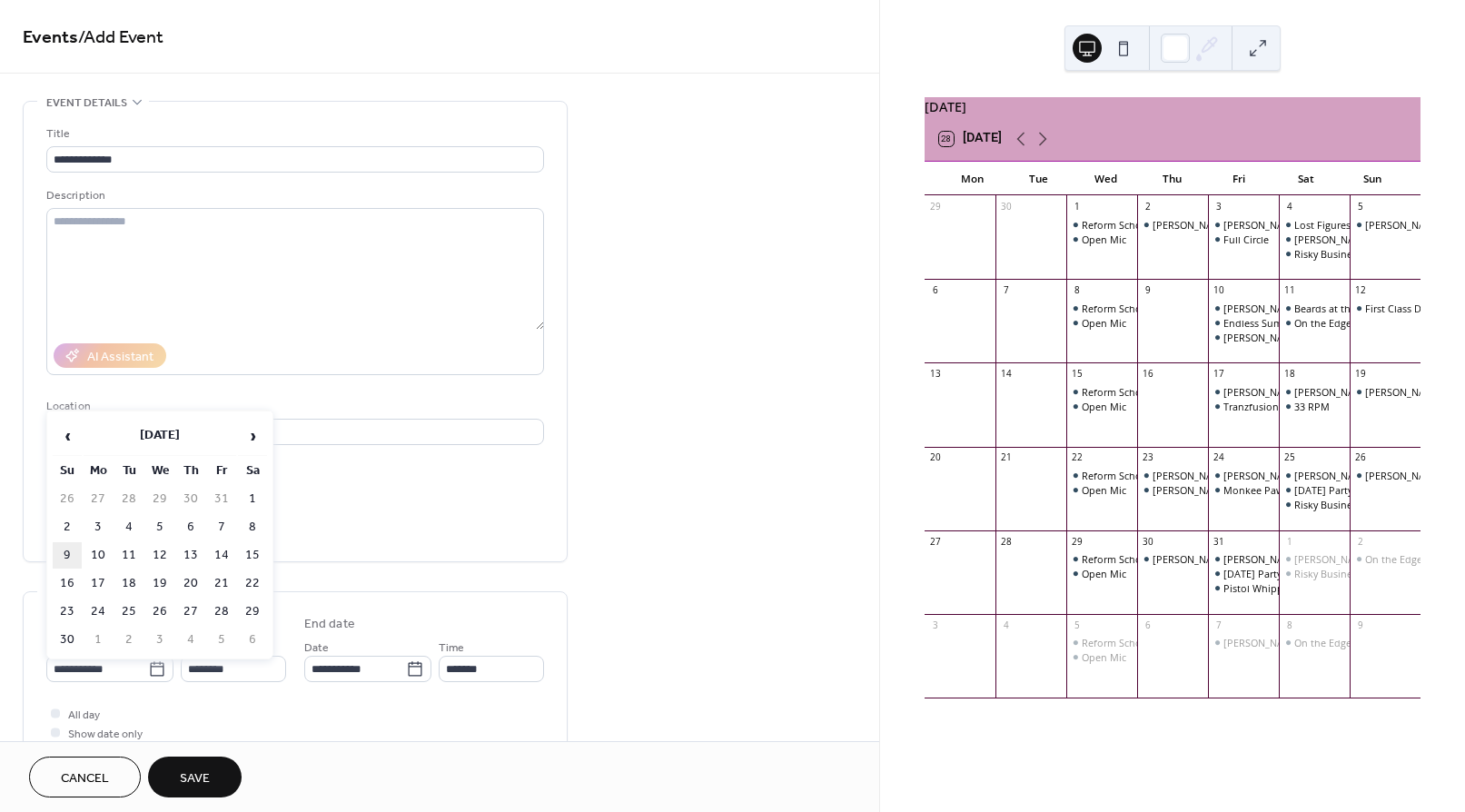 type on "**********" 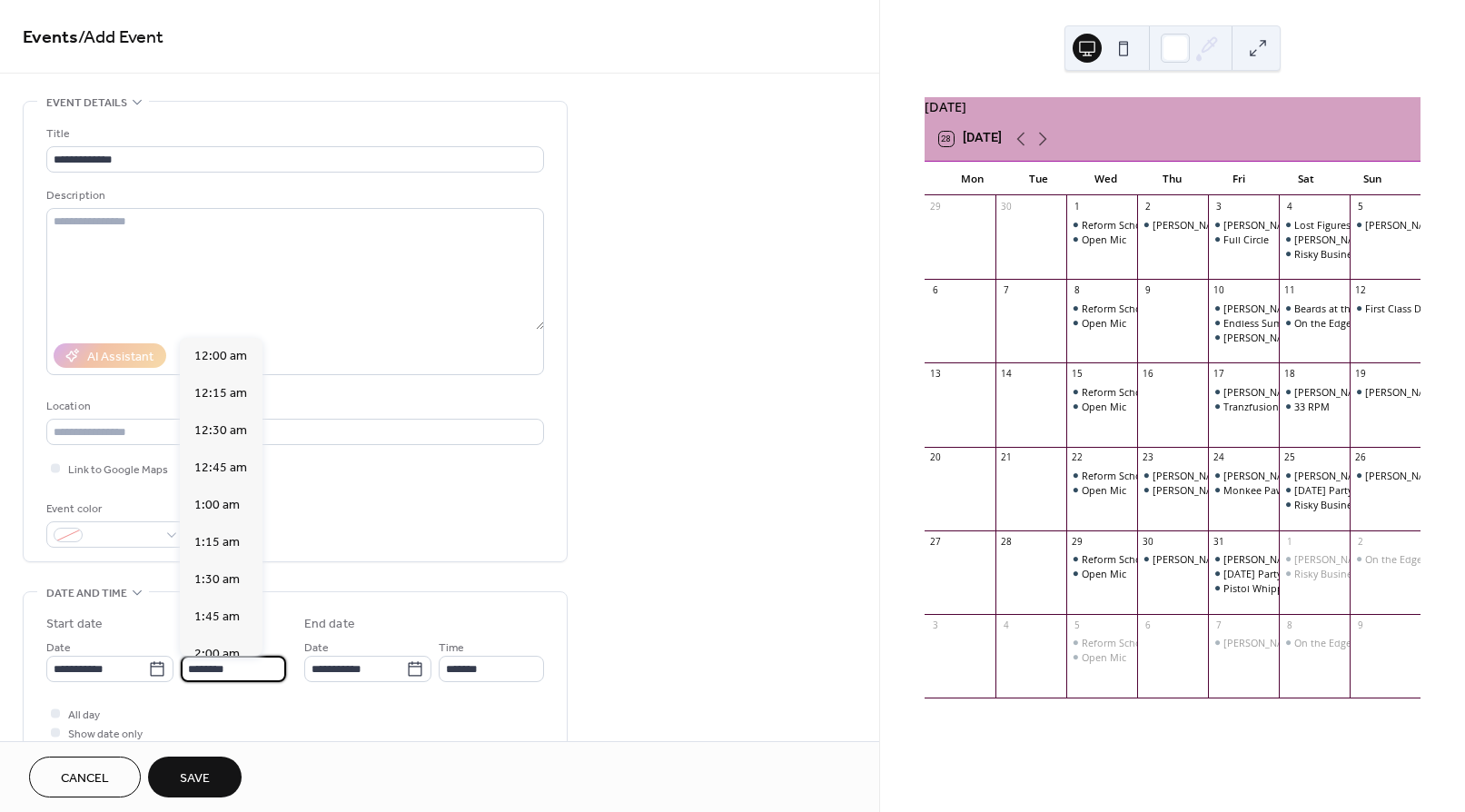 click on "********" at bounding box center [233, 668] 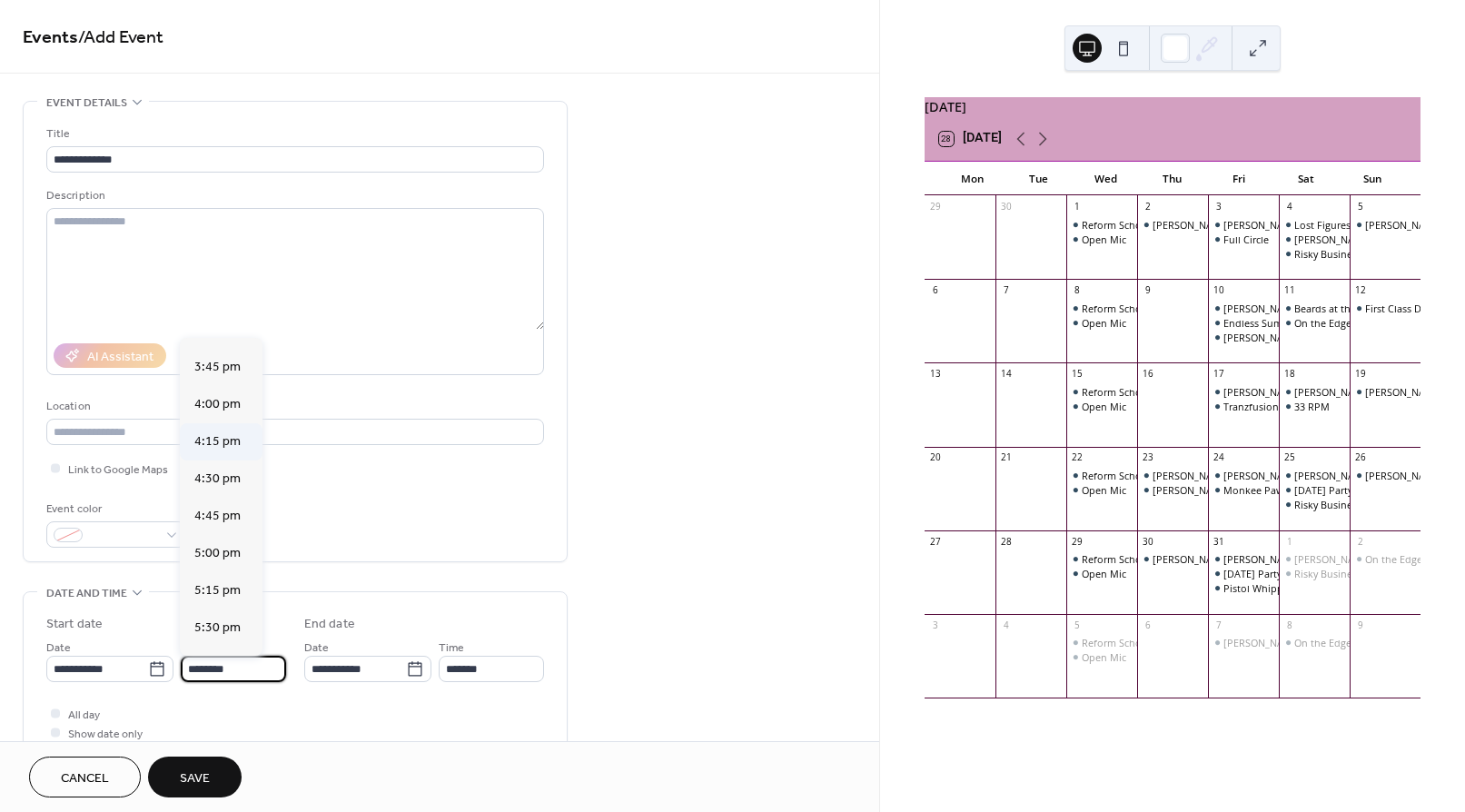 scroll, scrollTop: 2336, scrollLeft: 0, axis: vertical 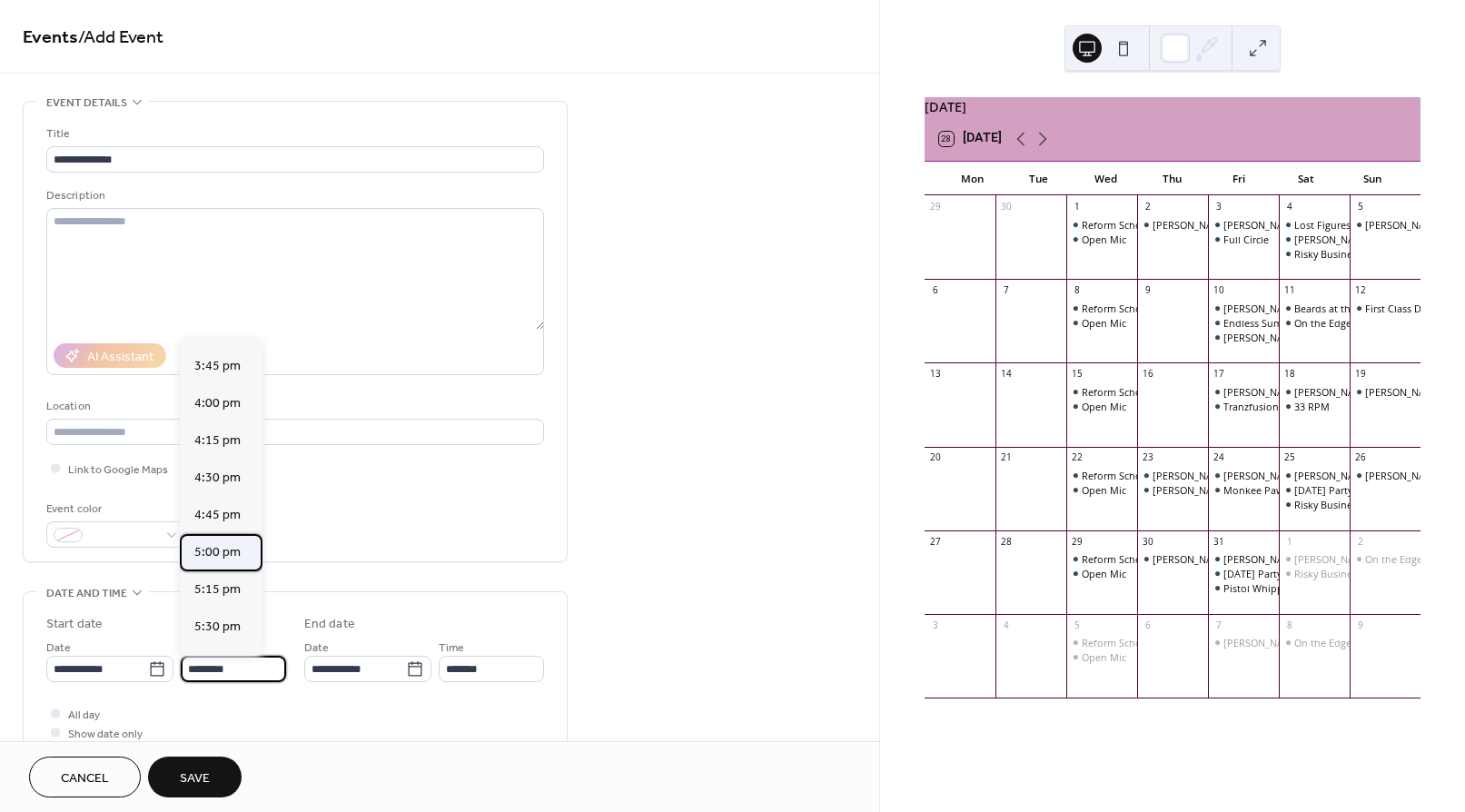 click on "5:00 pm" at bounding box center (221, 552) 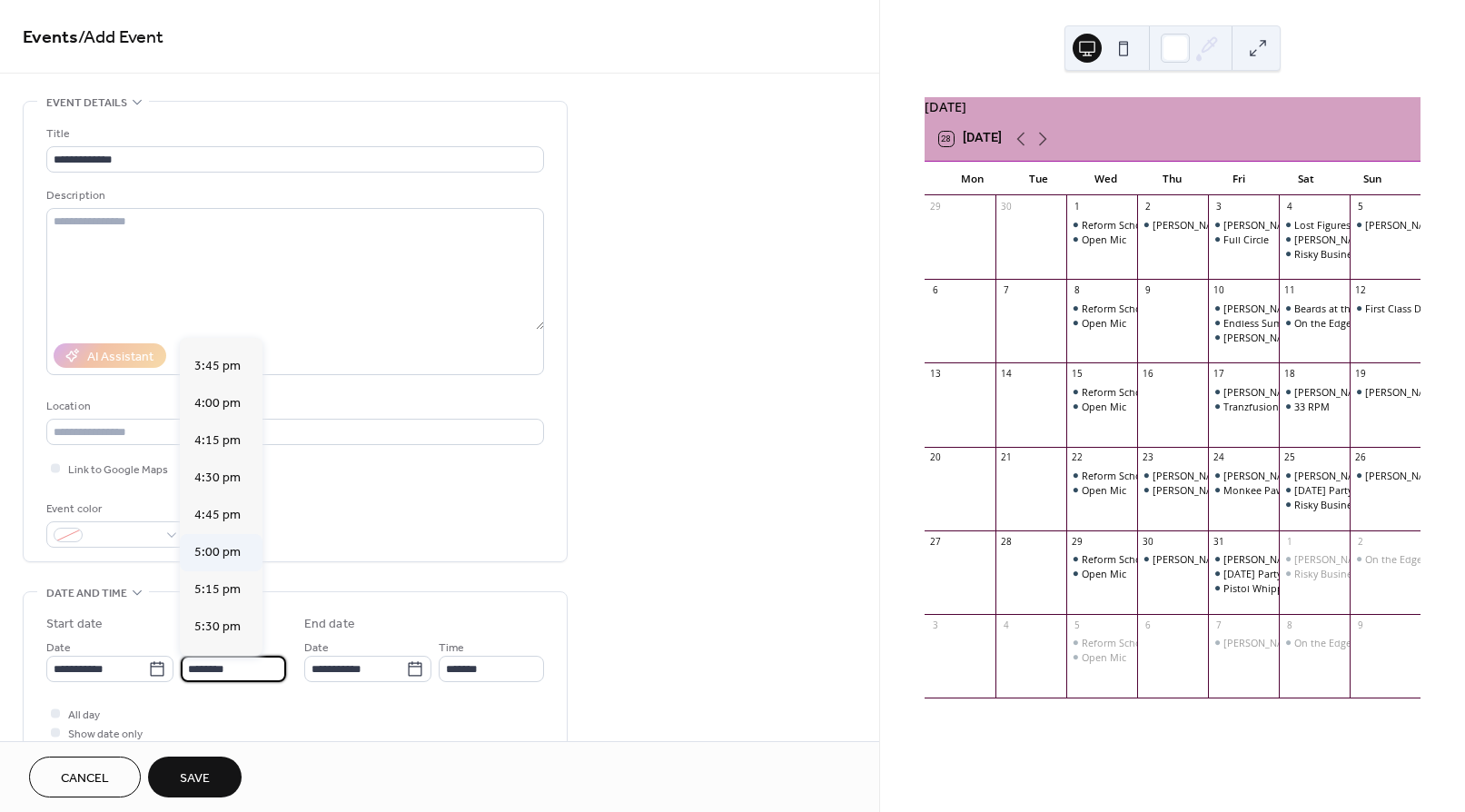 type on "*******" 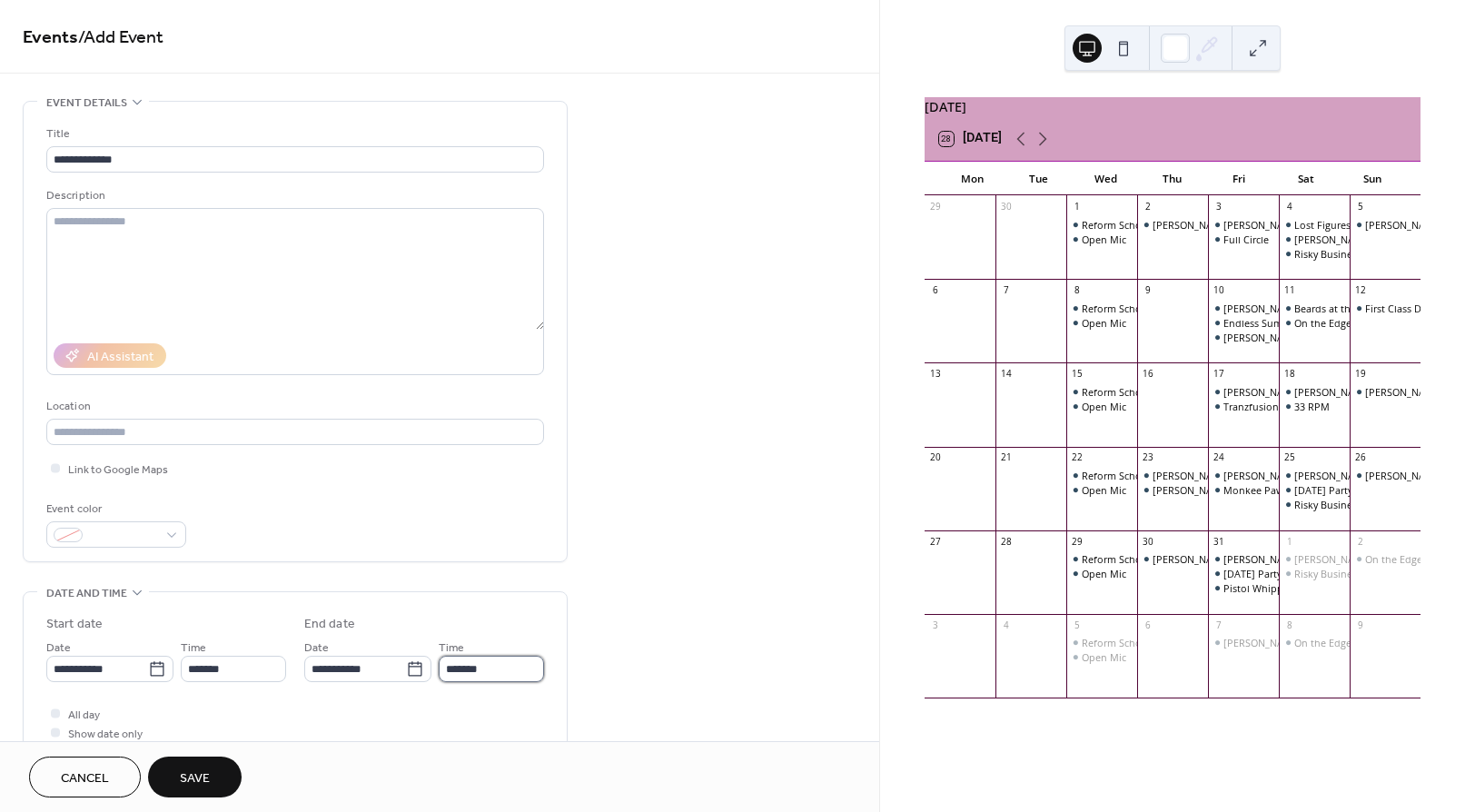 click on "*******" at bounding box center [491, 668] 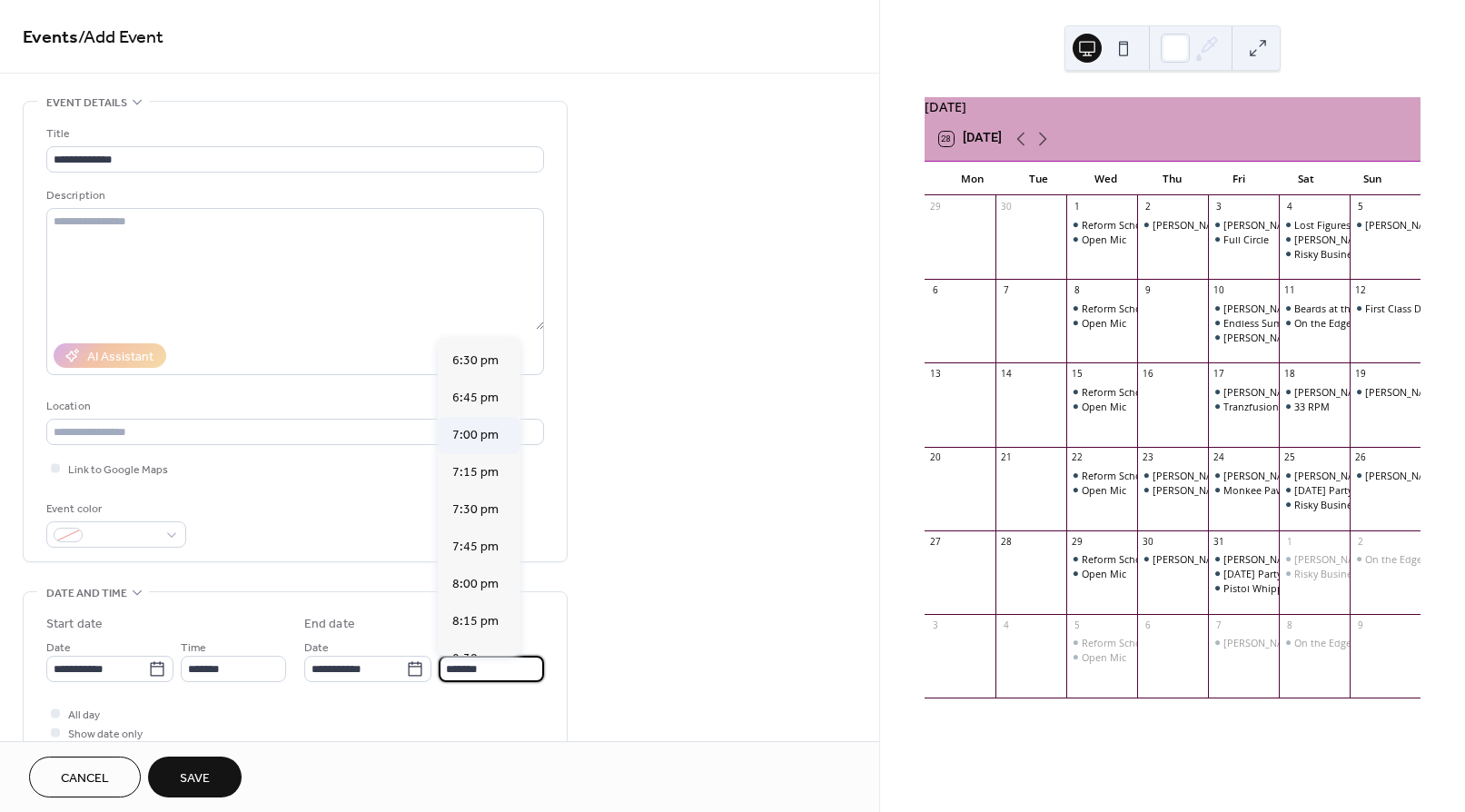 scroll, scrollTop: 186, scrollLeft: 0, axis: vertical 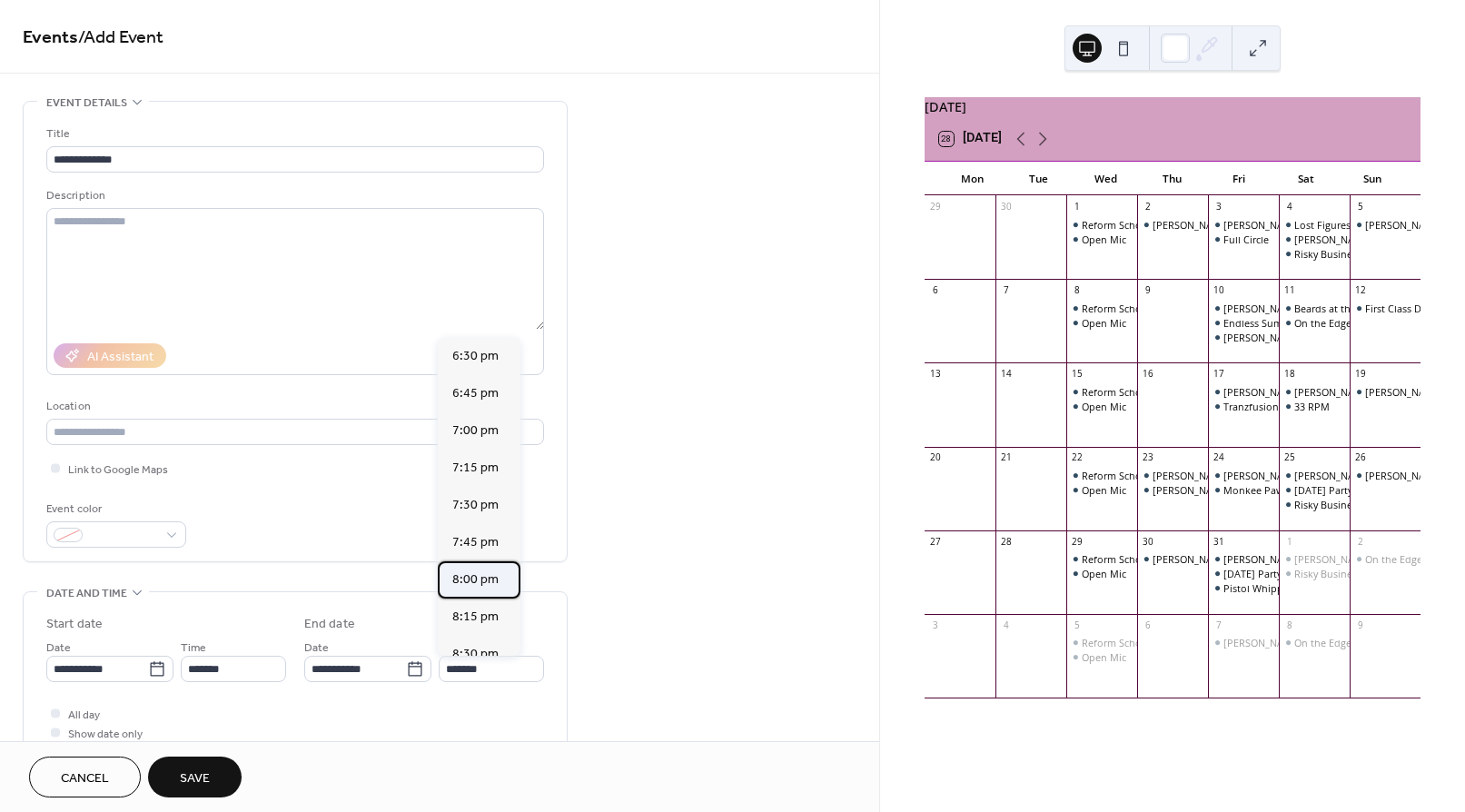 click on "8:00 pm" at bounding box center (475, 579) 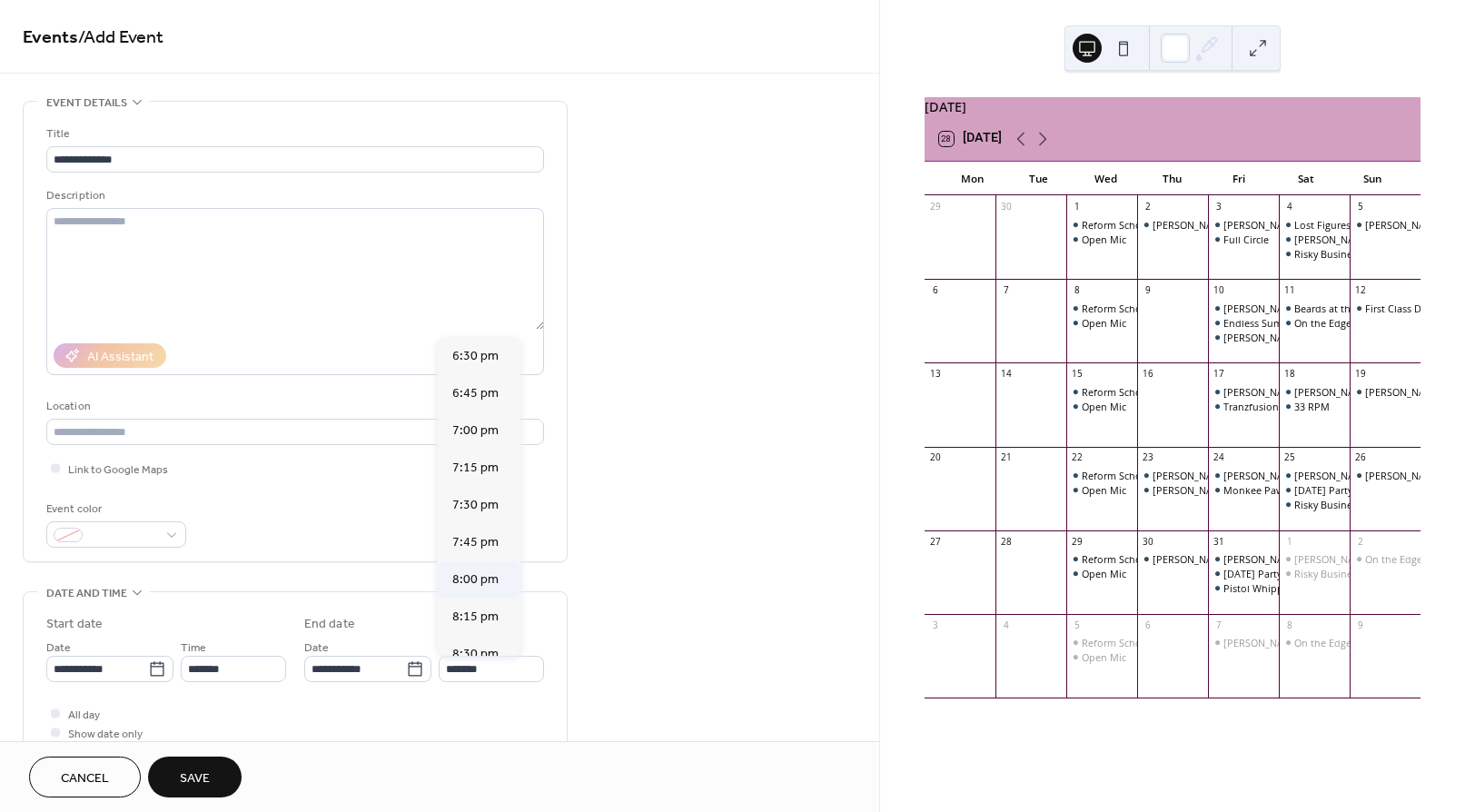 type on "*******" 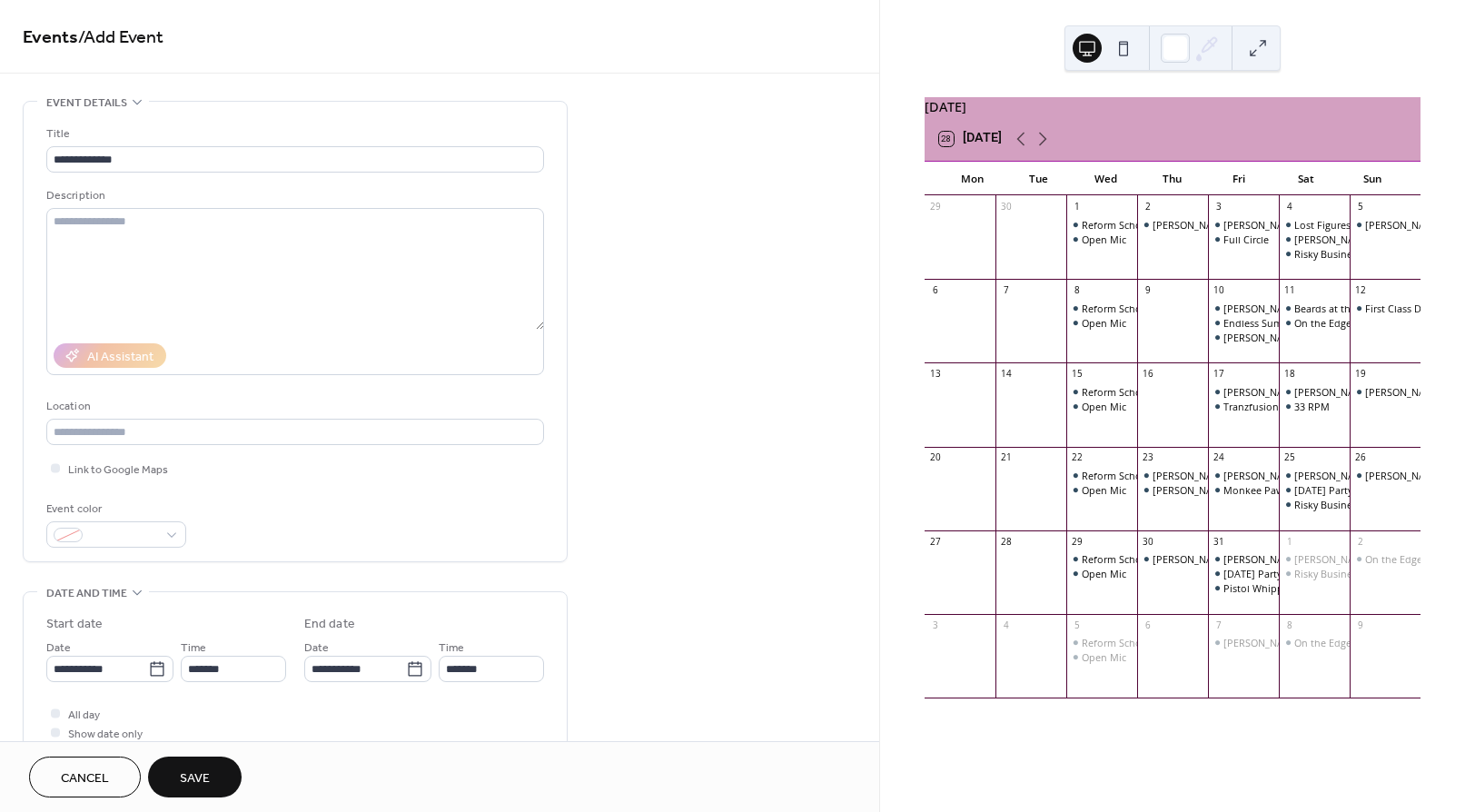 click on "Save" at bounding box center (194, 777) 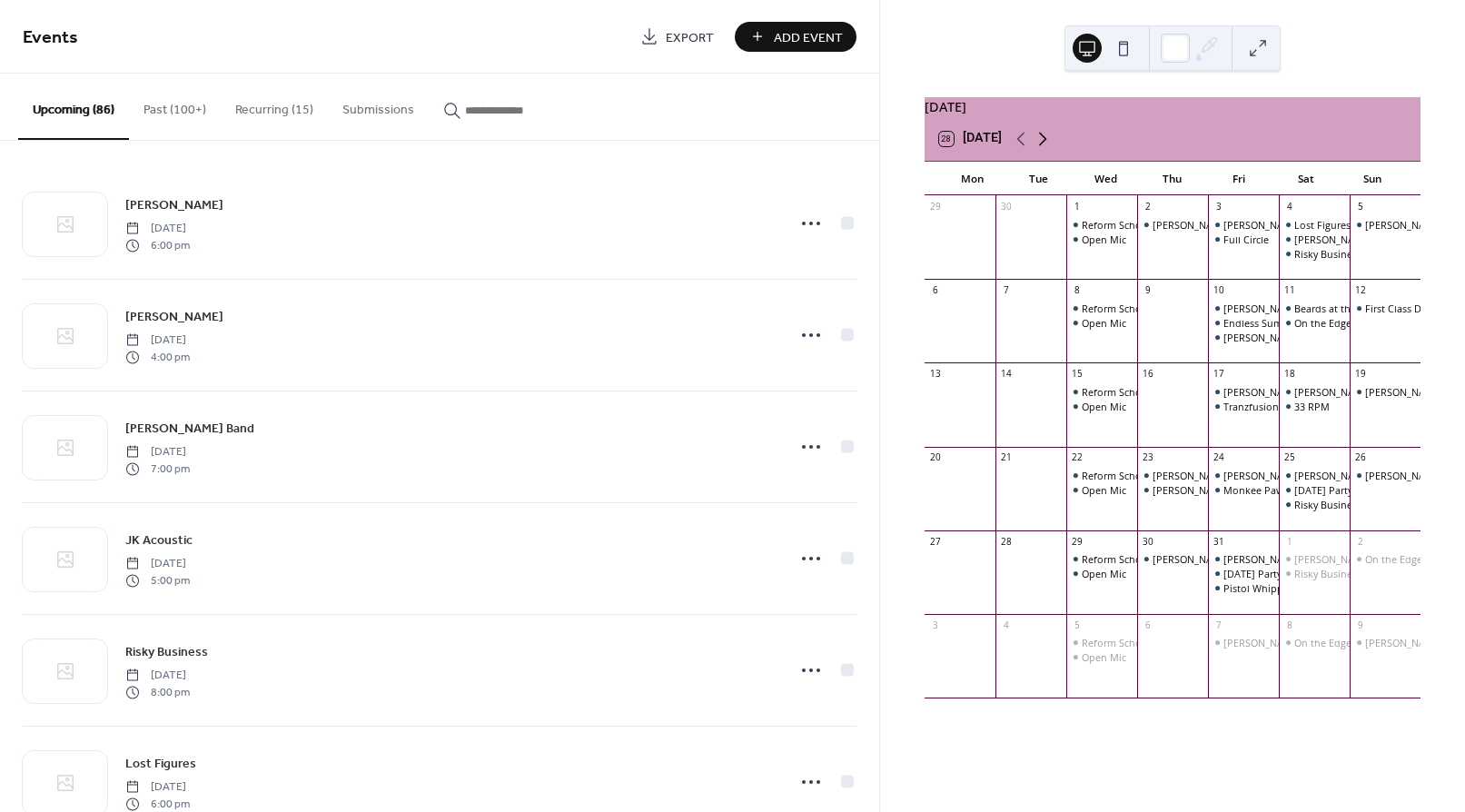 click 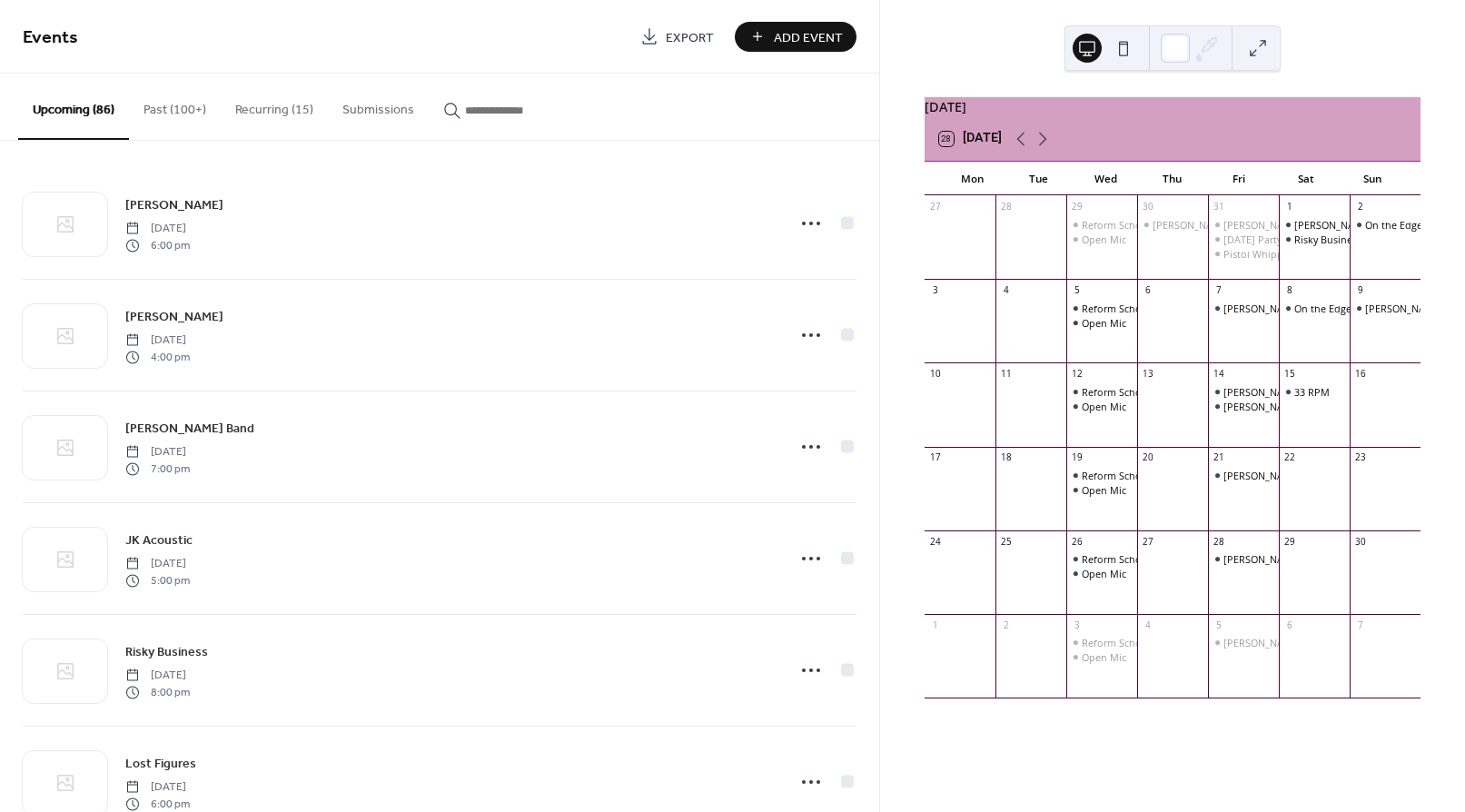click on "Add Event" at bounding box center (808, 37) 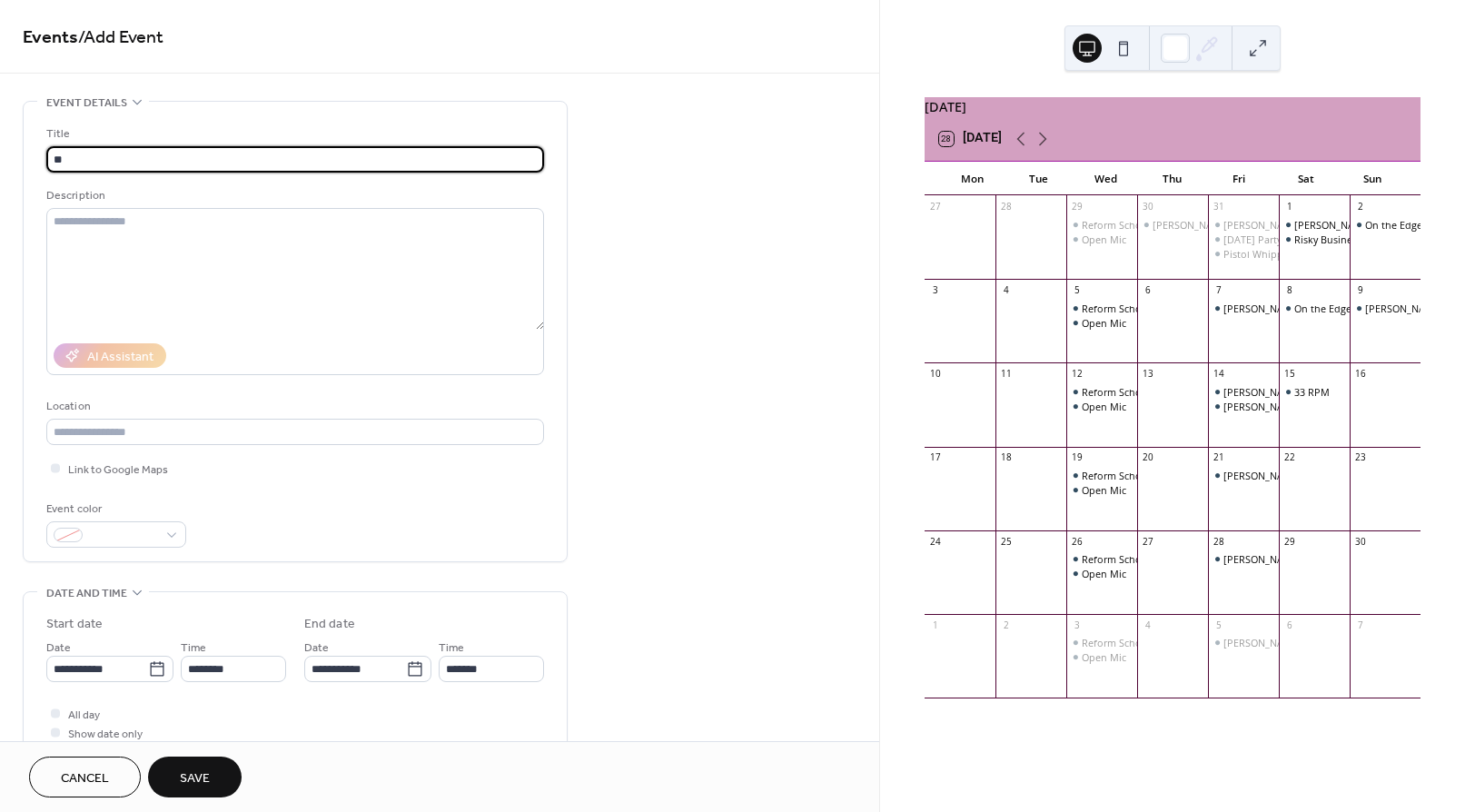 type on "*" 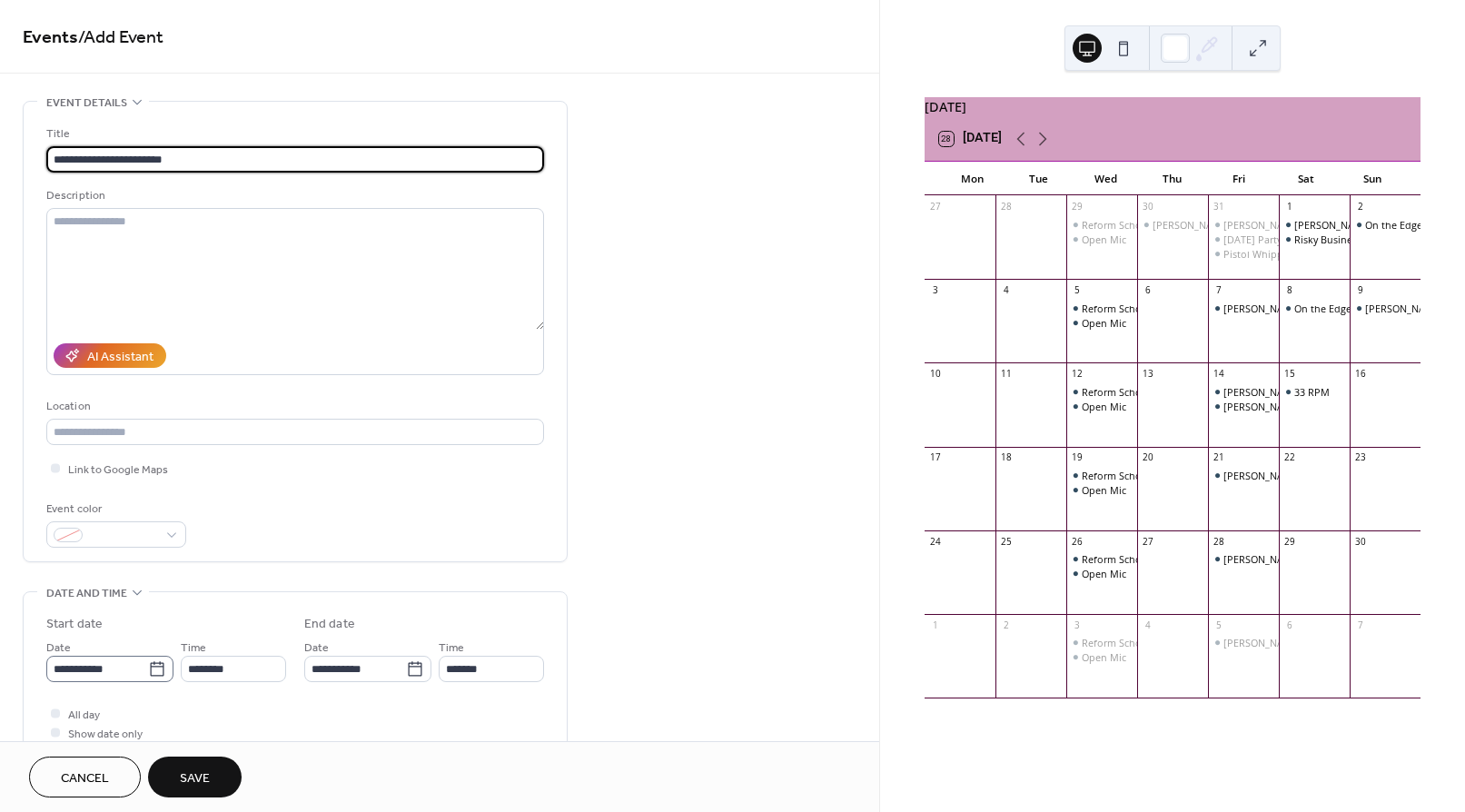 type on "**********" 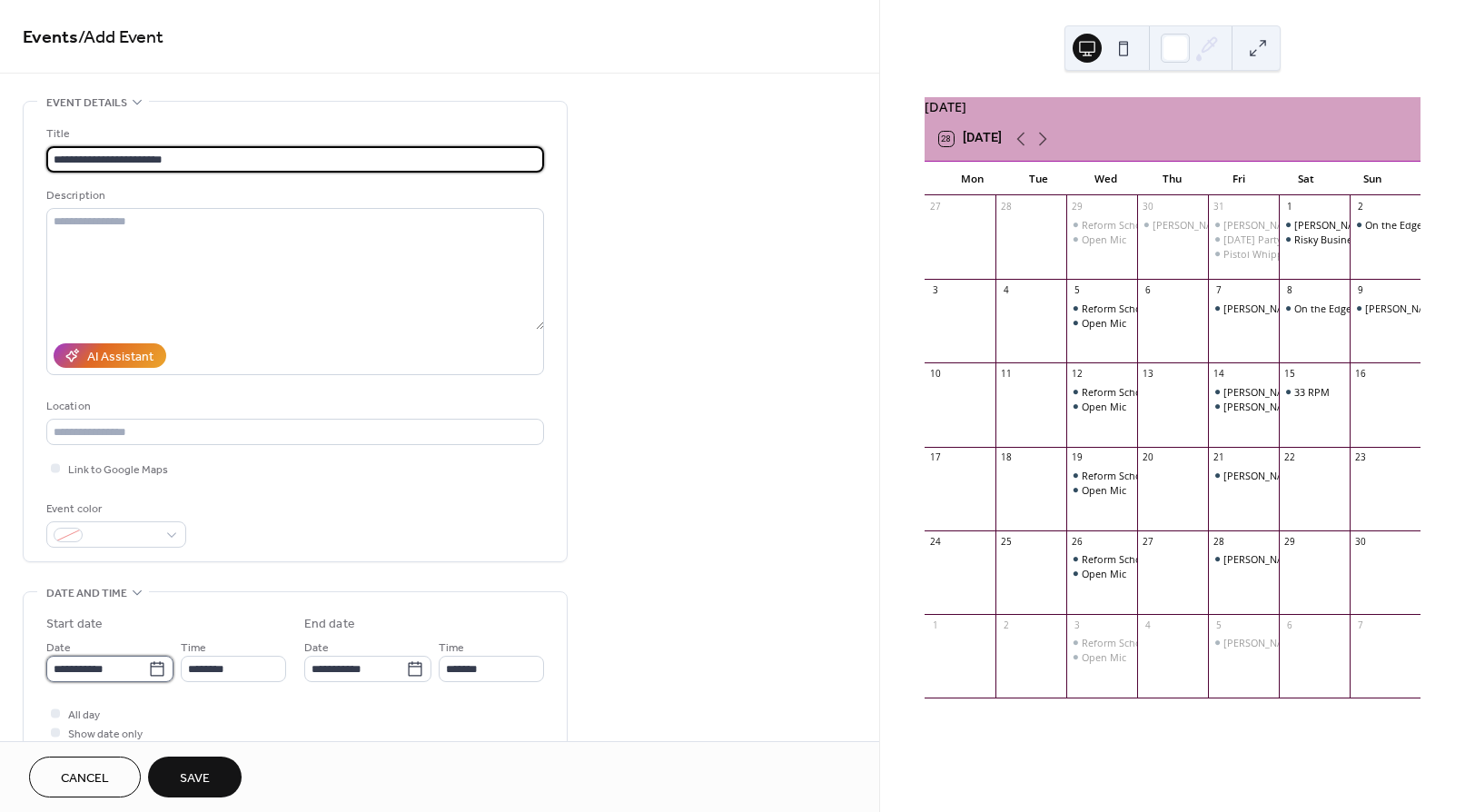 click on "**********" at bounding box center [97, 668] 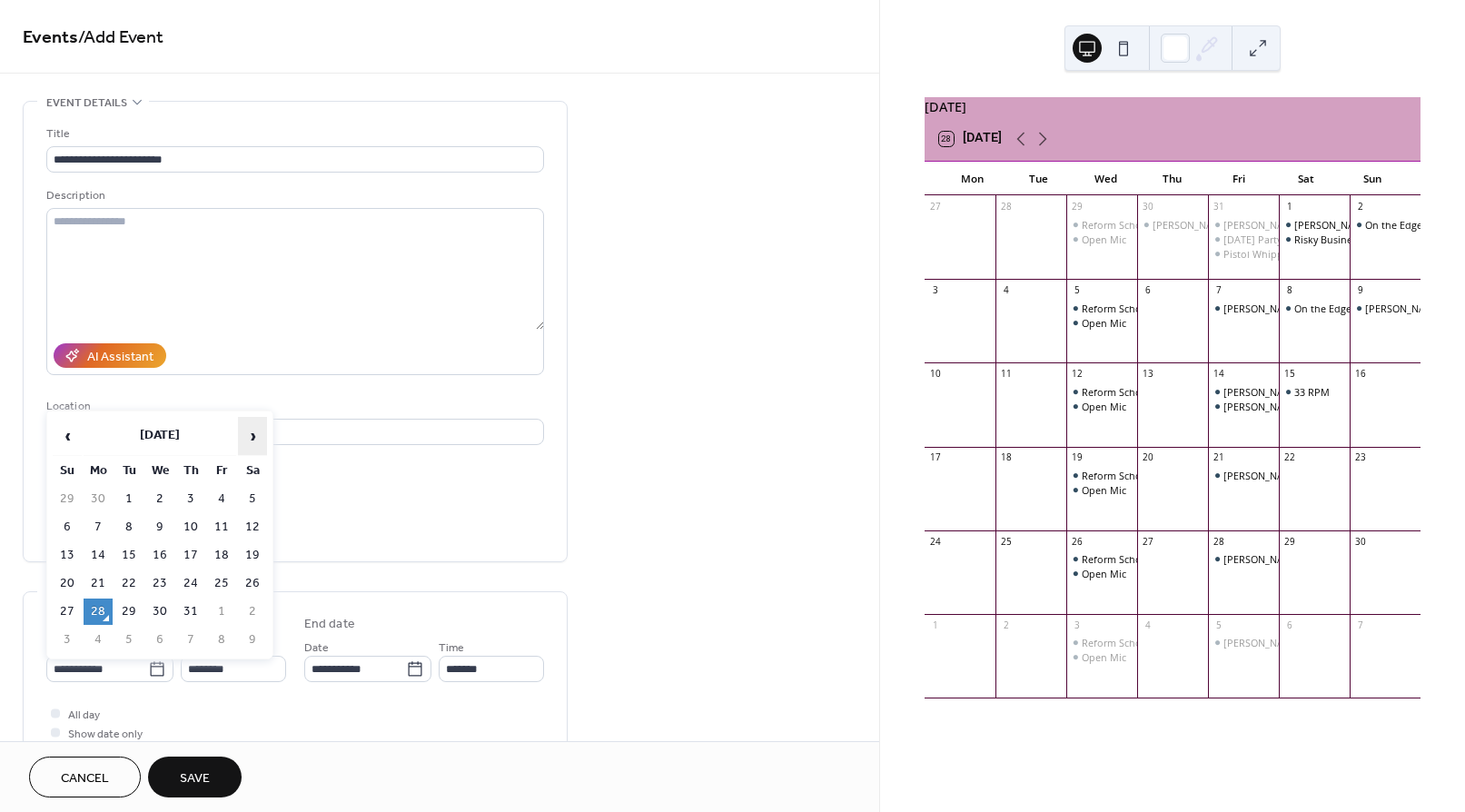 click on "›" at bounding box center [252, 436] 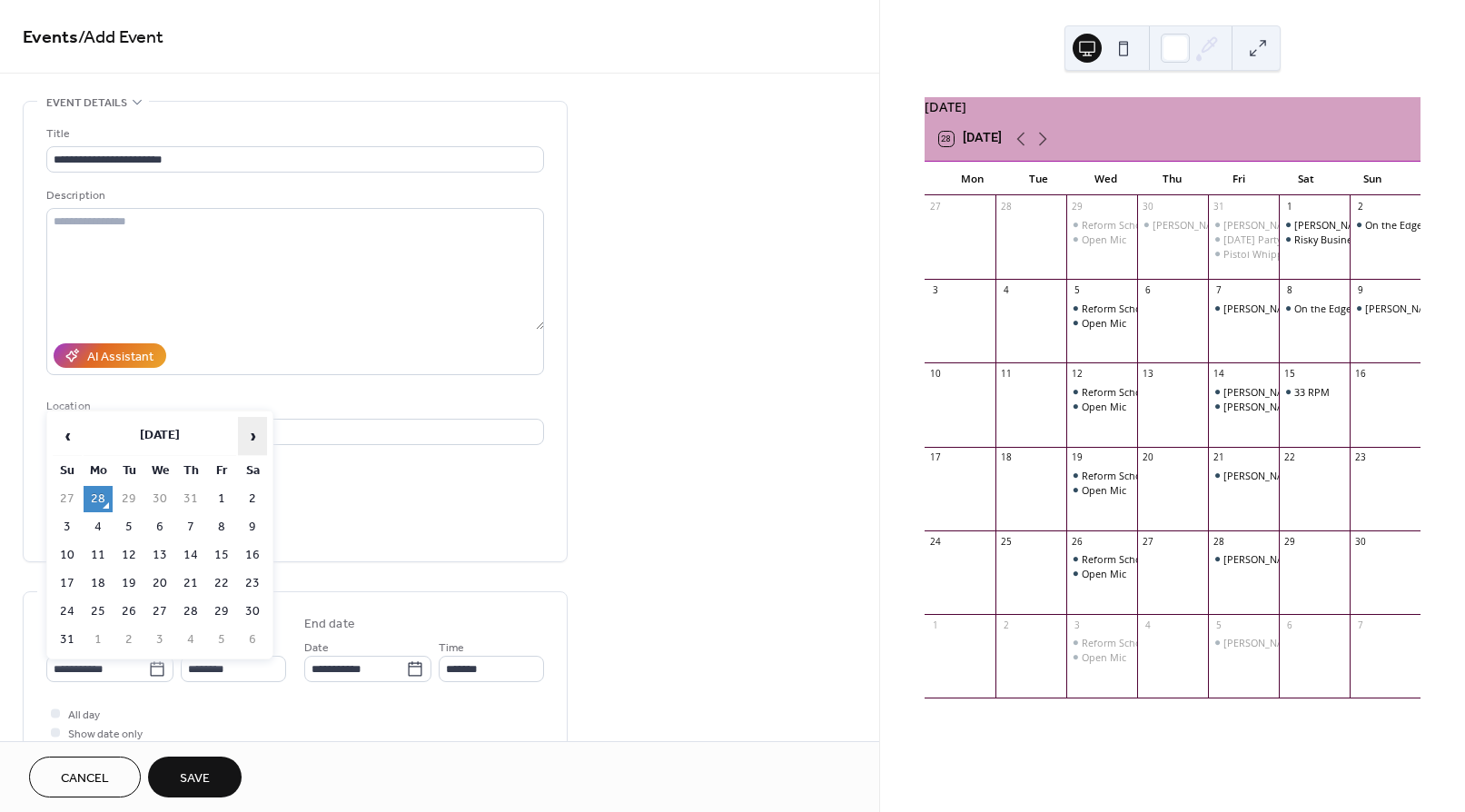 click on "›" at bounding box center (252, 436) 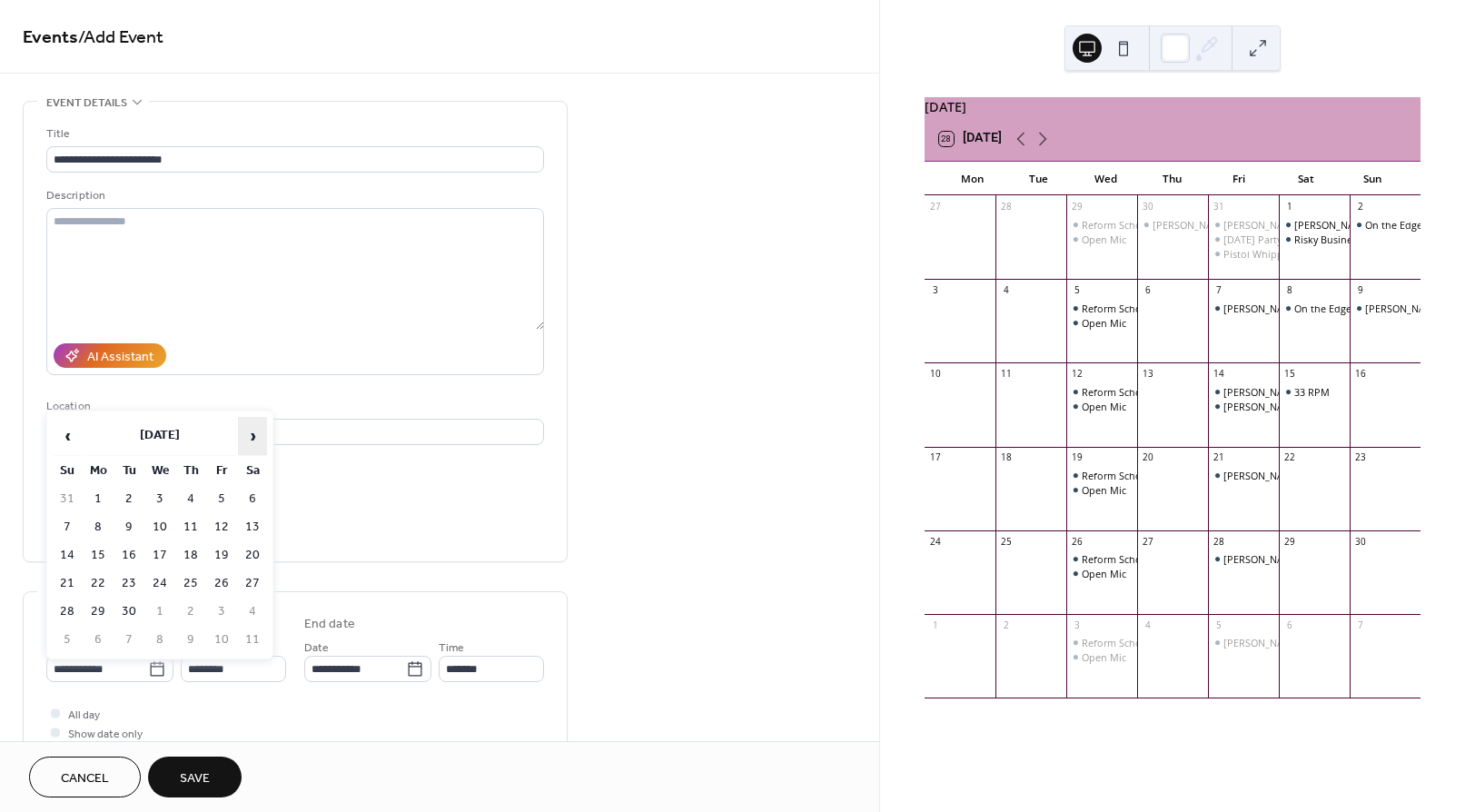 click on "›" at bounding box center (252, 436) 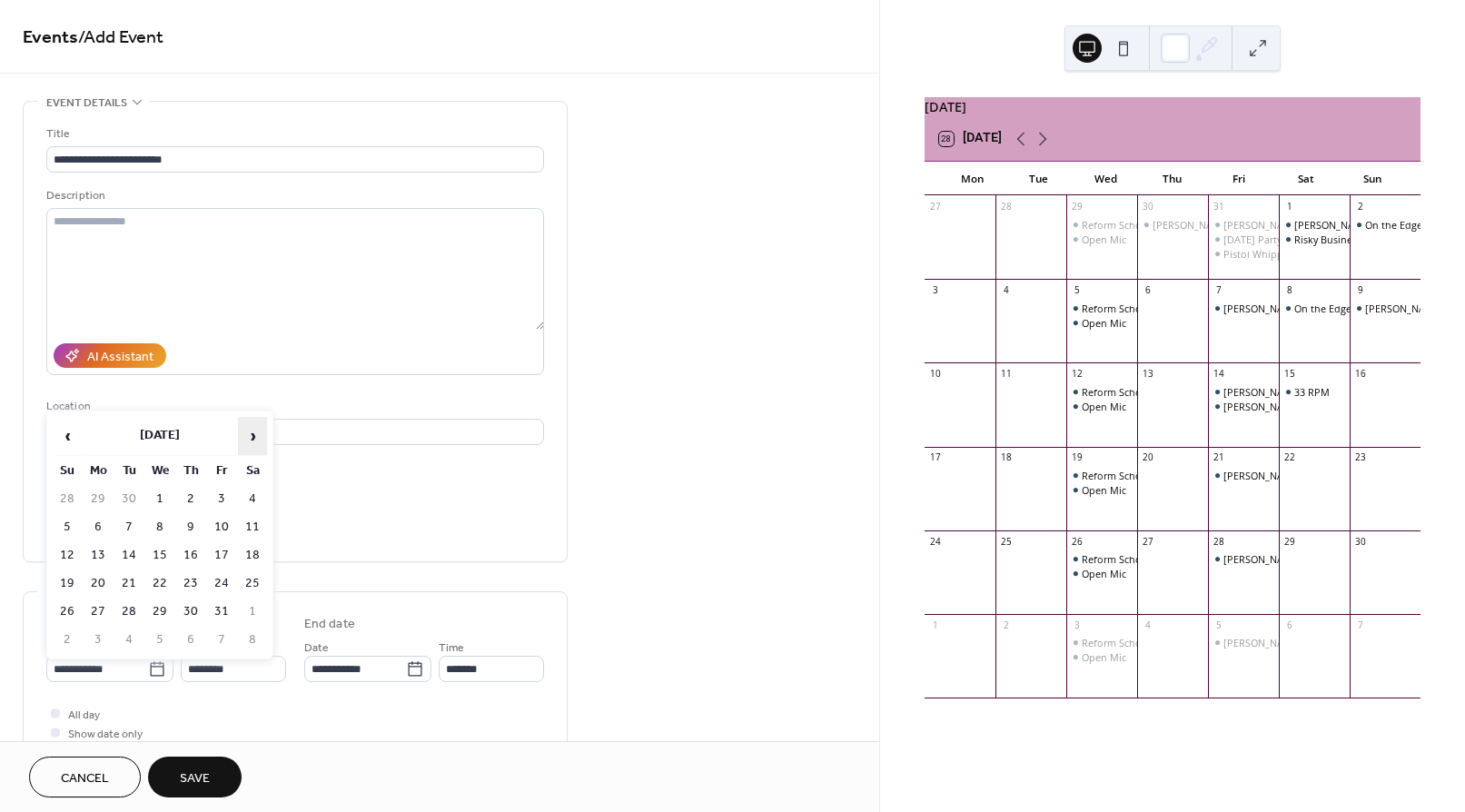 click on "›" at bounding box center (252, 436) 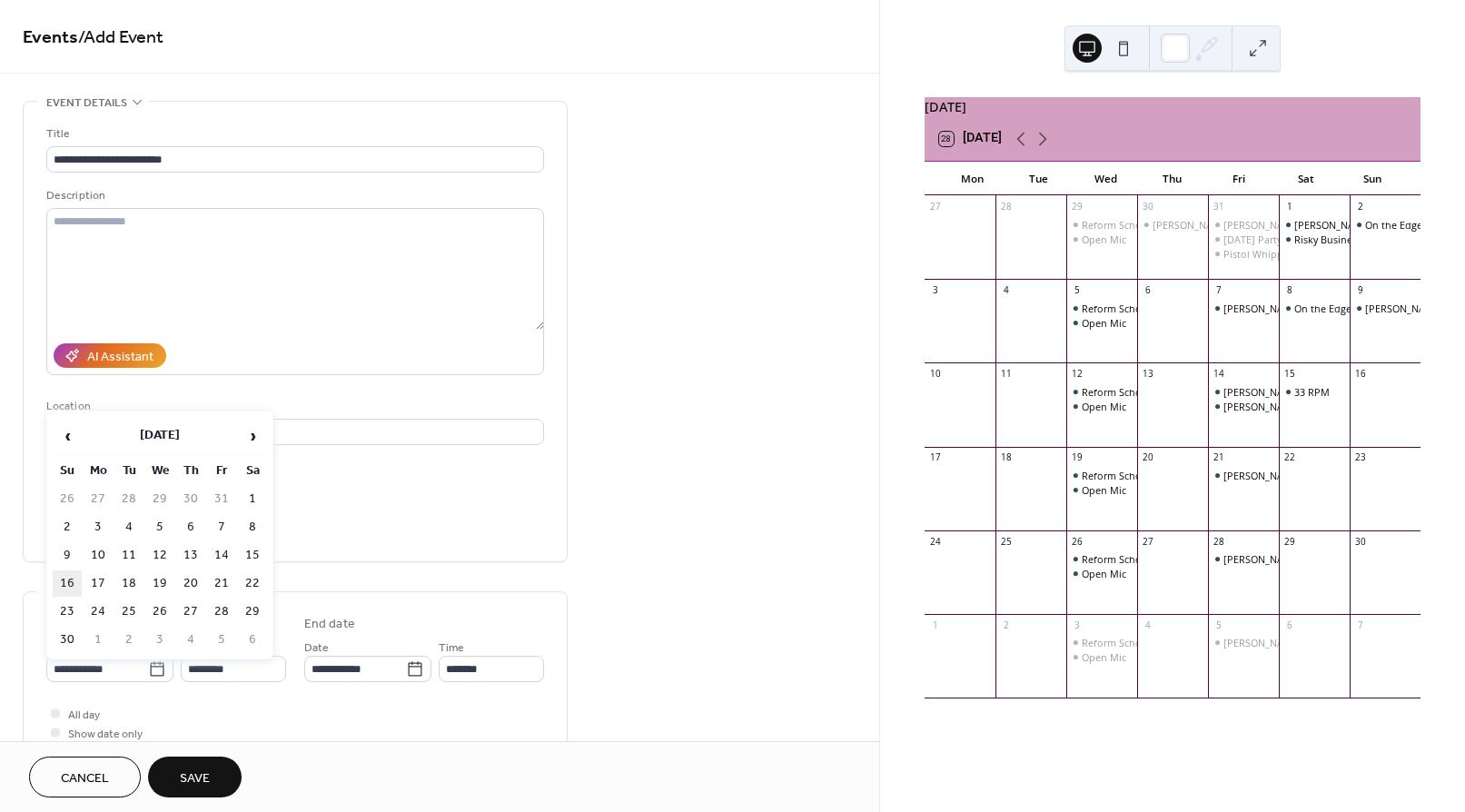 click on "16" at bounding box center [67, 583] 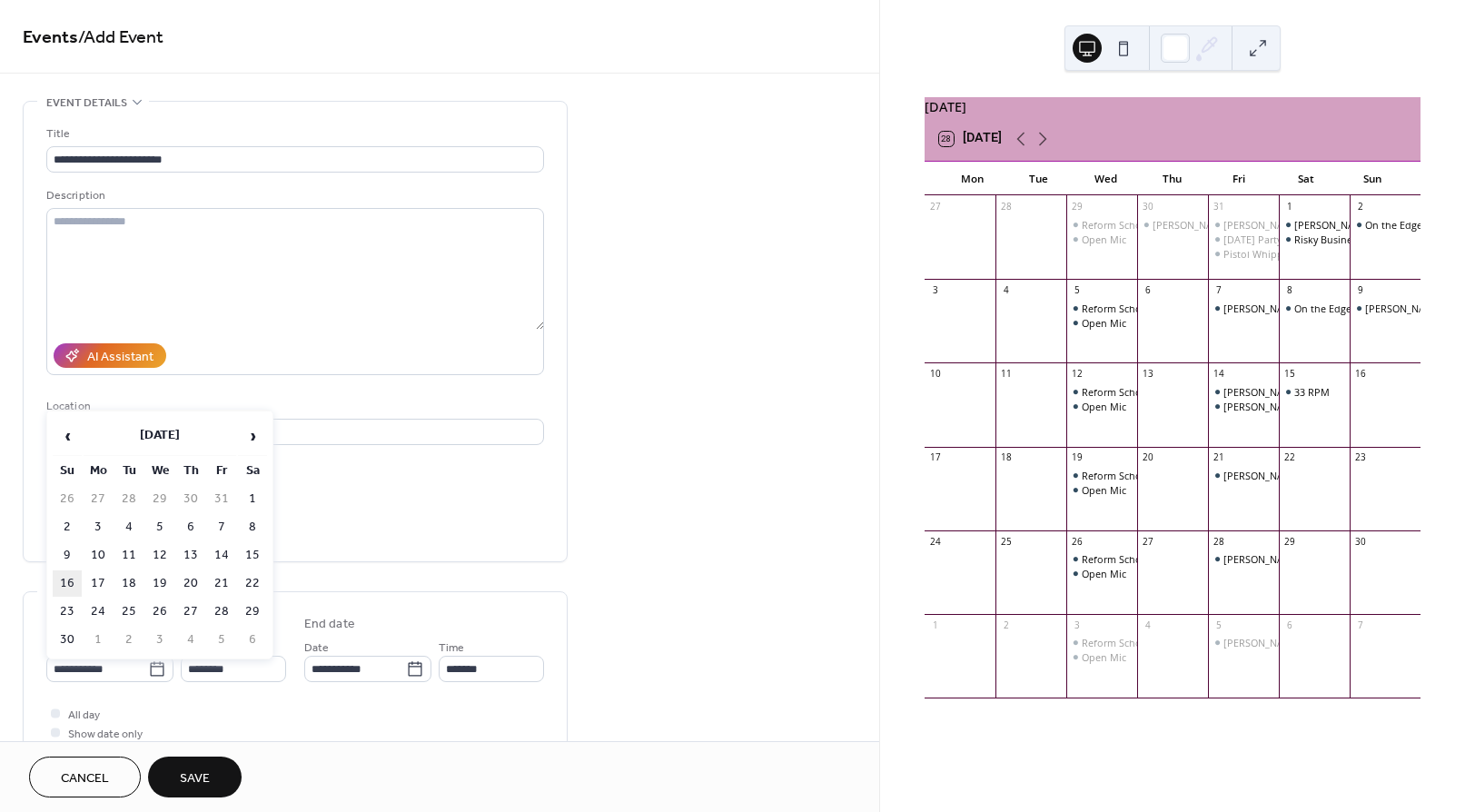type on "**********" 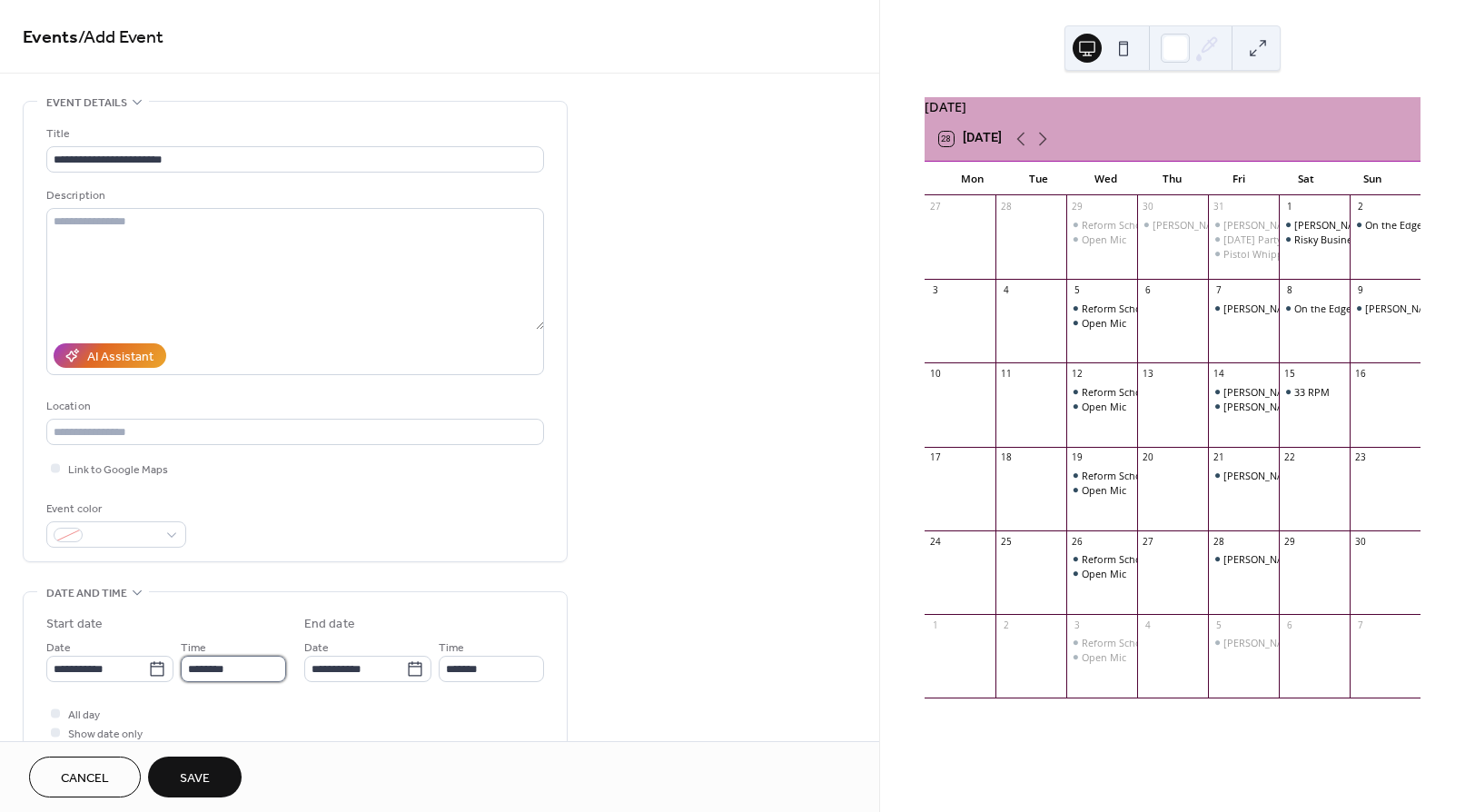 click on "********" at bounding box center [233, 668] 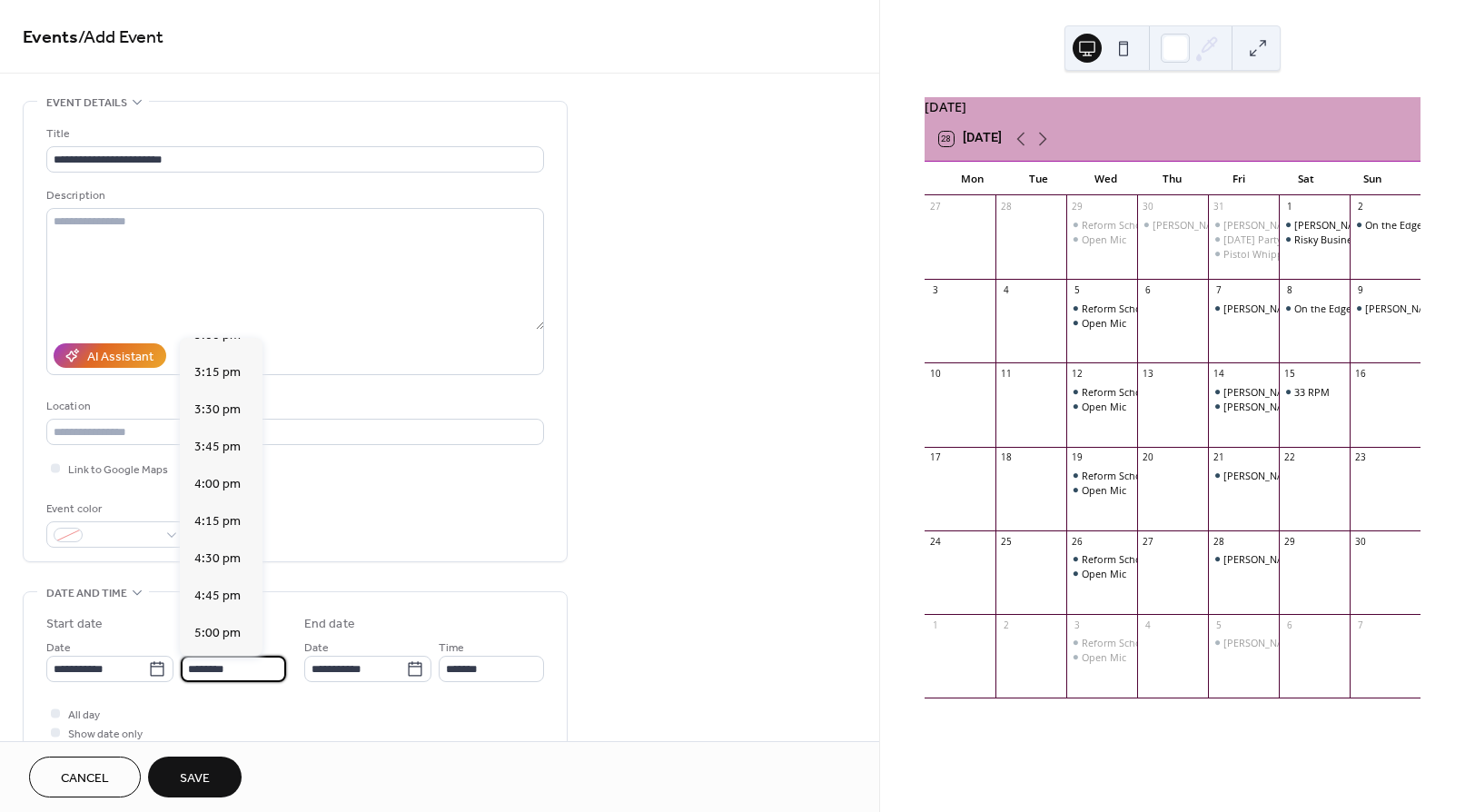 scroll, scrollTop: 2258, scrollLeft: 0, axis: vertical 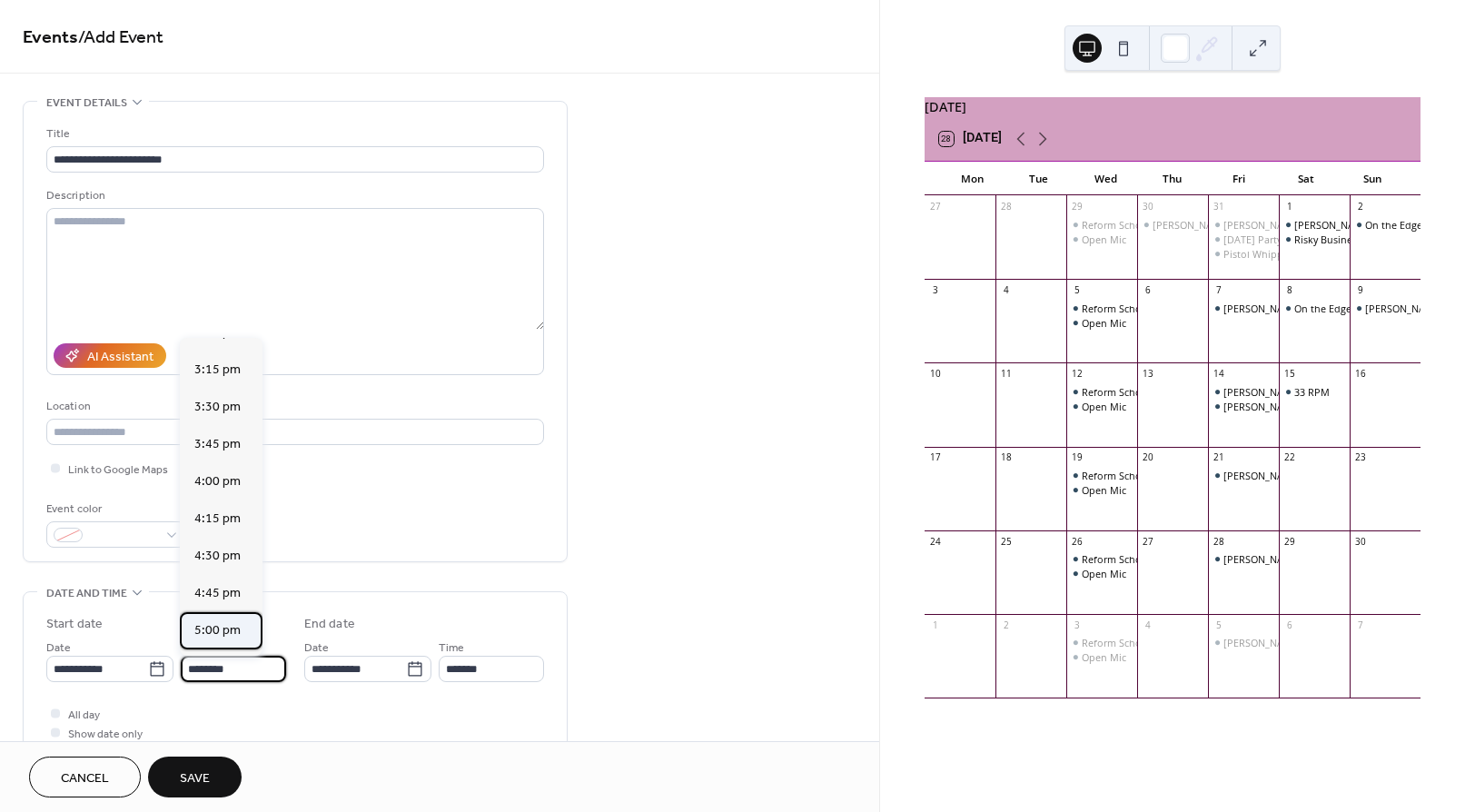 click on "5:00 pm" at bounding box center [217, 630] 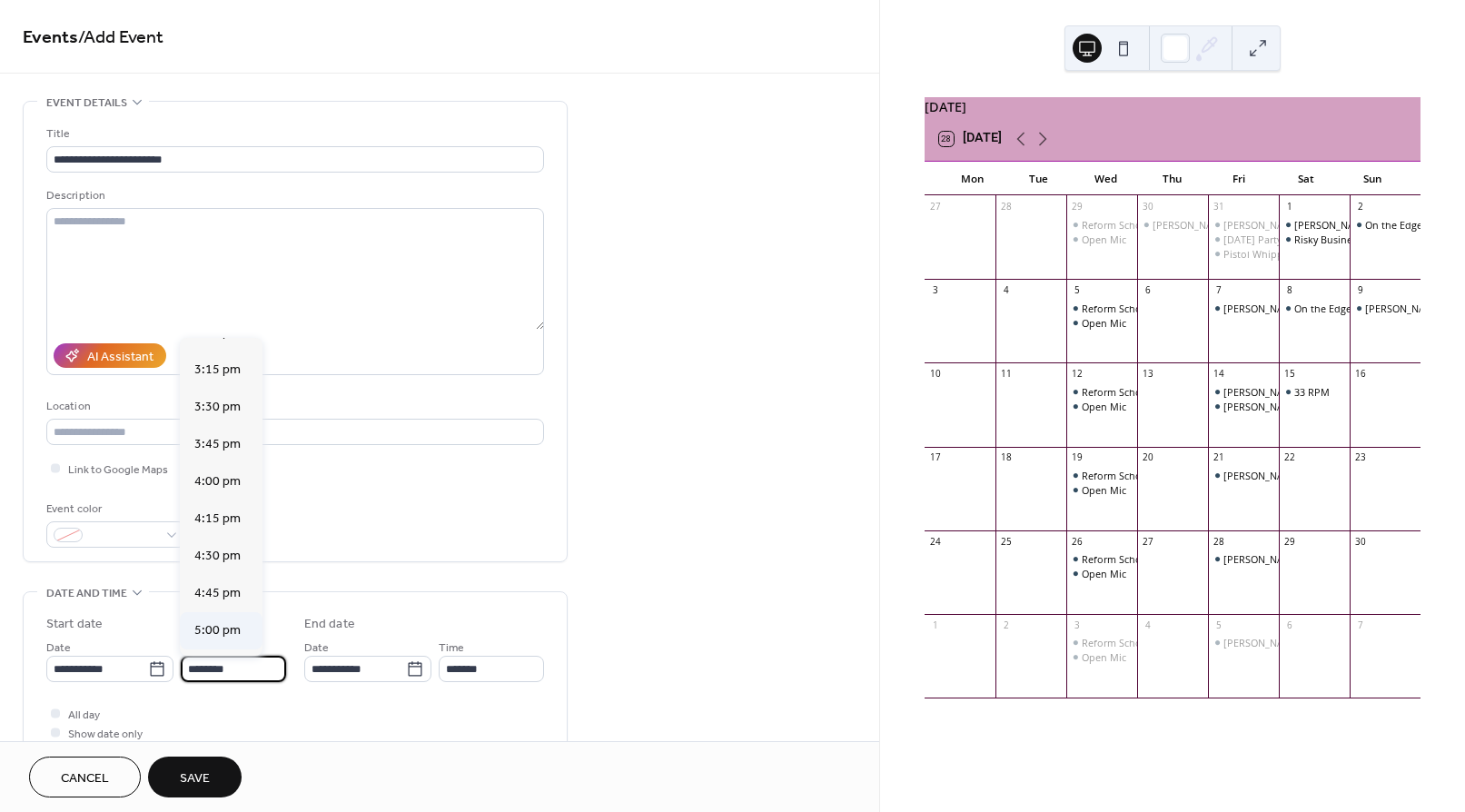 type on "*******" 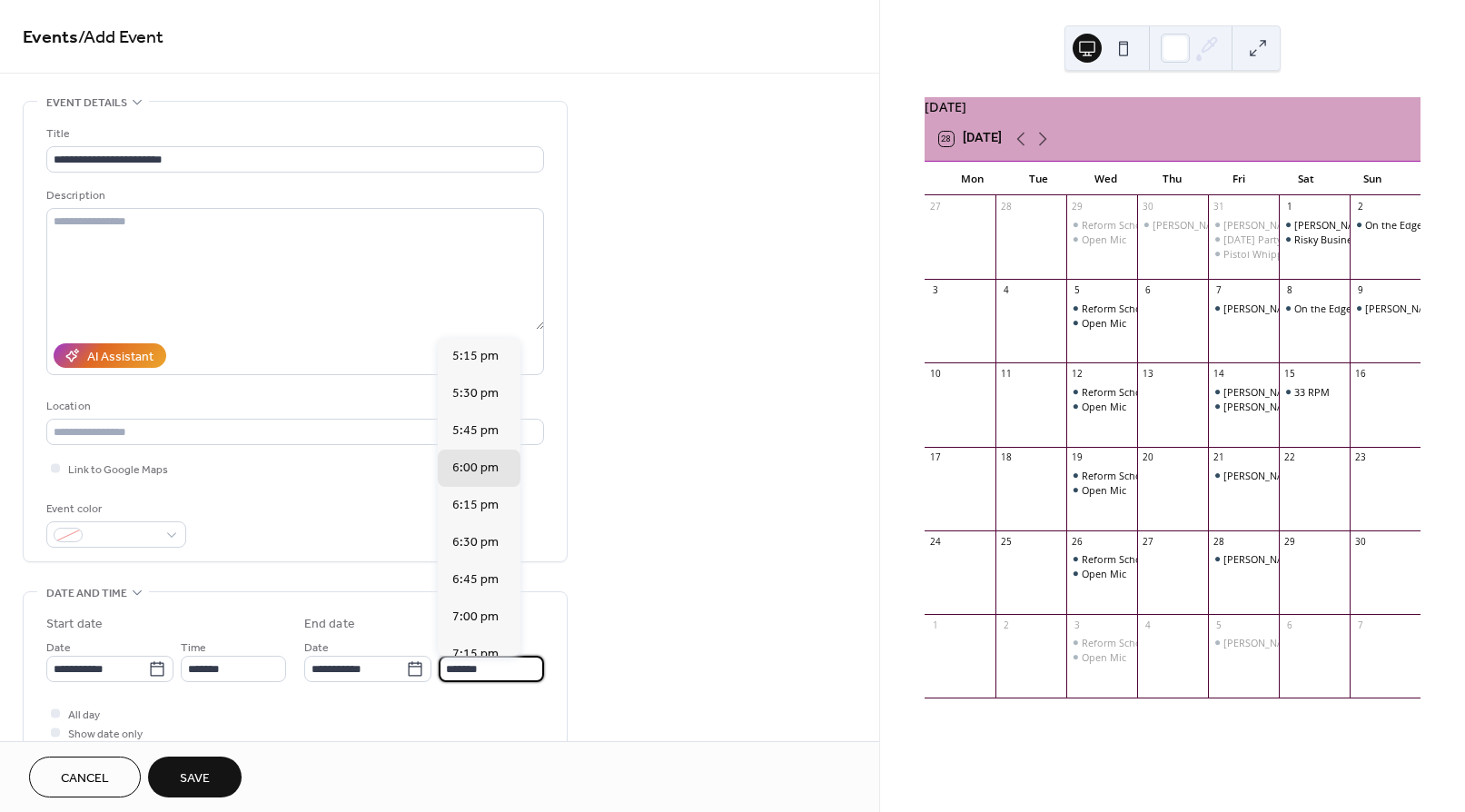 click on "*******" at bounding box center [491, 668] 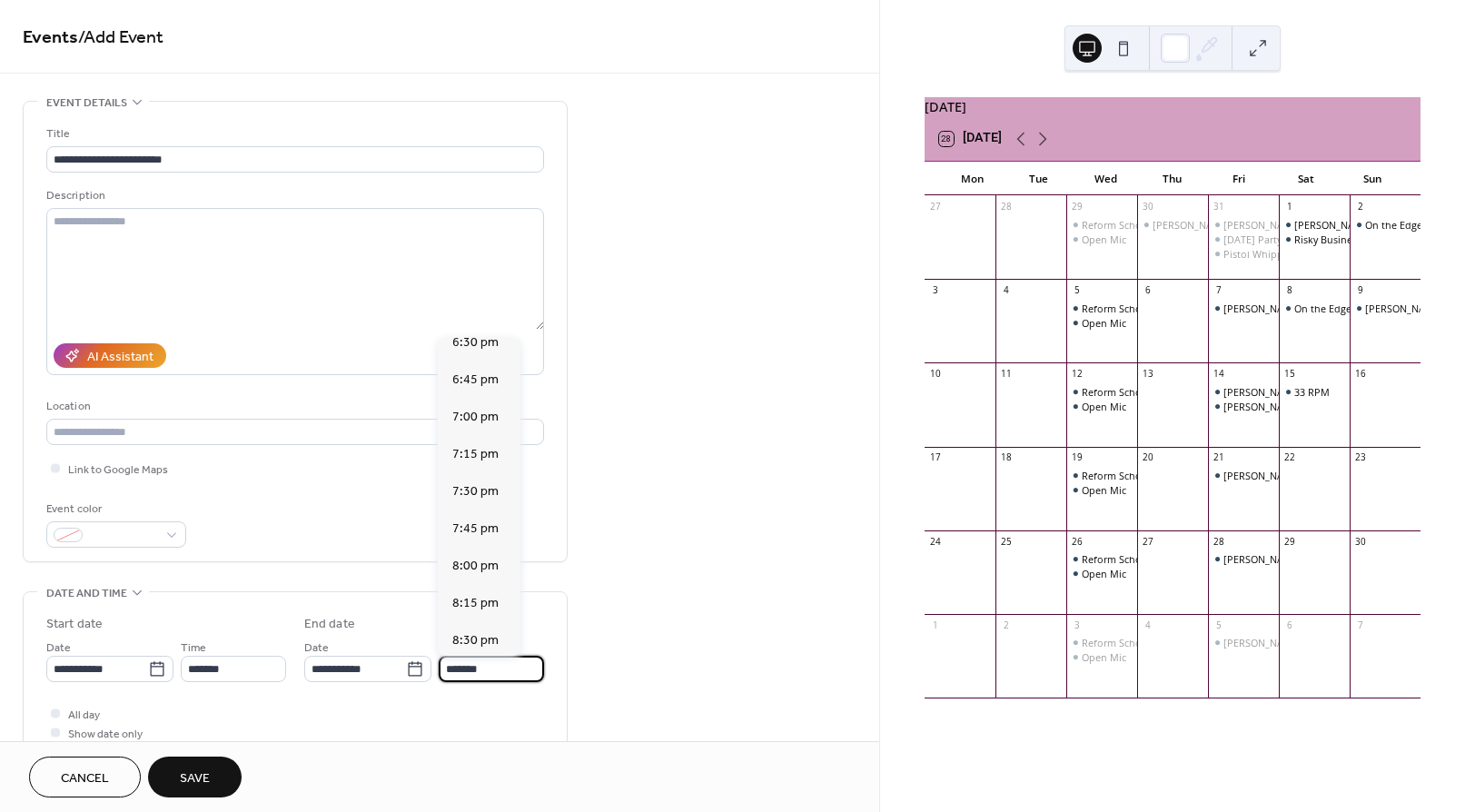scroll, scrollTop: 201, scrollLeft: 0, axis: vertical 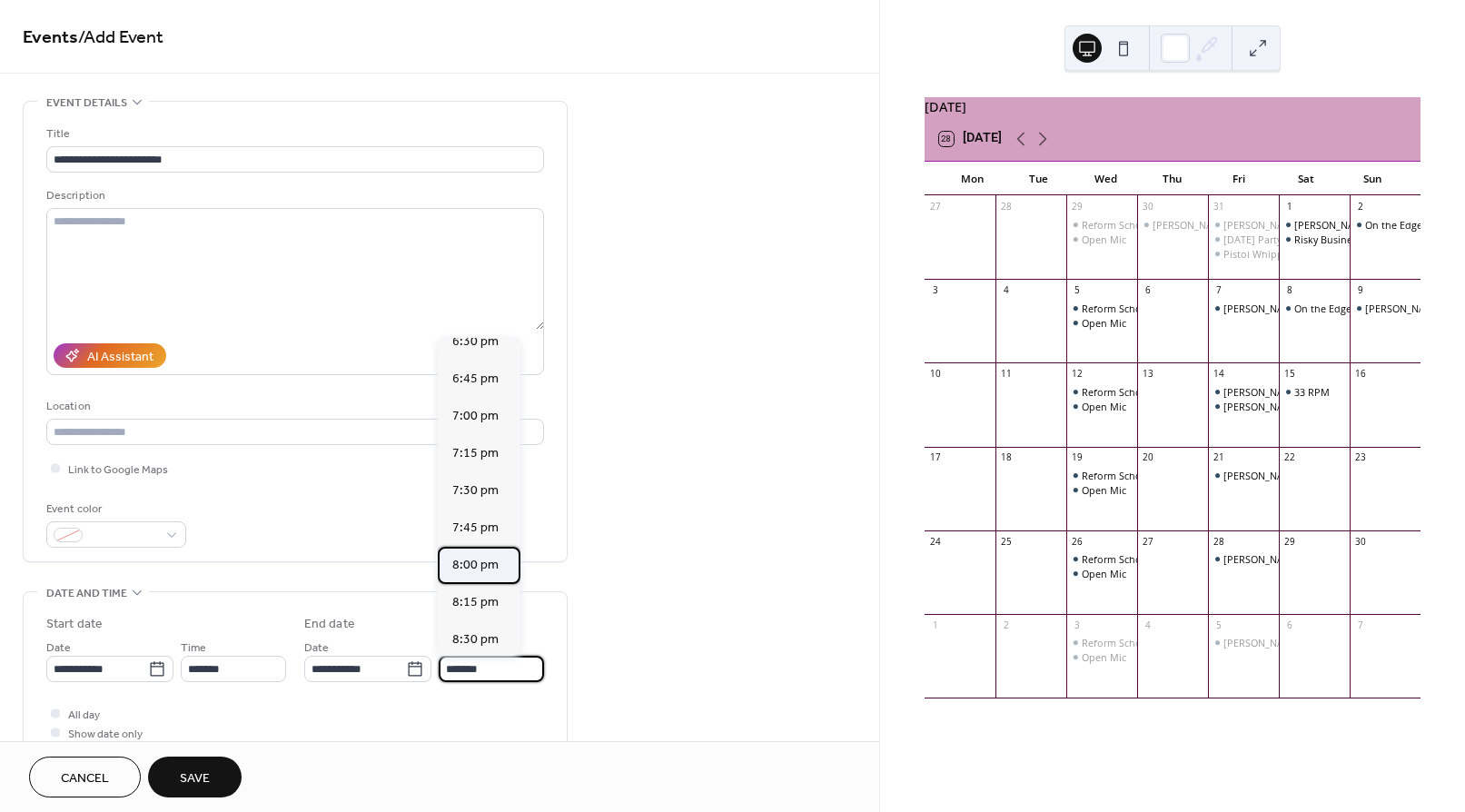 click on "8:00 pm" at bounding box center [475, 565] 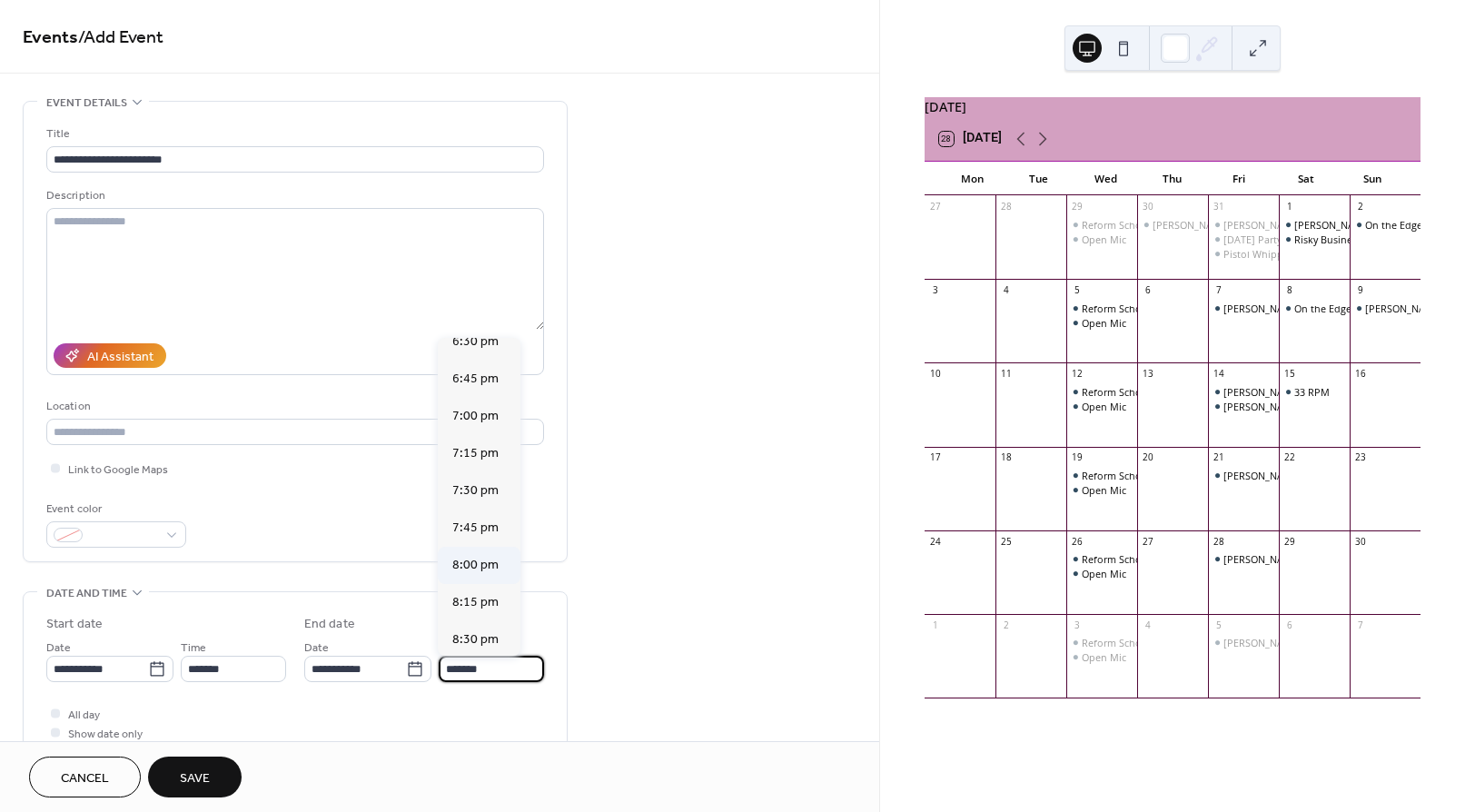 type on "*******" 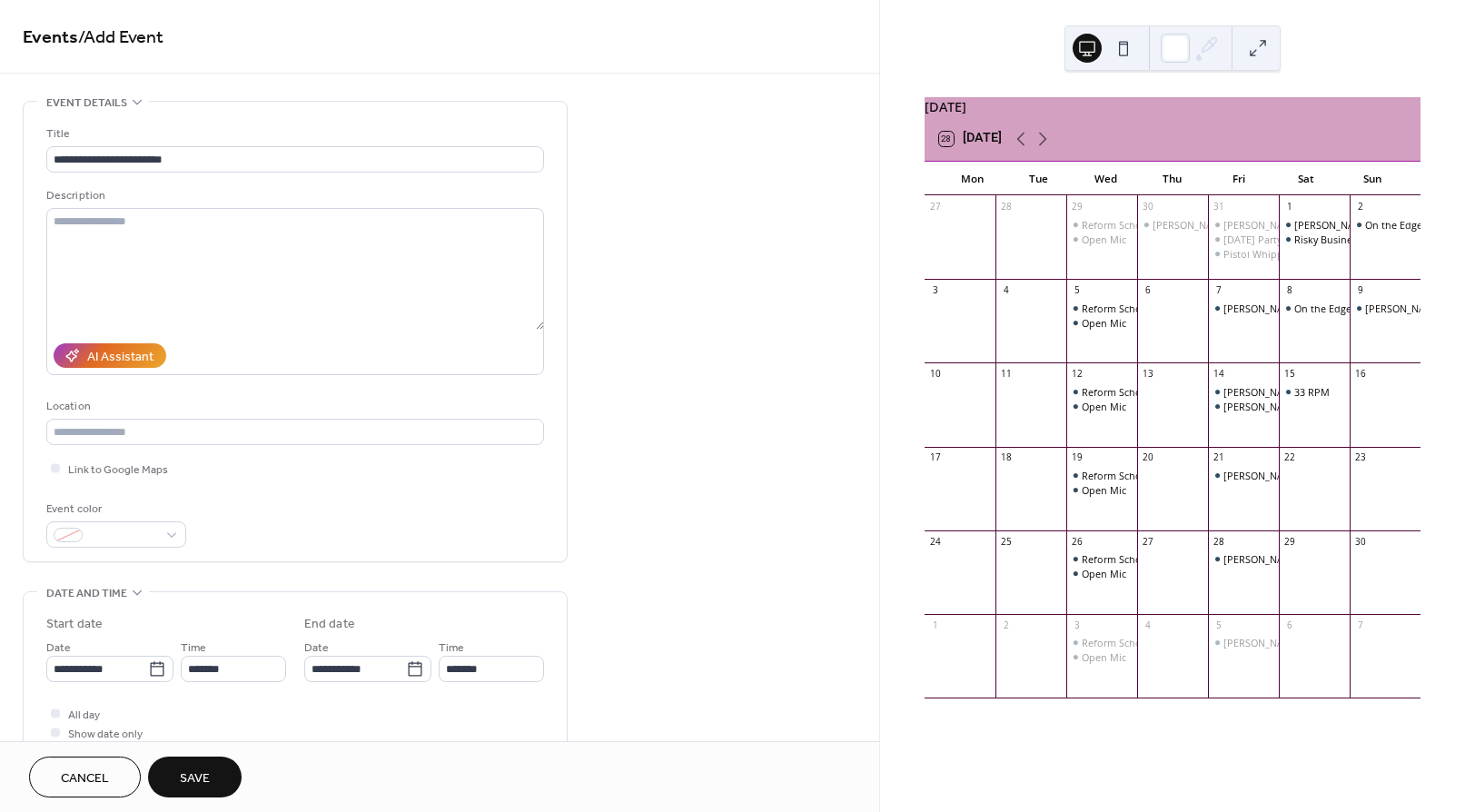click on "Save" at bounding box center [194, 778] 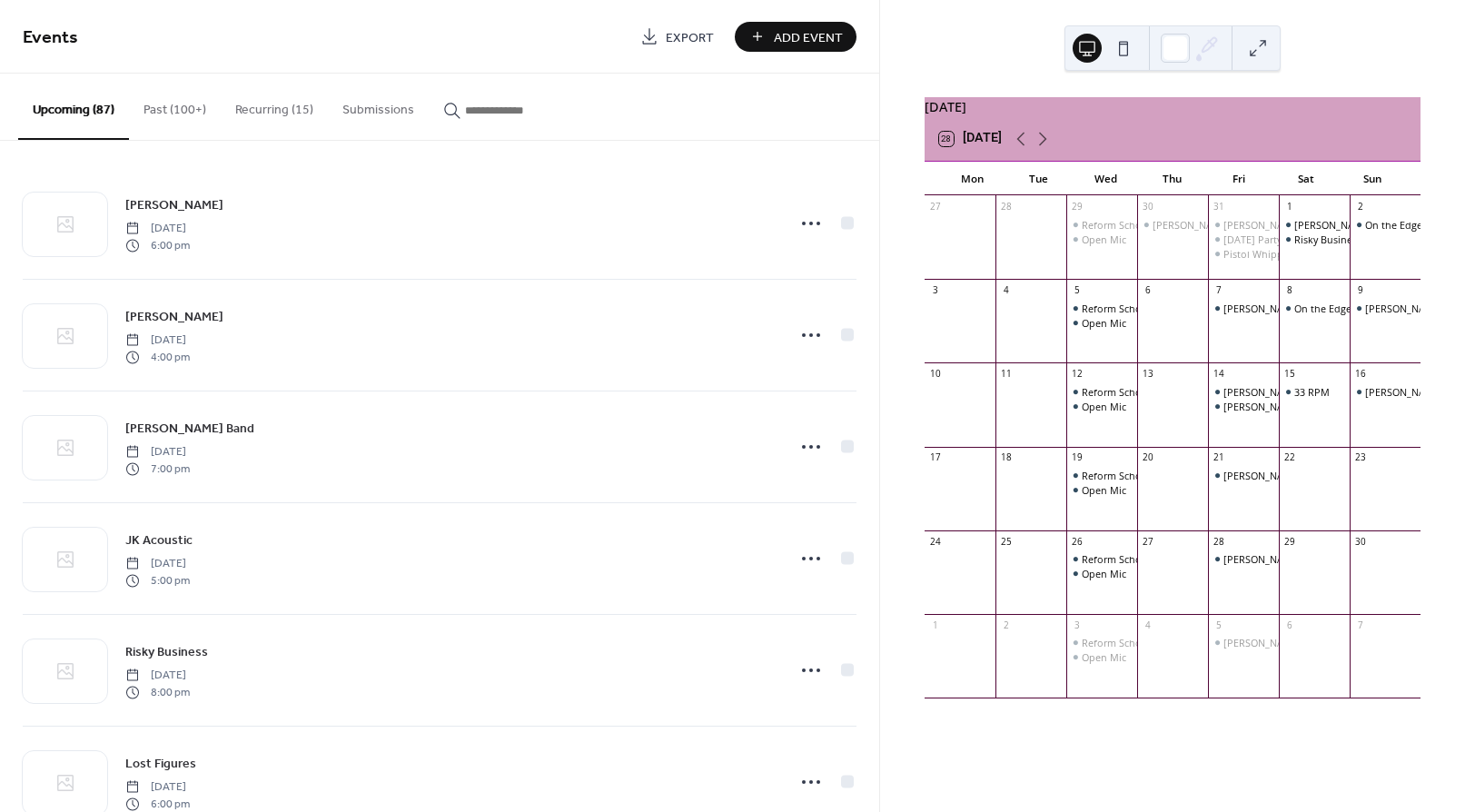 click on "Add Event" at bounding box center (808, 37) 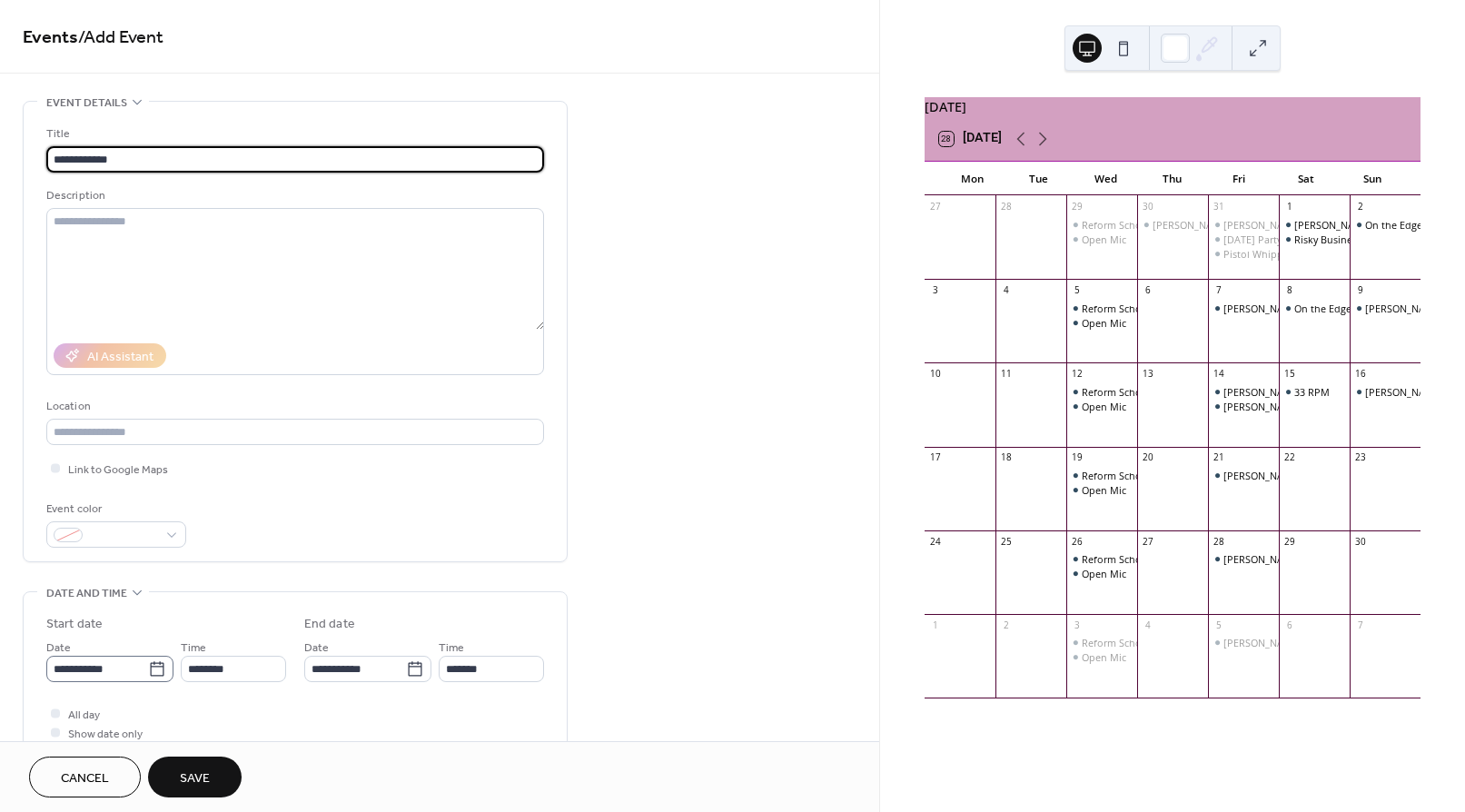 type on "**********" 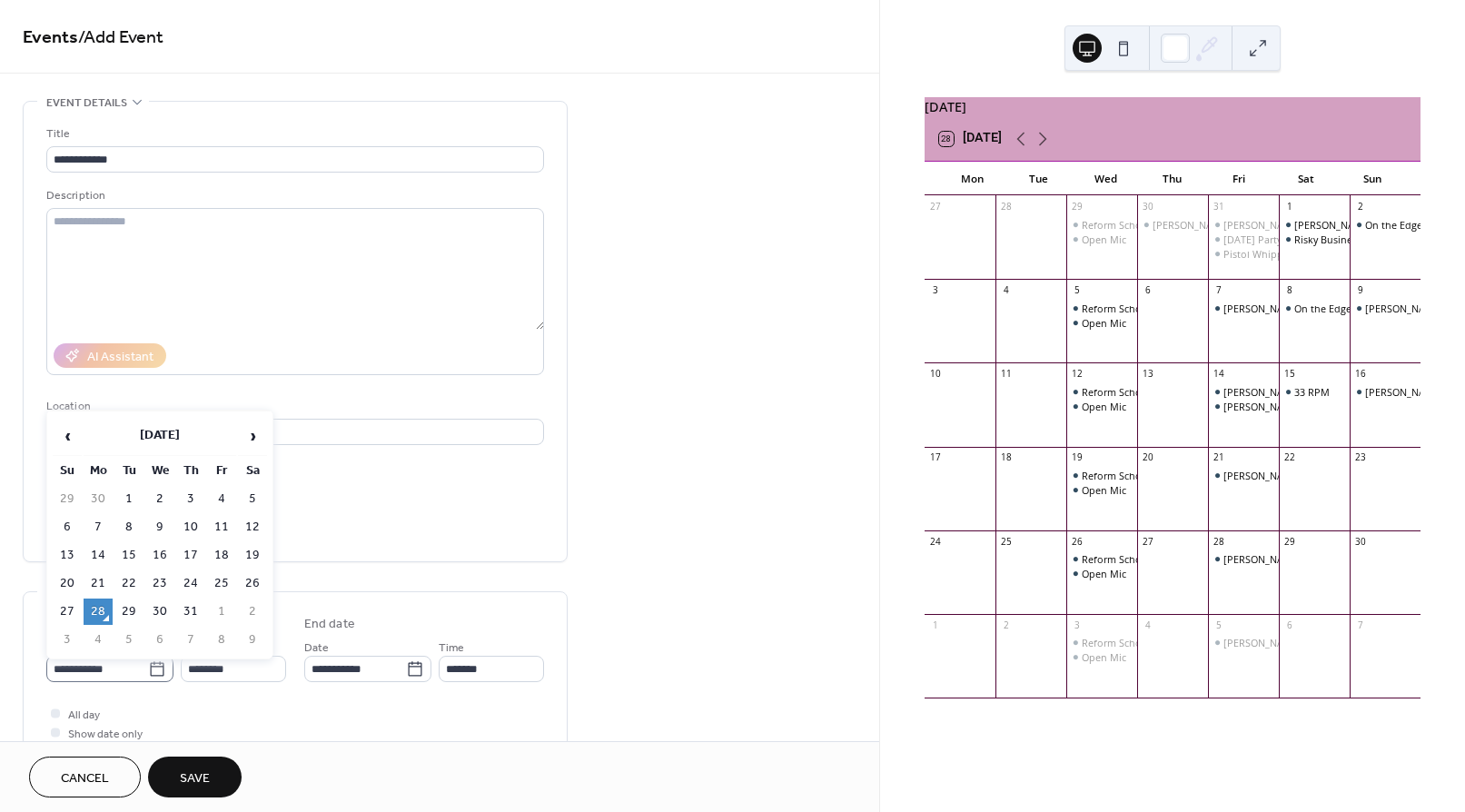 click 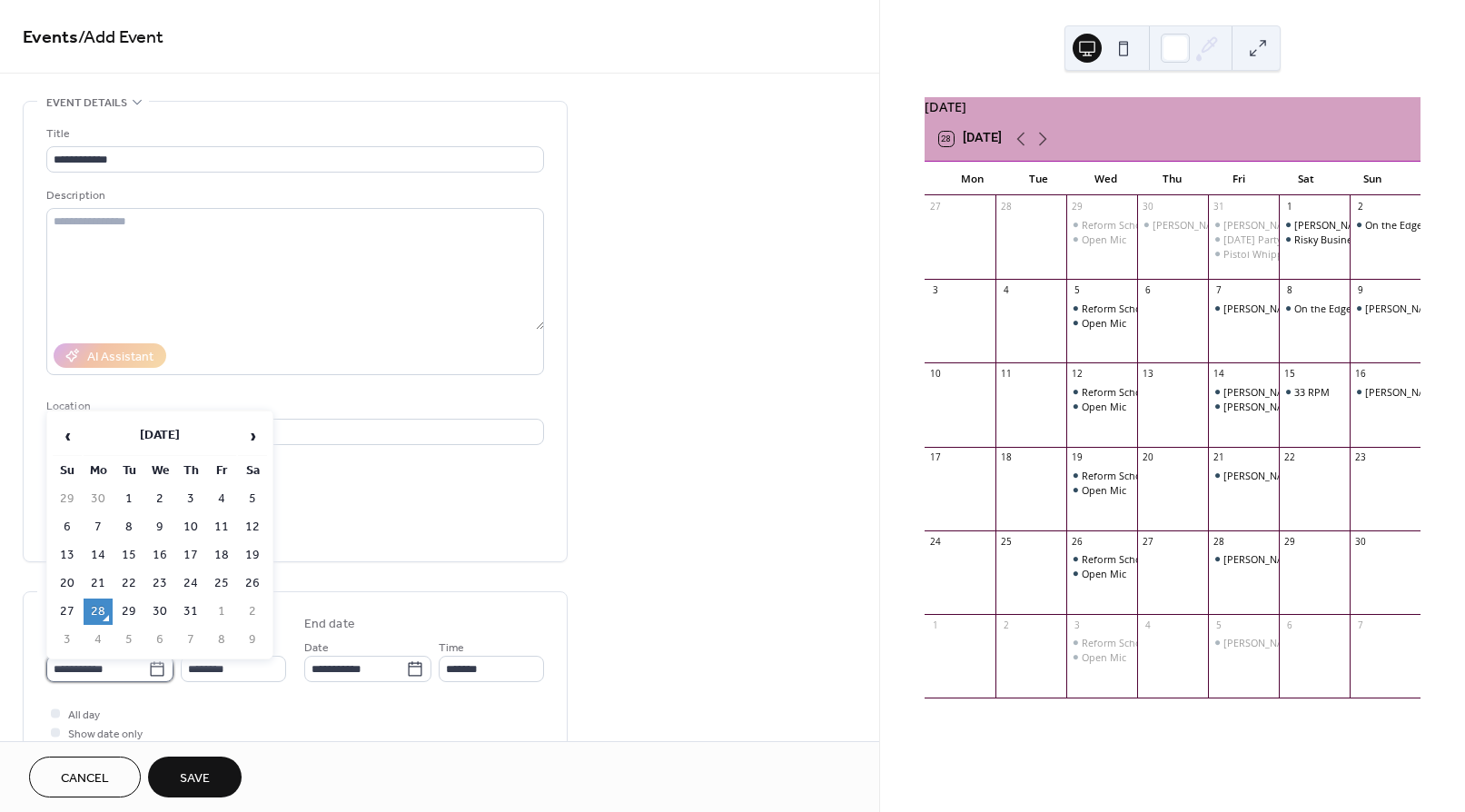 click on "**********" at bounding box center (97, 668) 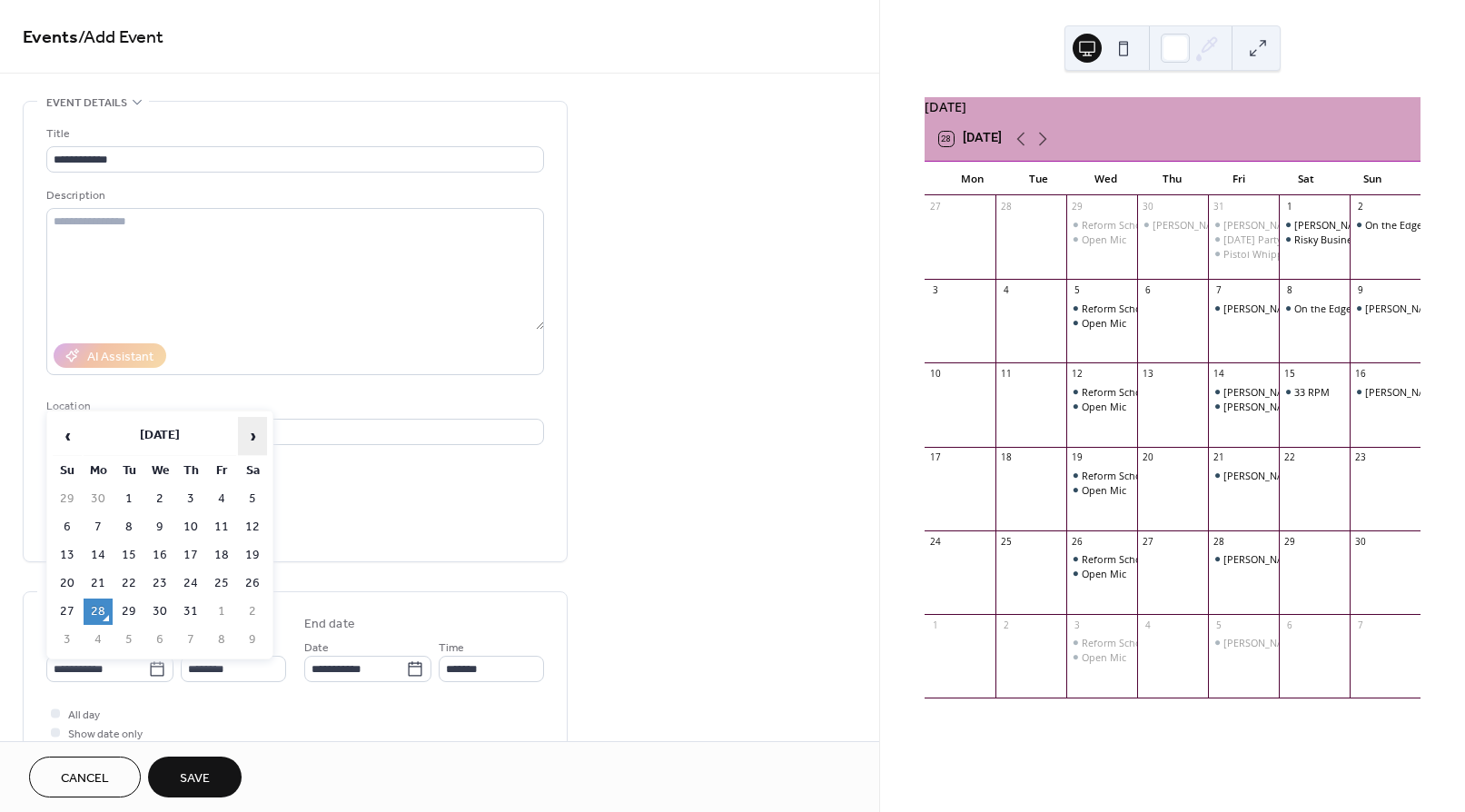 click on "›" at bounding box center [252, 436] 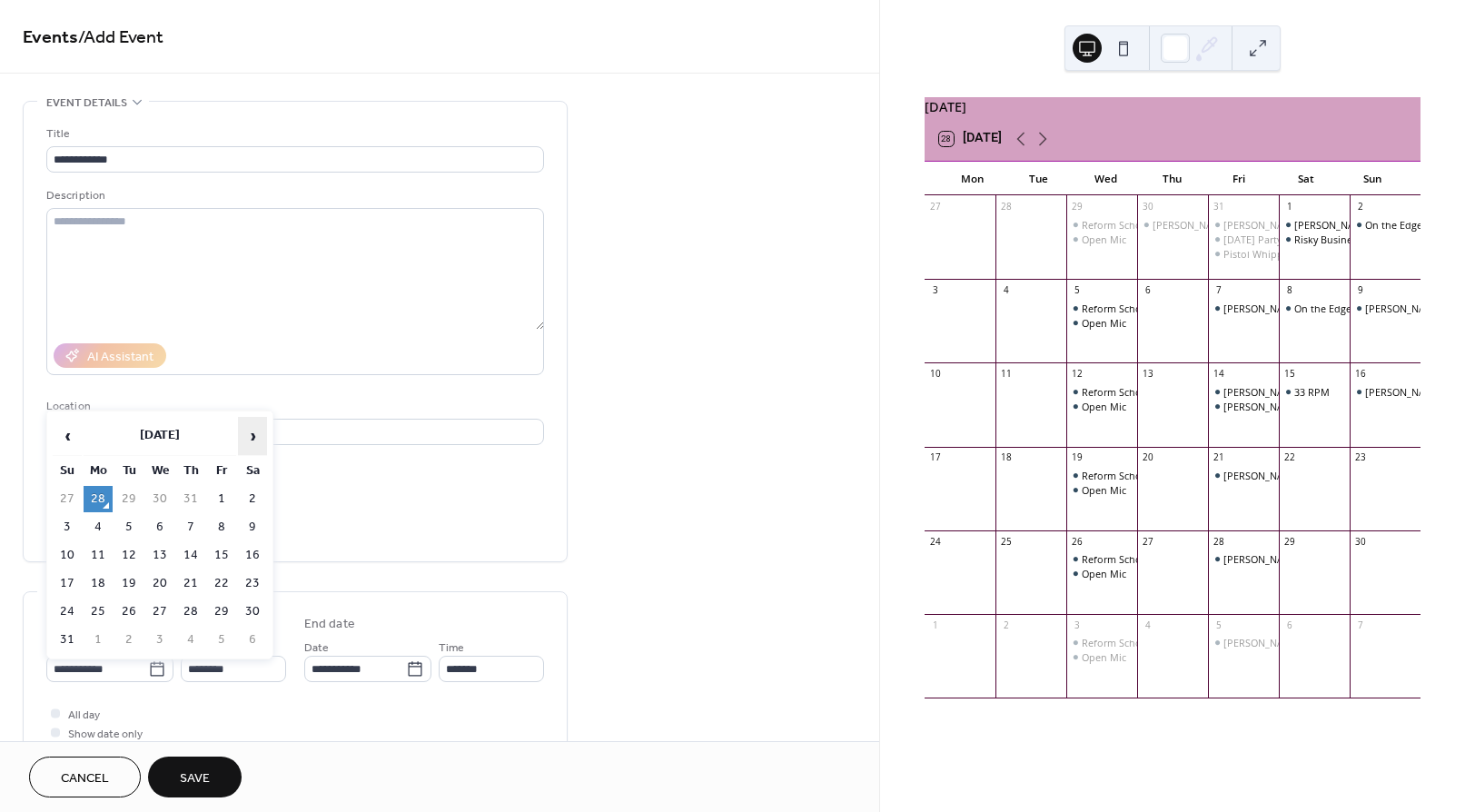 click on "›" at bounding box center [252, 436] 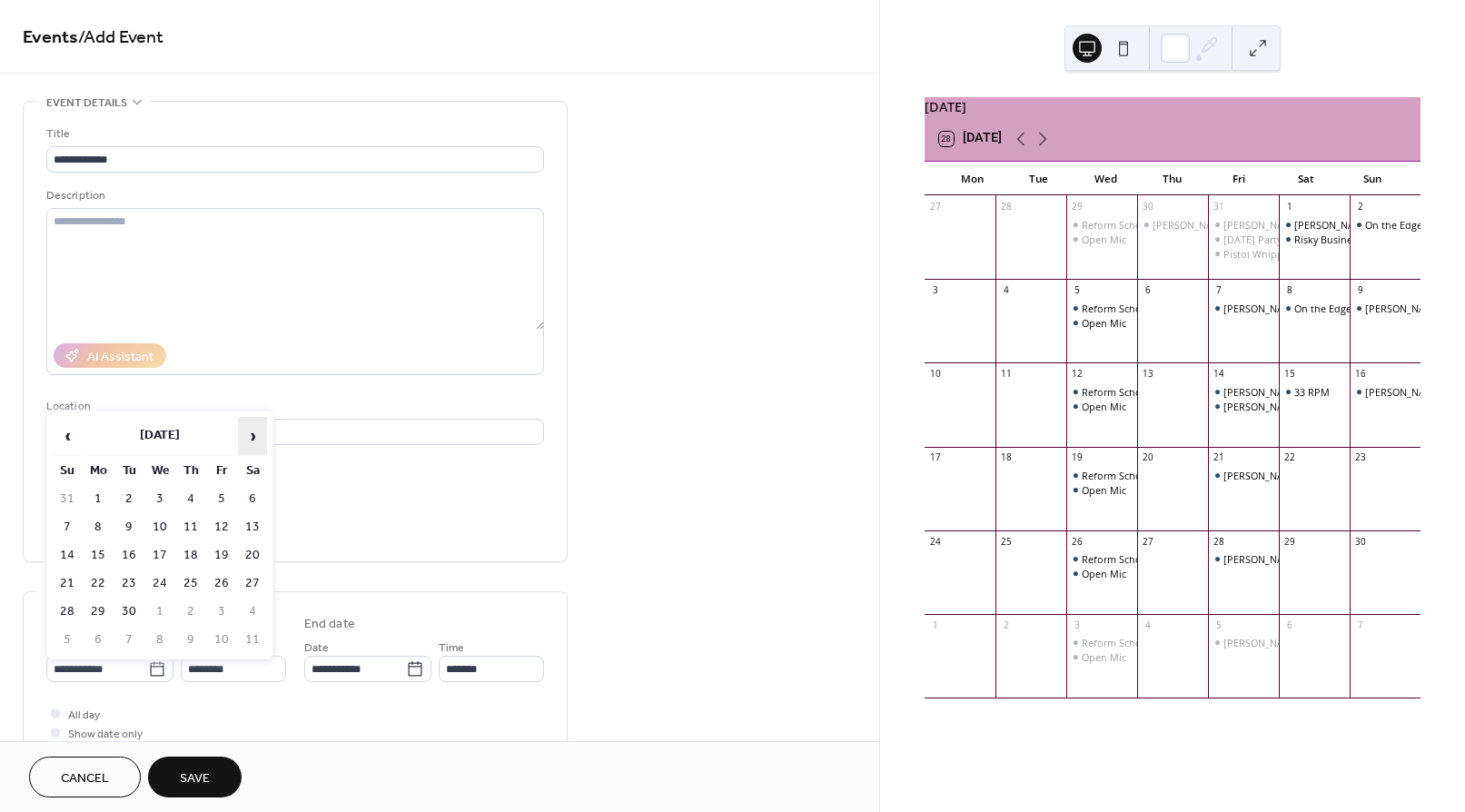 click on "›" at bounding box center (252, 436) 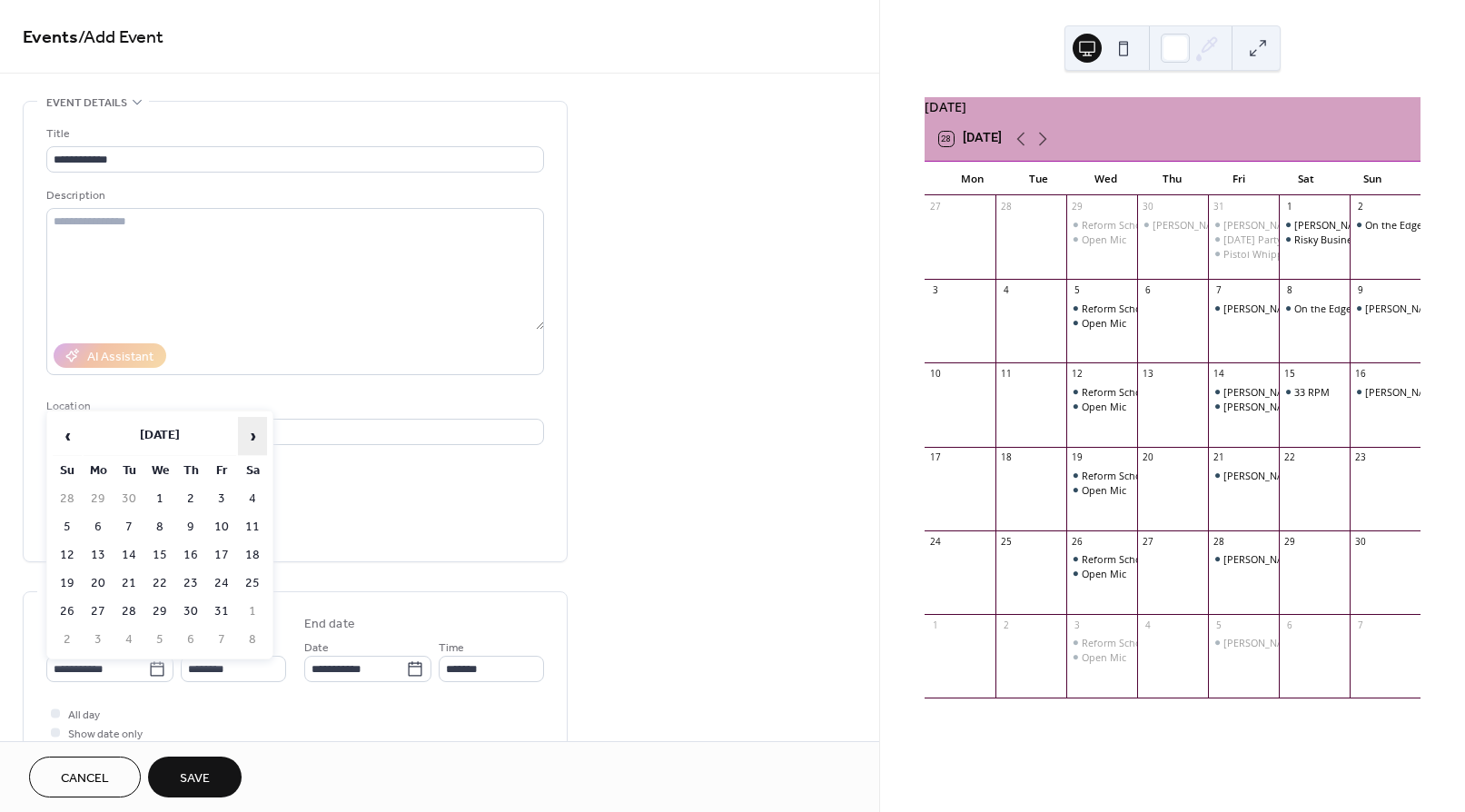 click on "›" at bounding box center (252, 436) 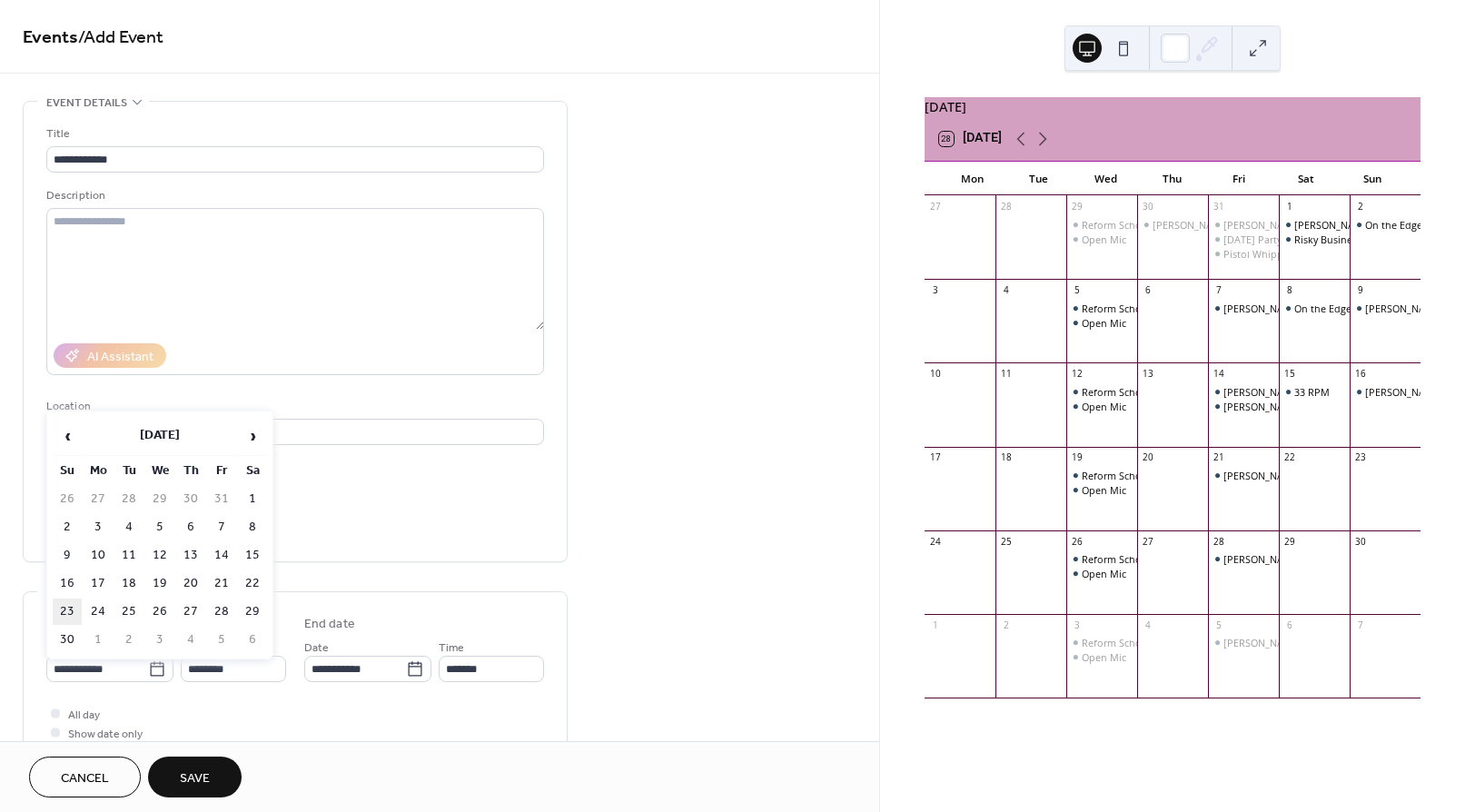 click on "23" at bounding box center (67, 611) 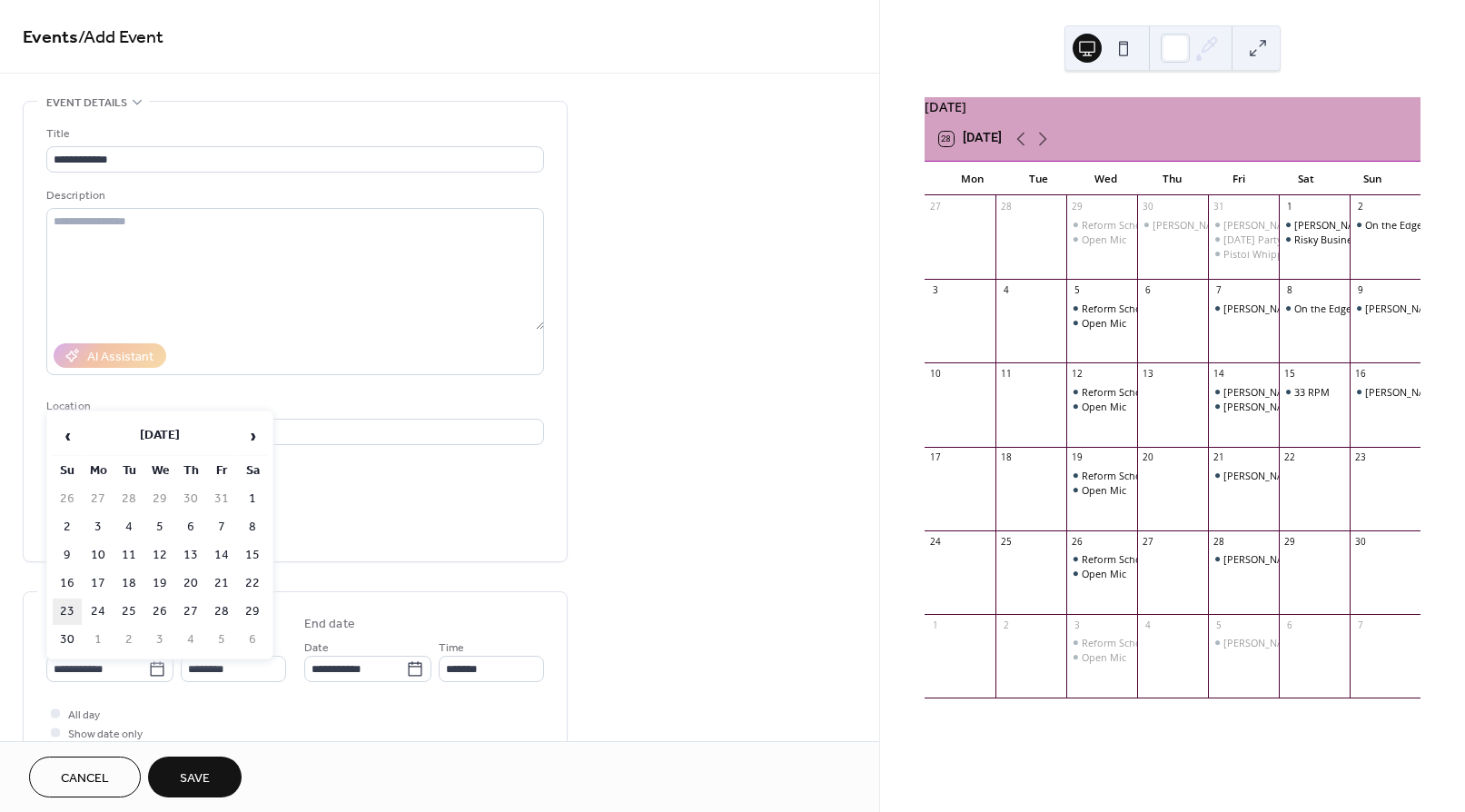 type on "**********" 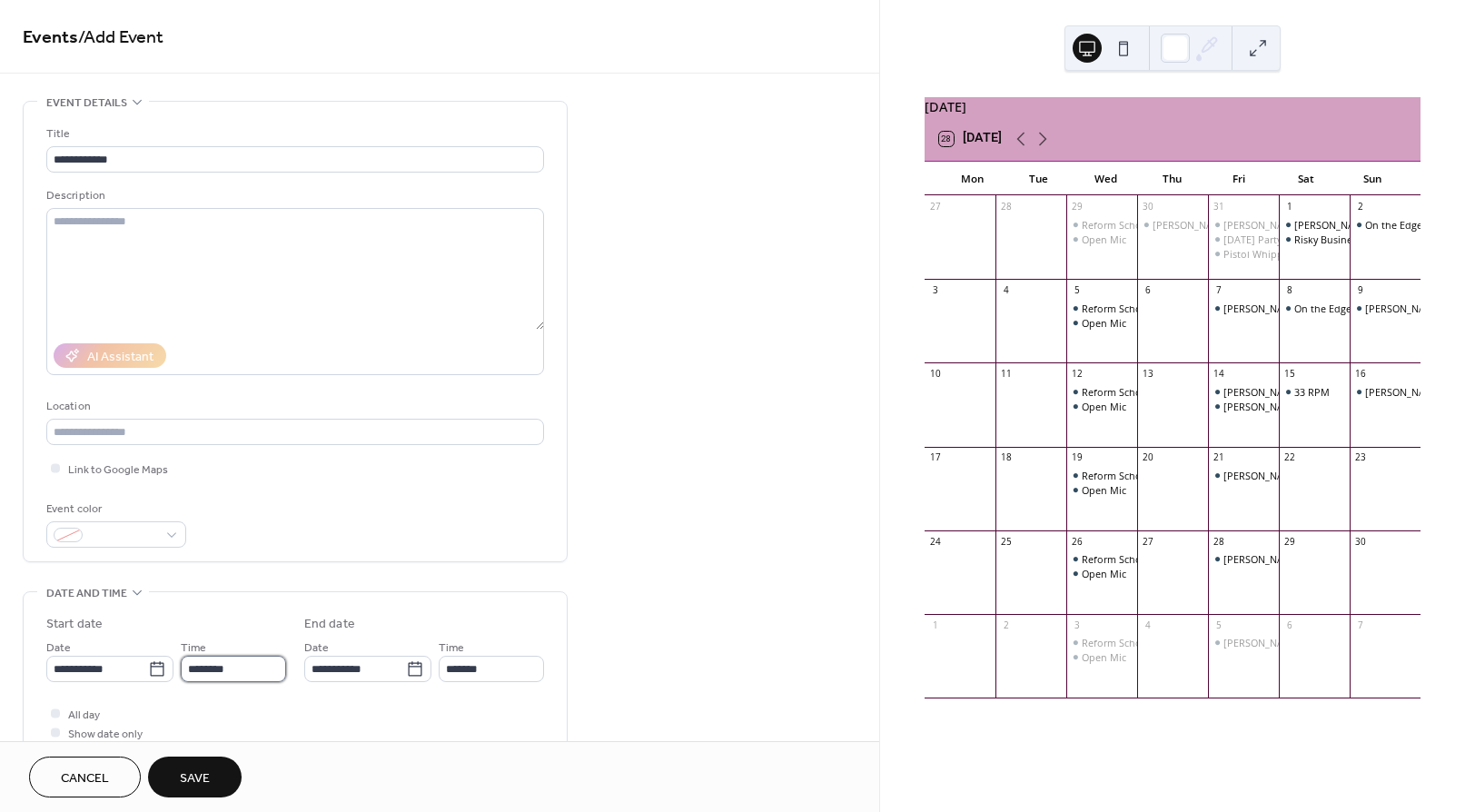click on "********" at bounding box center (233, 668) 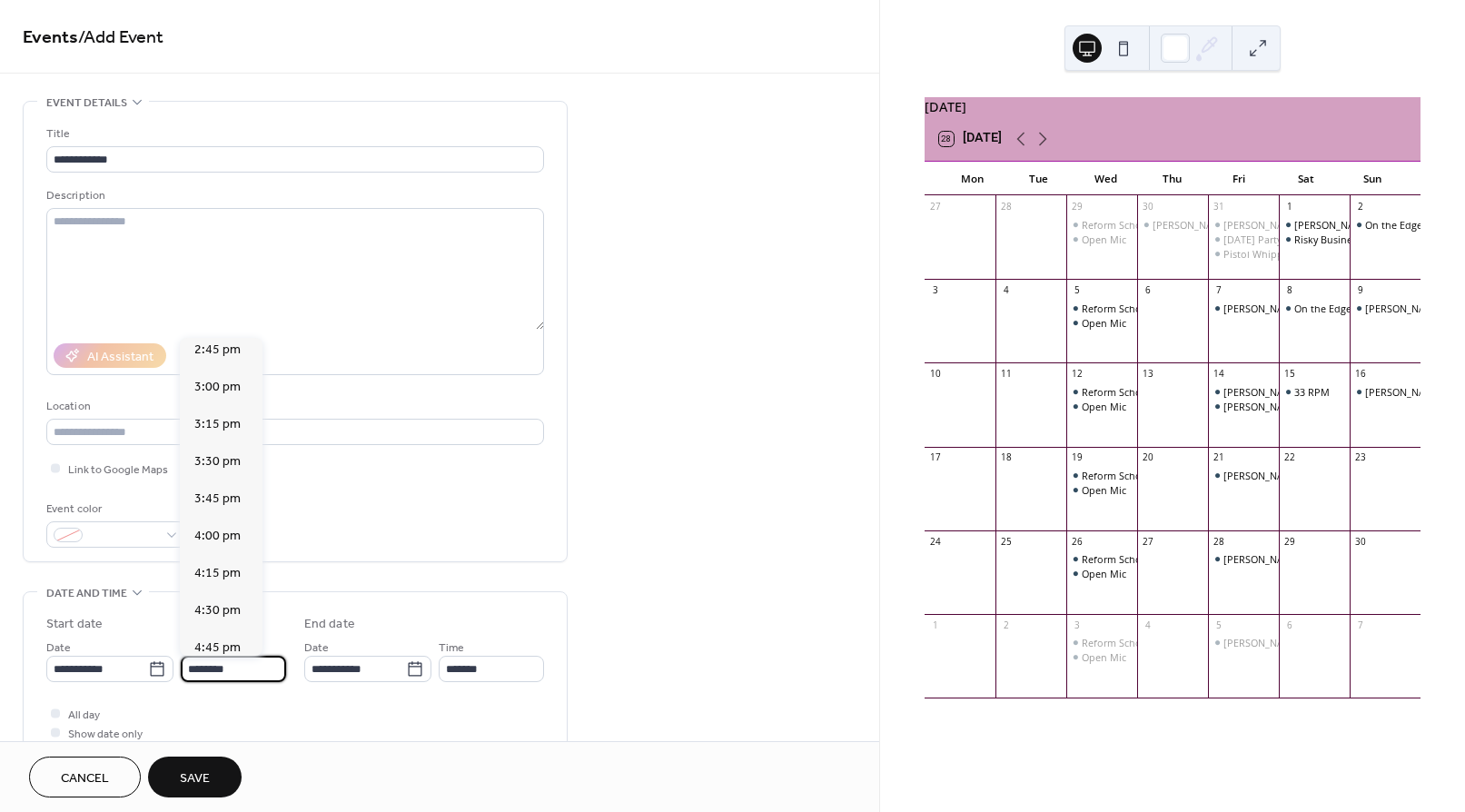 scroll, scrollTop: 2208, scrollLeft: 0, axis: vertical 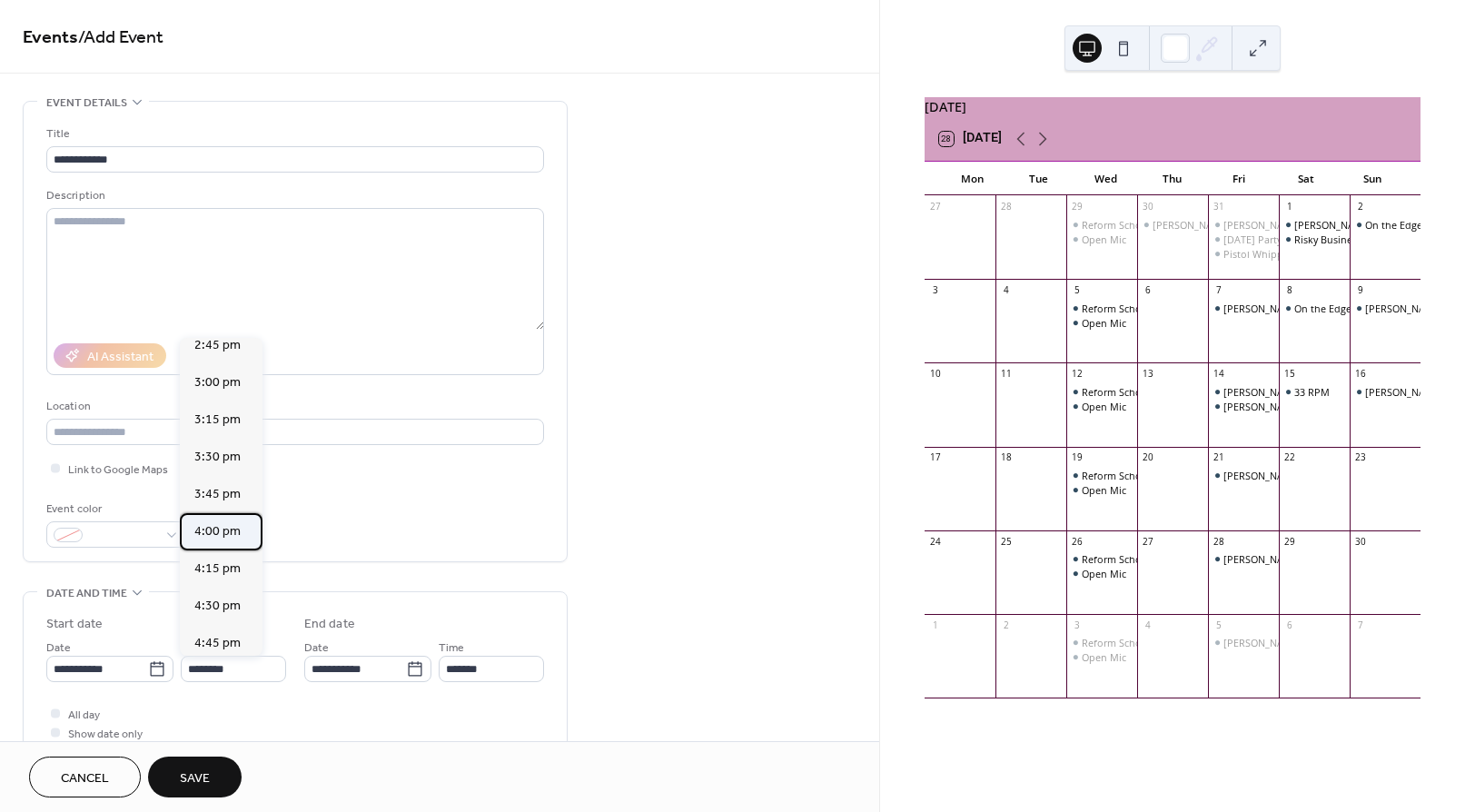 click on "4:00 pm" at bounding box center [217, 531] 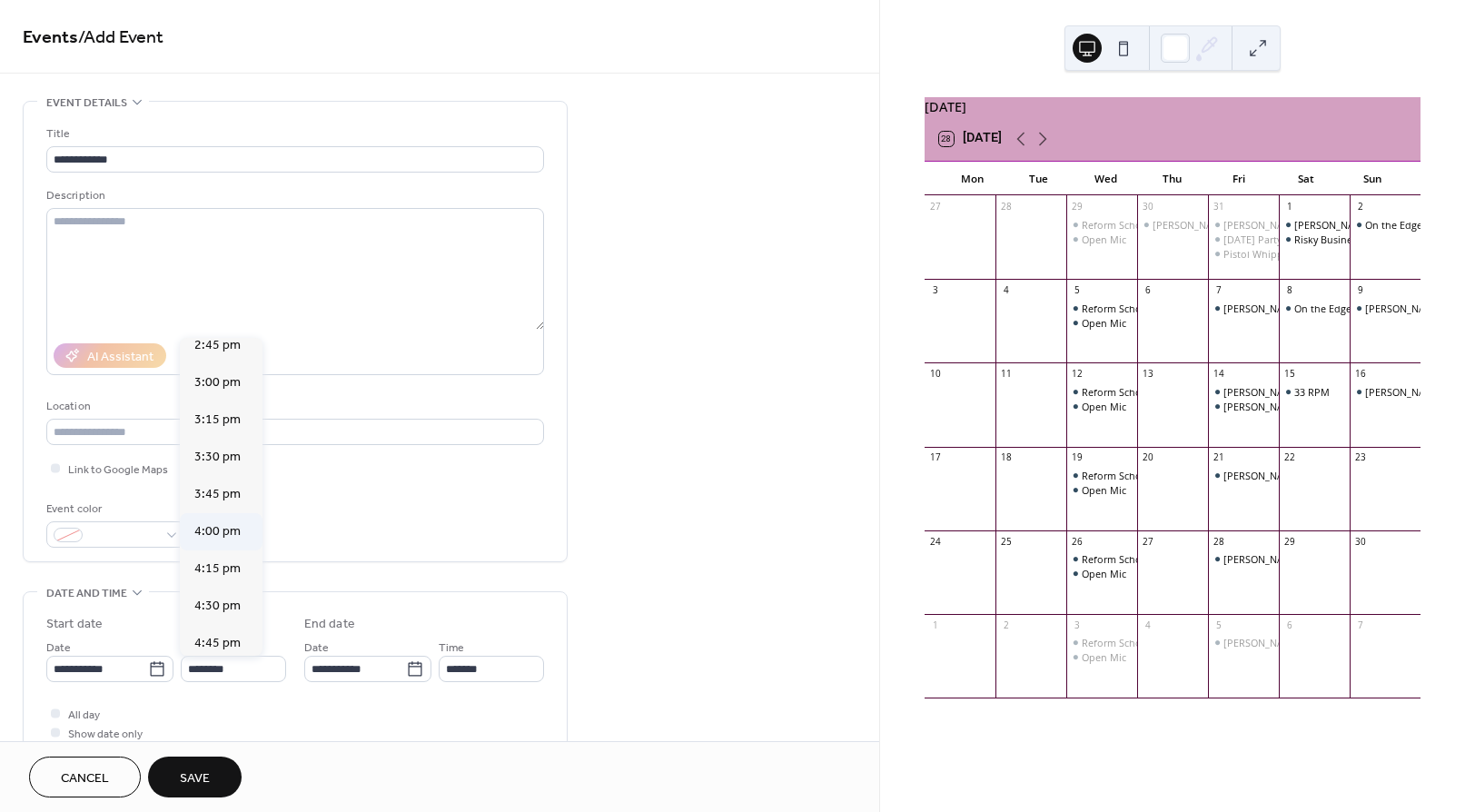 type on "*******" 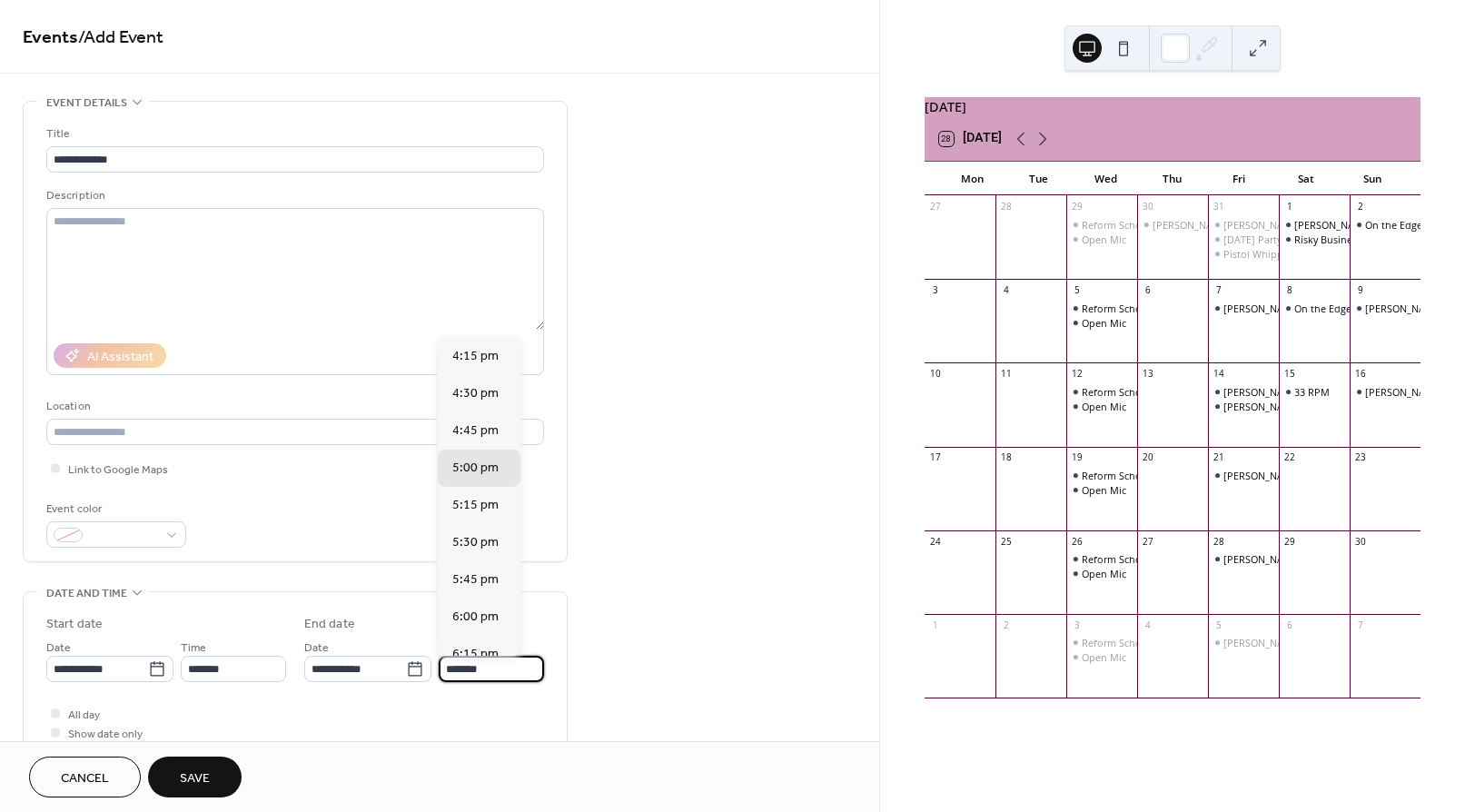 click on "*******" at bounding box center (491, 668) 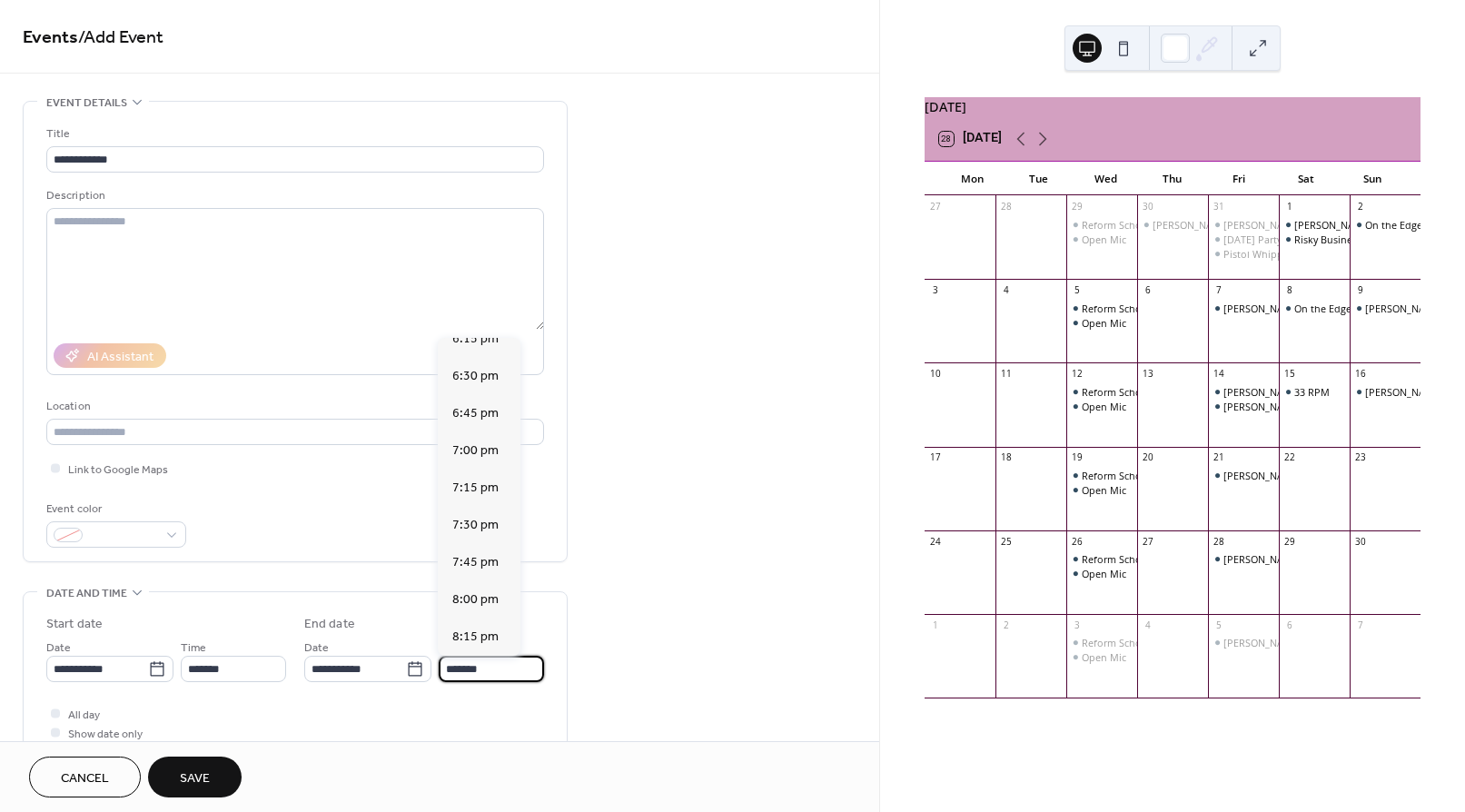 scroll, scrollTop: 316, scrollLeft: 0, axis: vertical 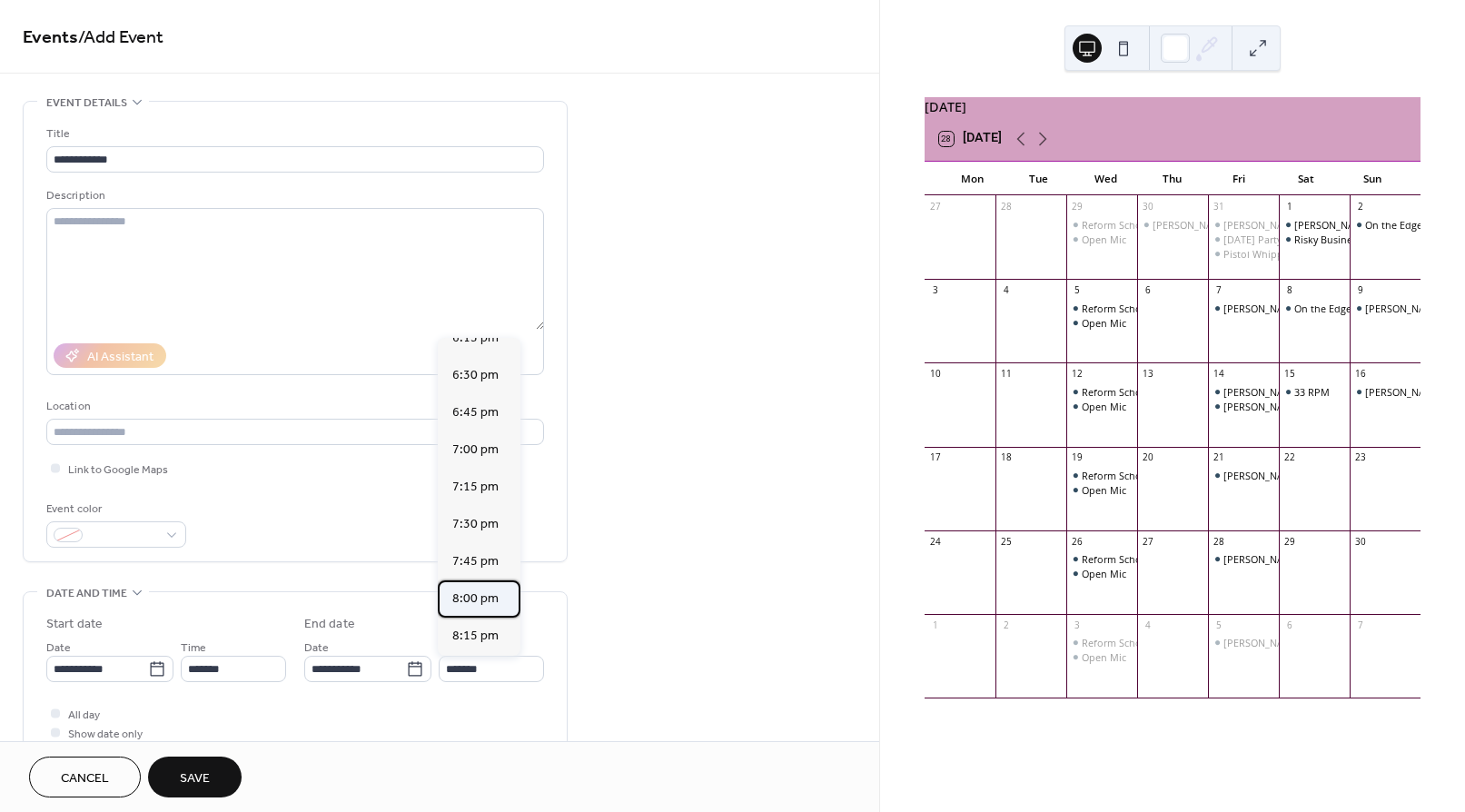 click on "8:00 pm" at bounding box center (475, 599) 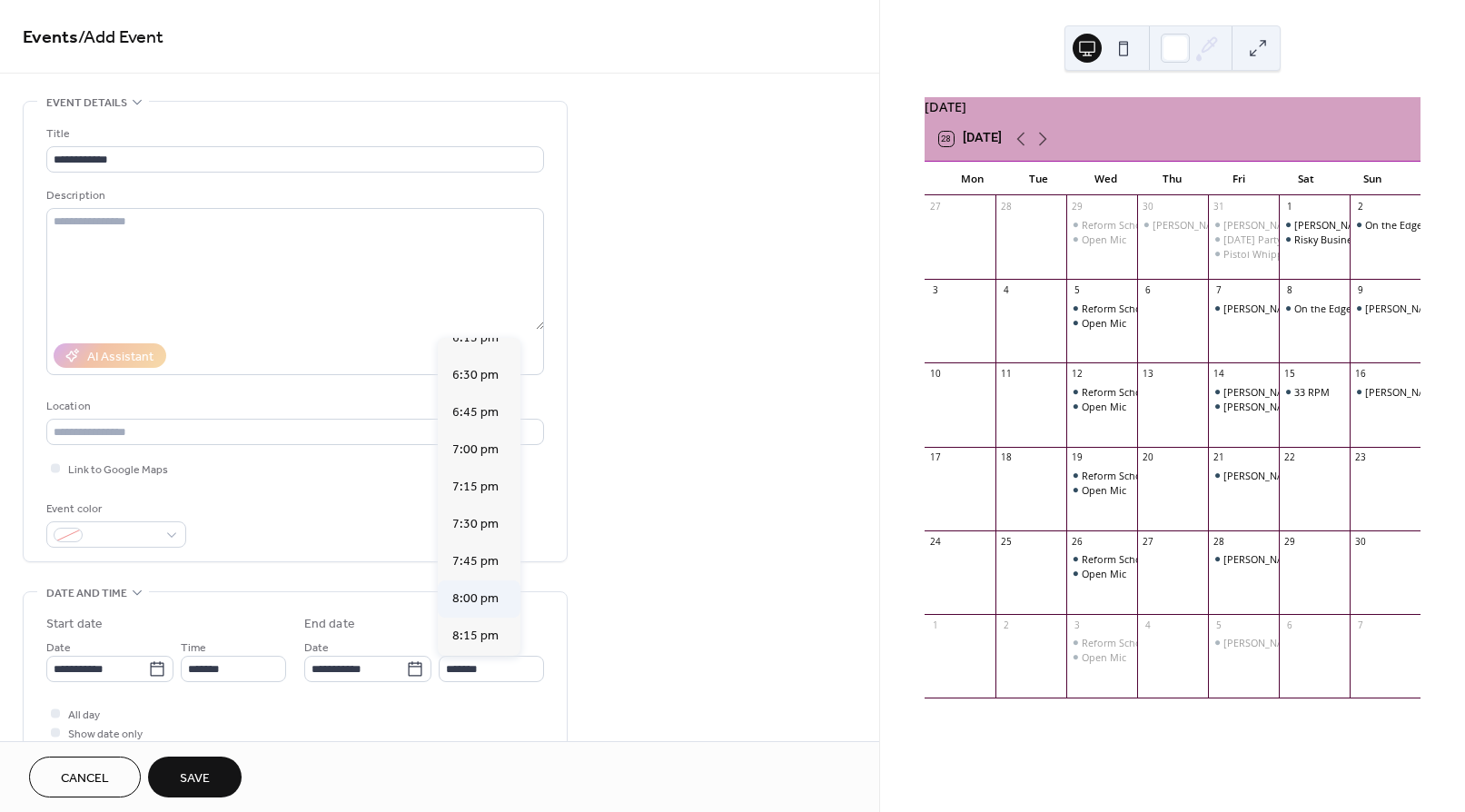 type on "*******" 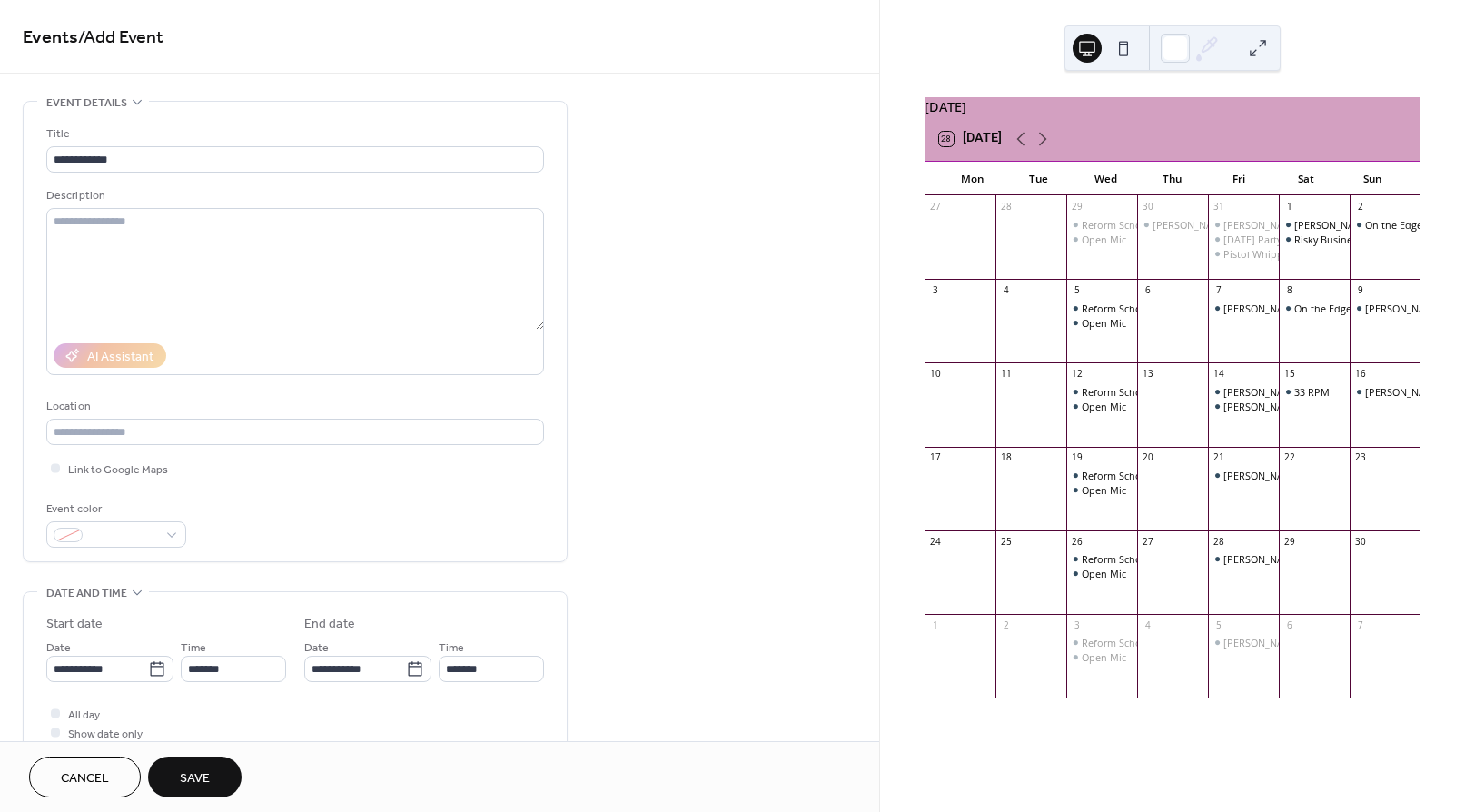 click on "Save" at bounding box center [194, 778] 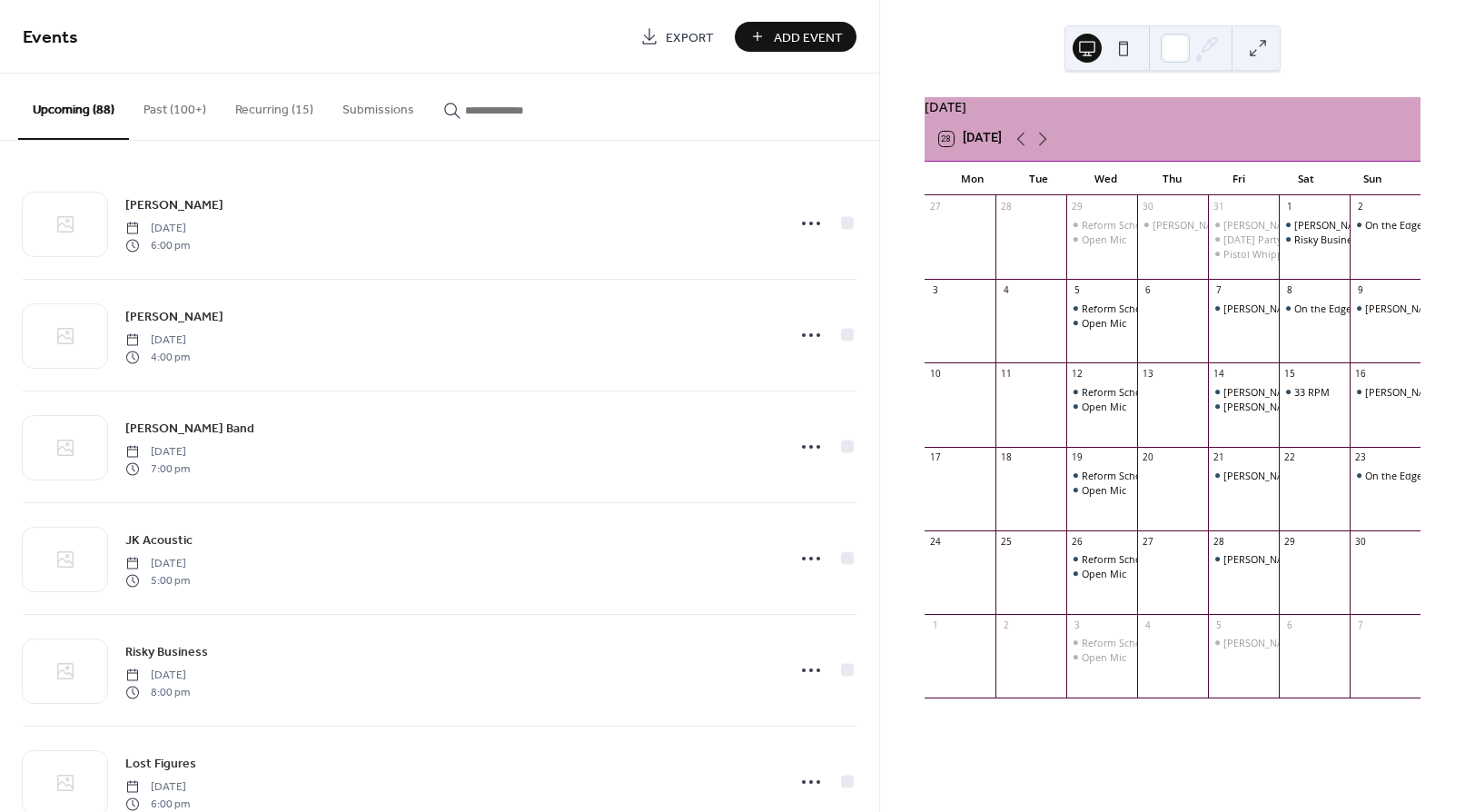 click on "Add Event" at bounding box center [808, 37] 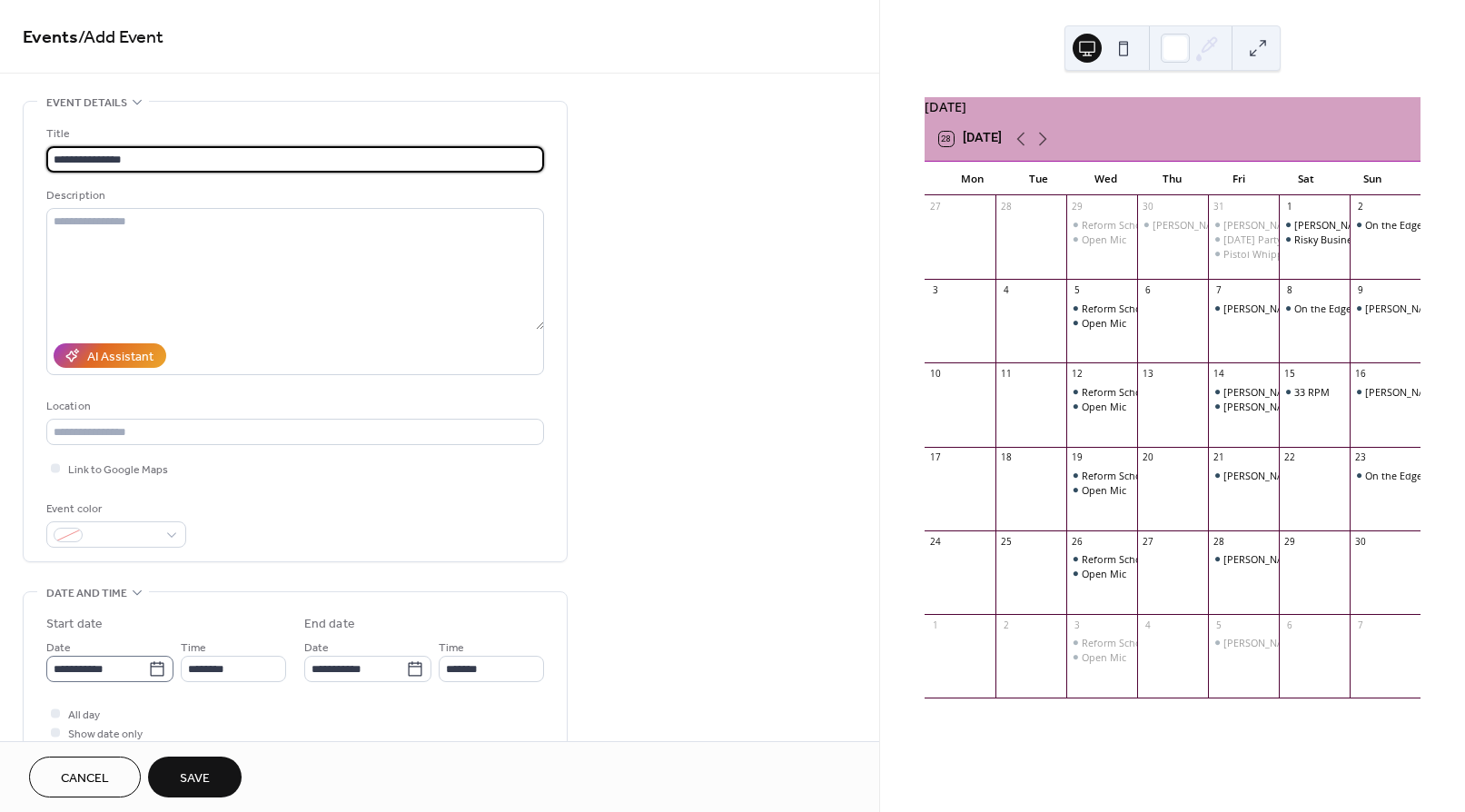 type on "**********" 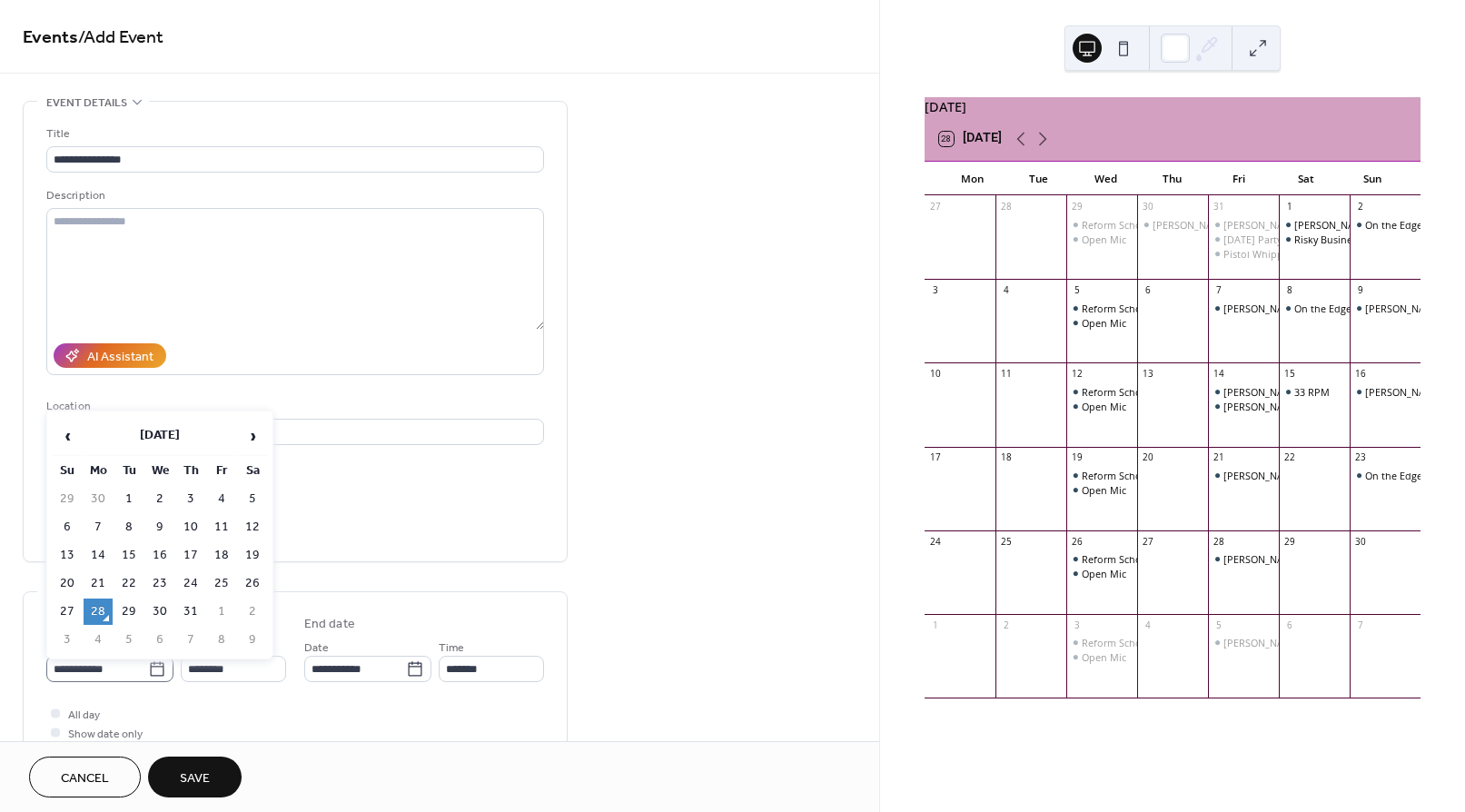 click 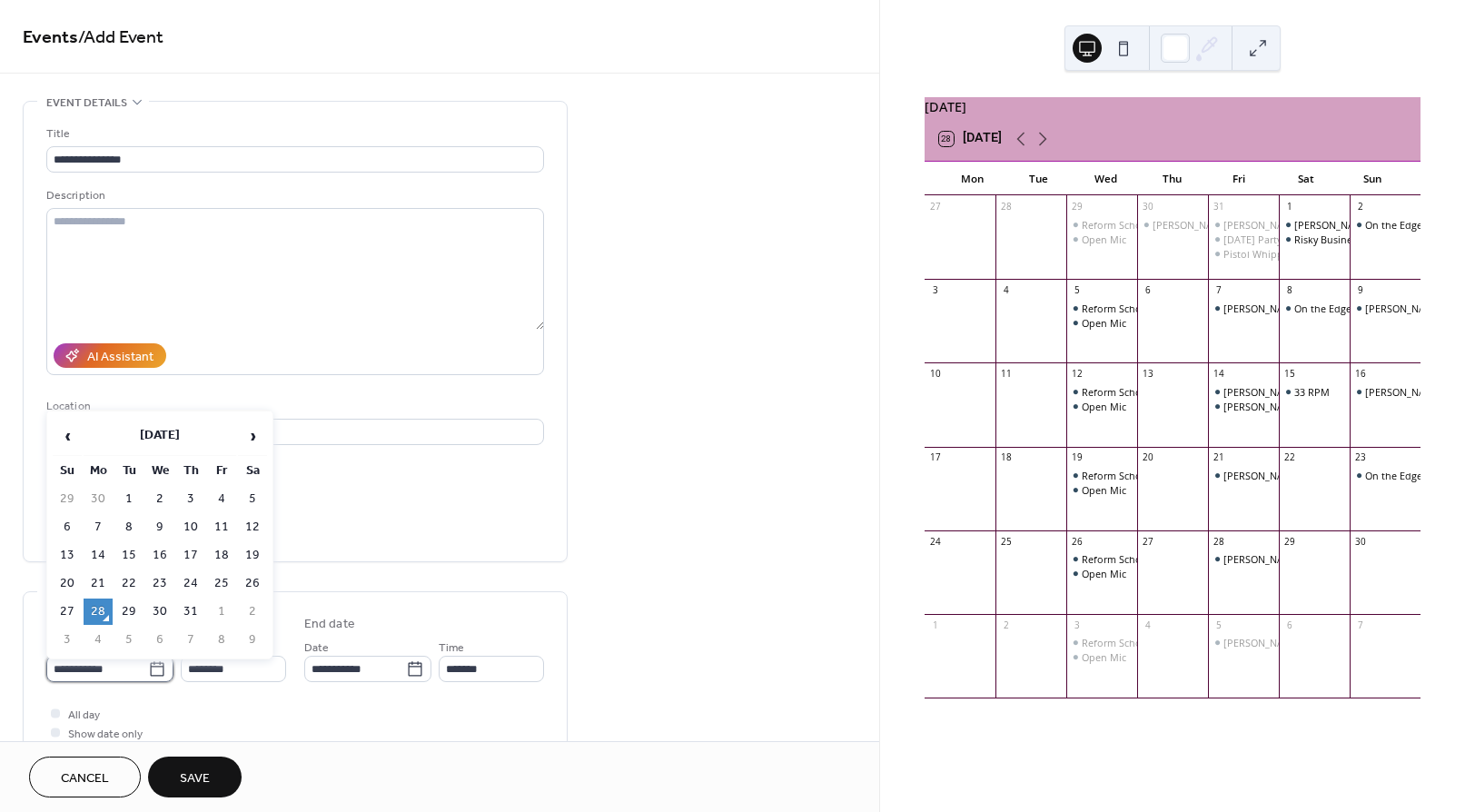 click on "**********" at bounding box center (97, 668) 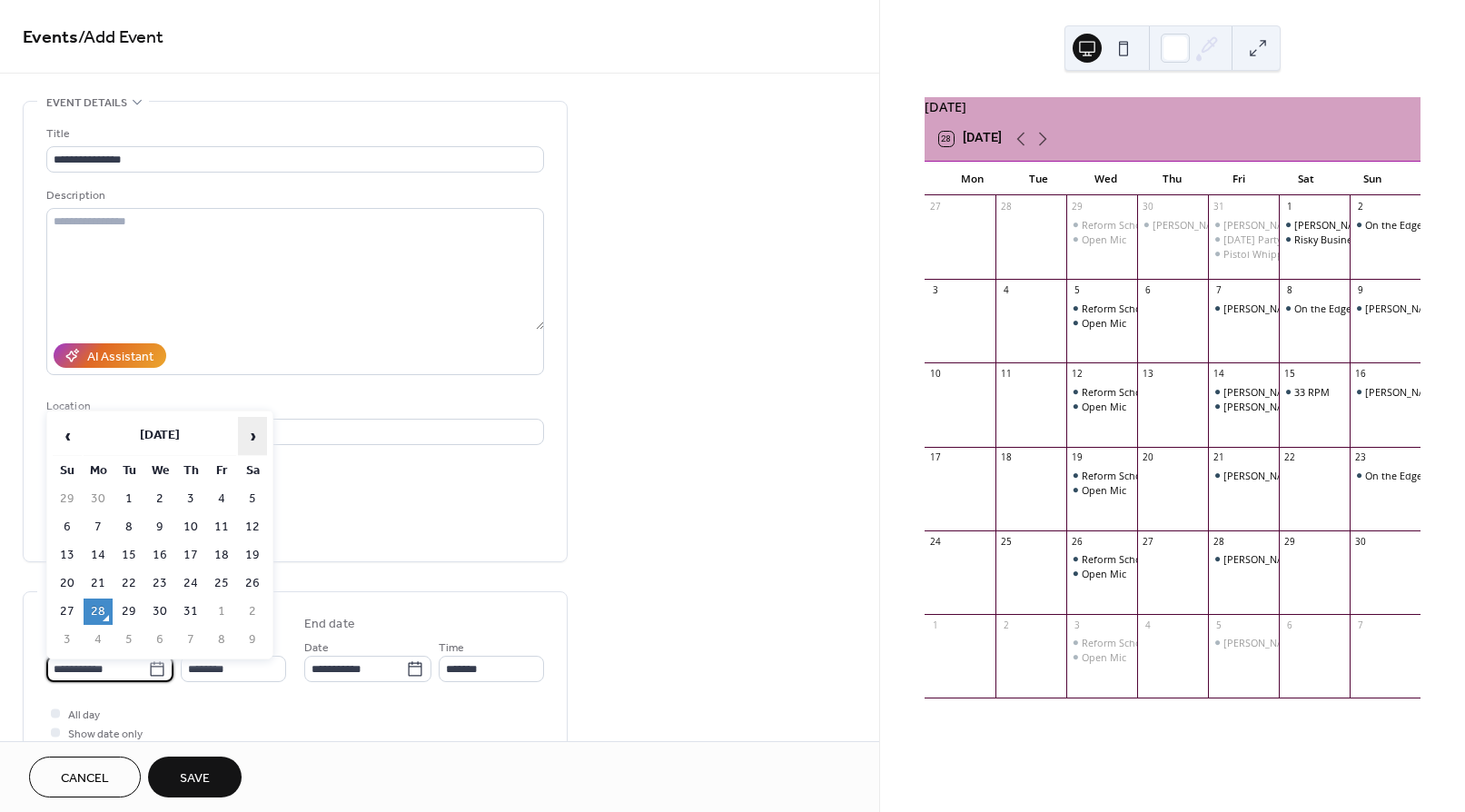click on "›" at bounding box center [252, 436] 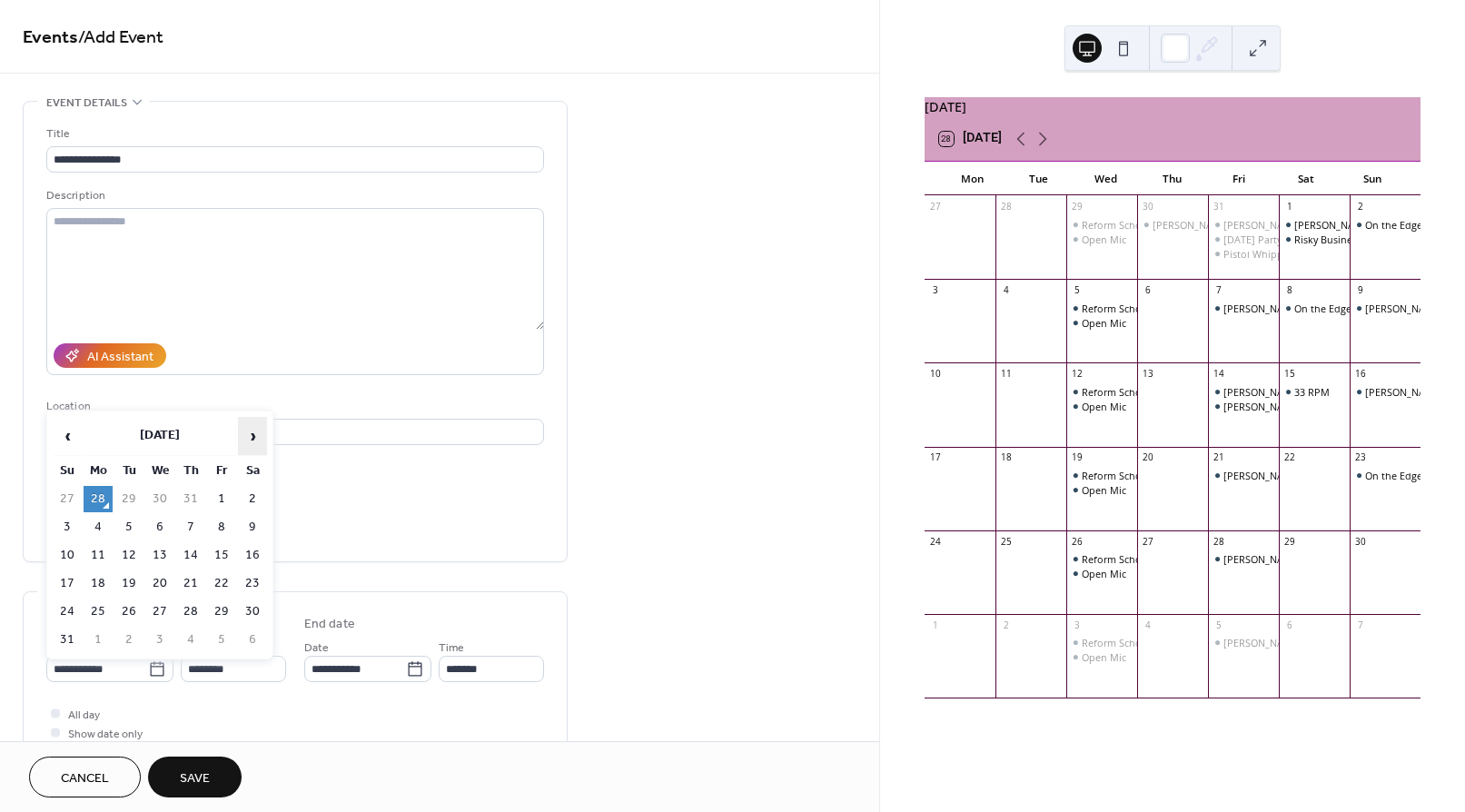 click on "›" at bounding box center (252, 436) 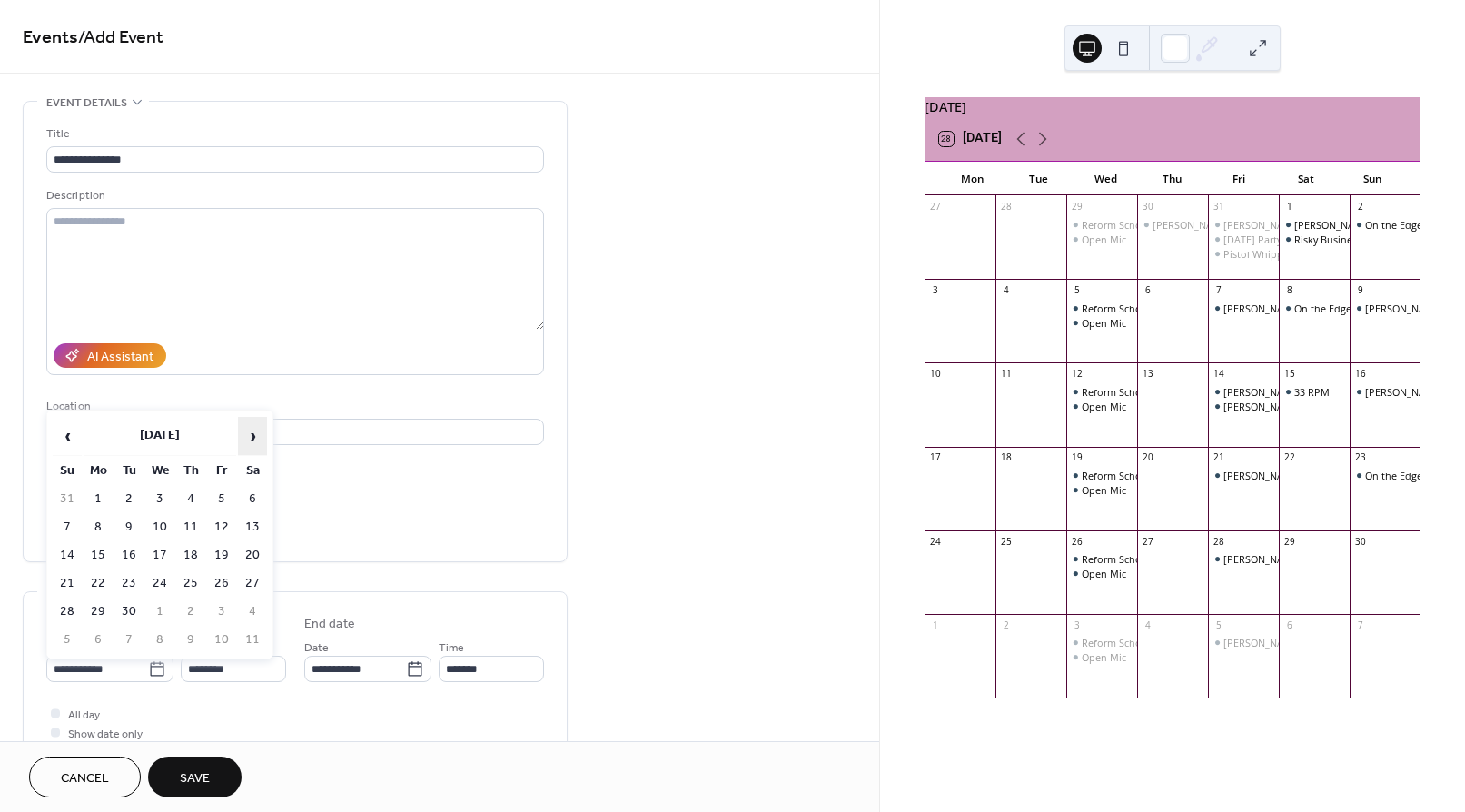 click on "›" at bounding box center [252, 436] 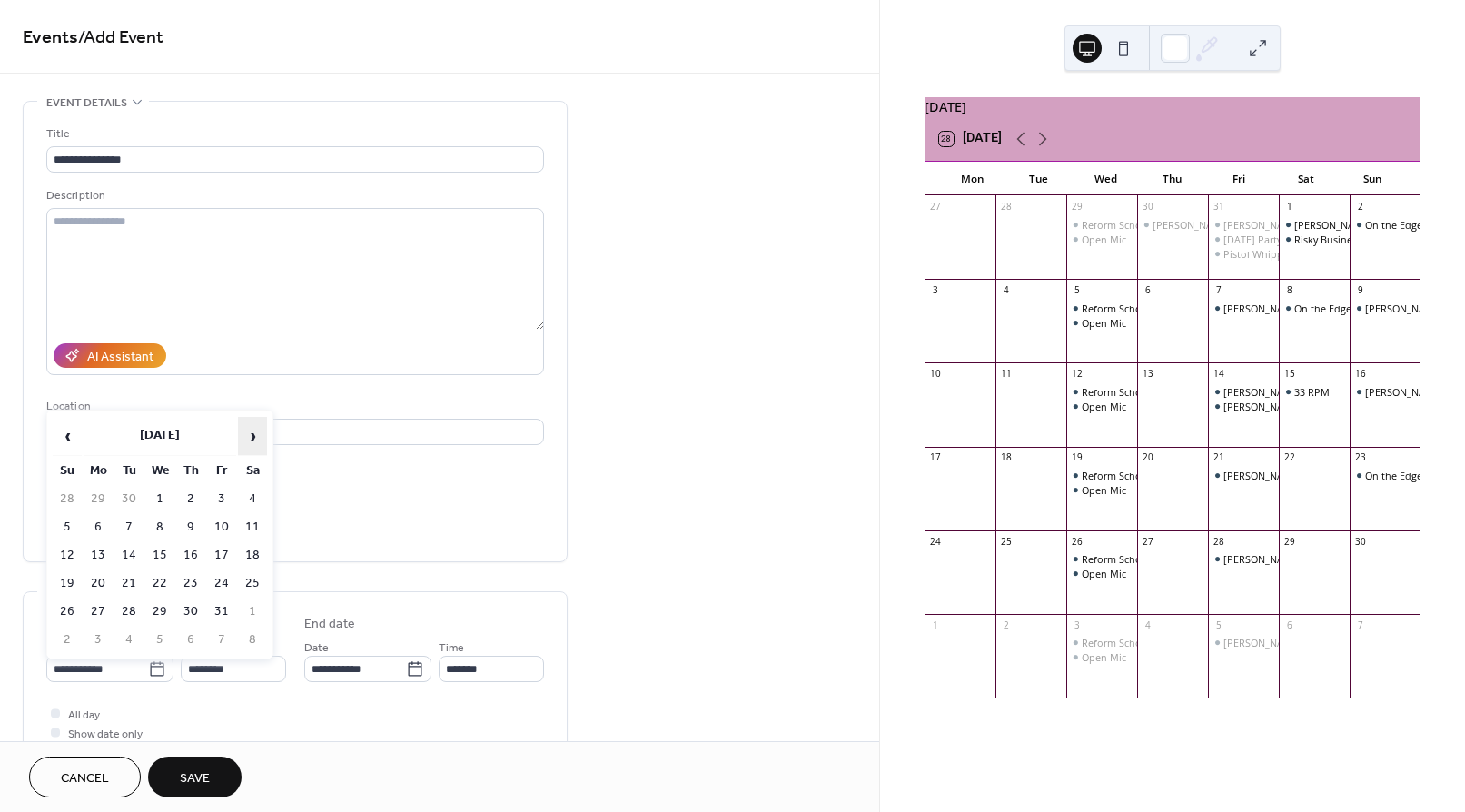 click on "›" at bounding box center [252, 436] 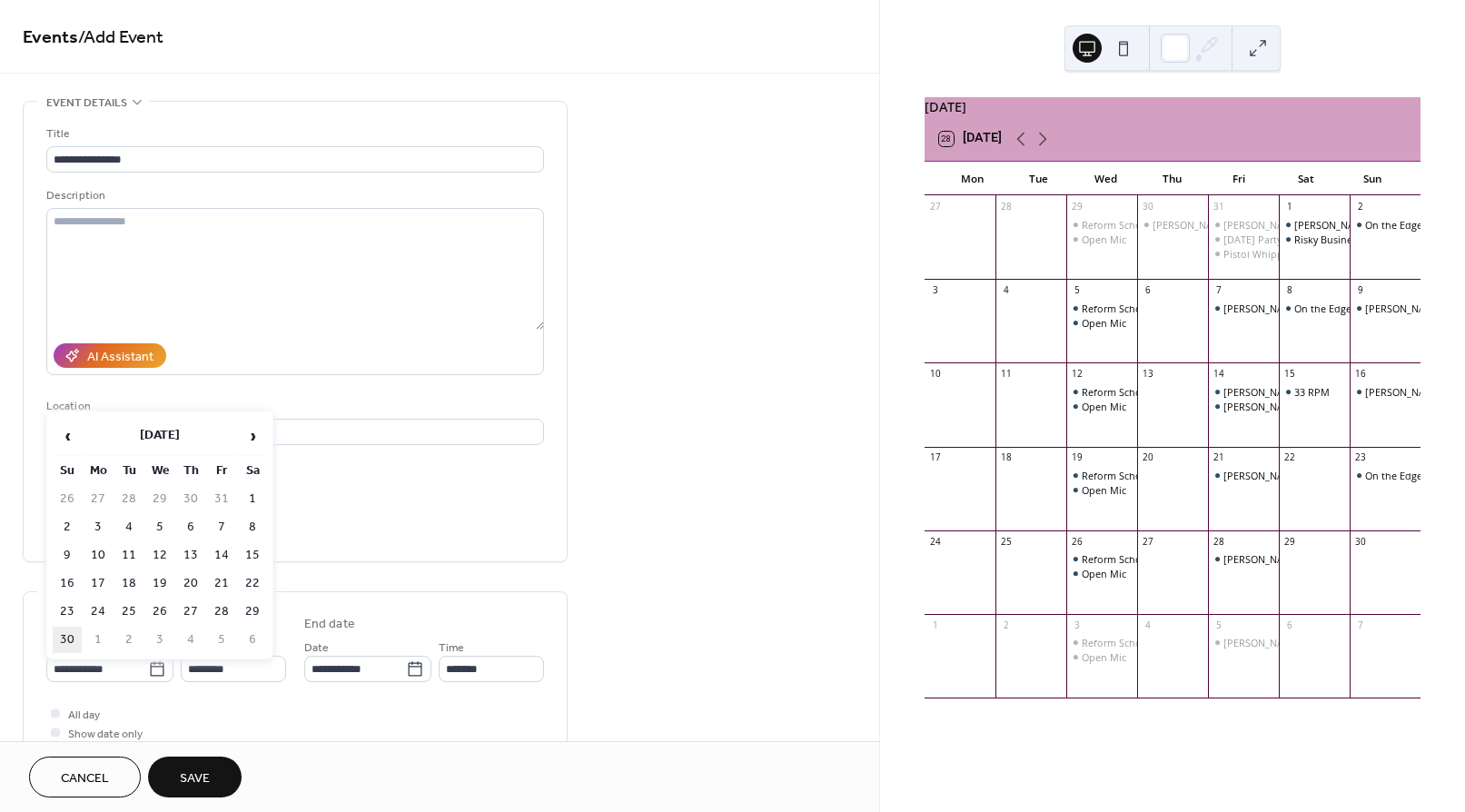 click on "30" at bounding box center (67, 639) 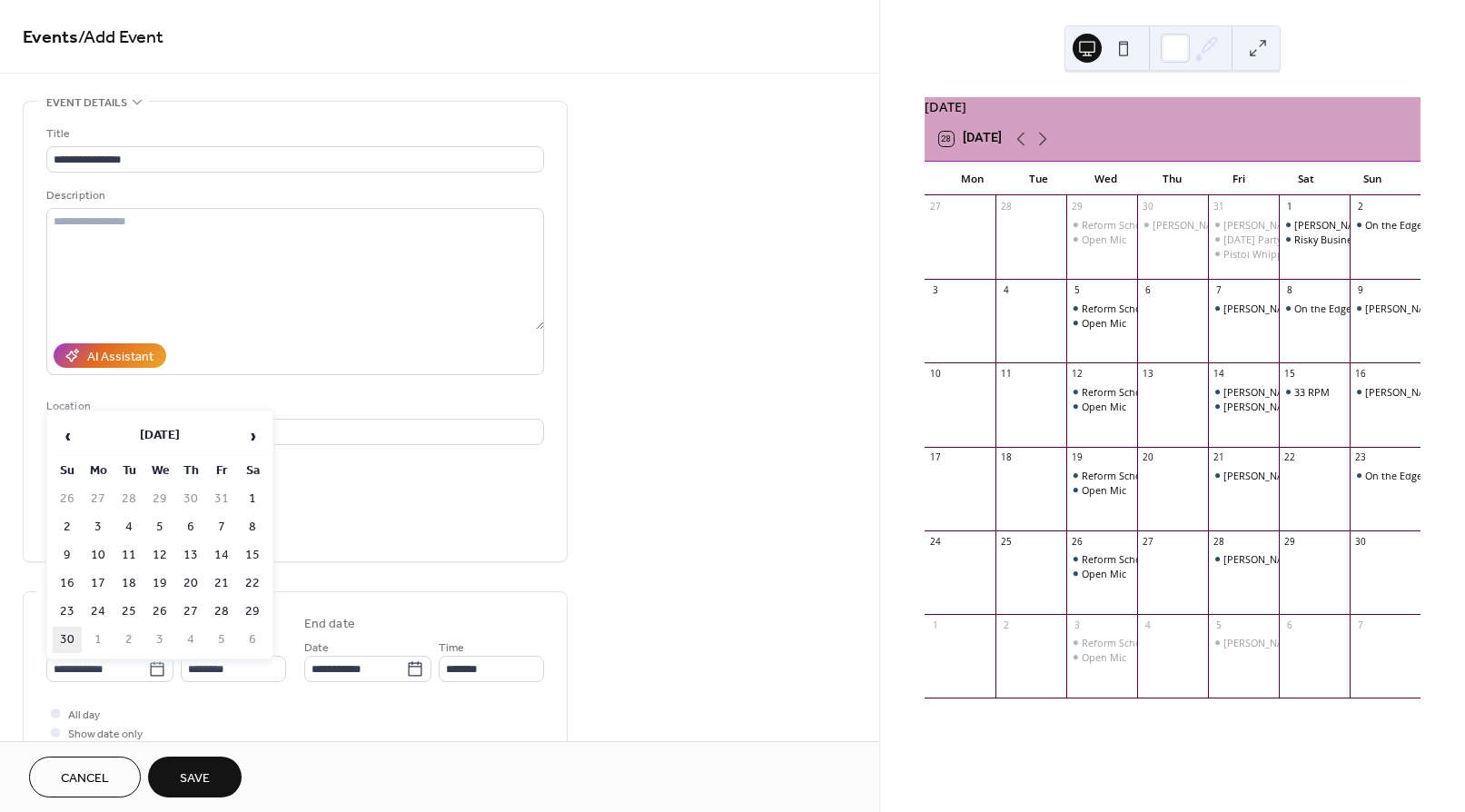 type on "**********" 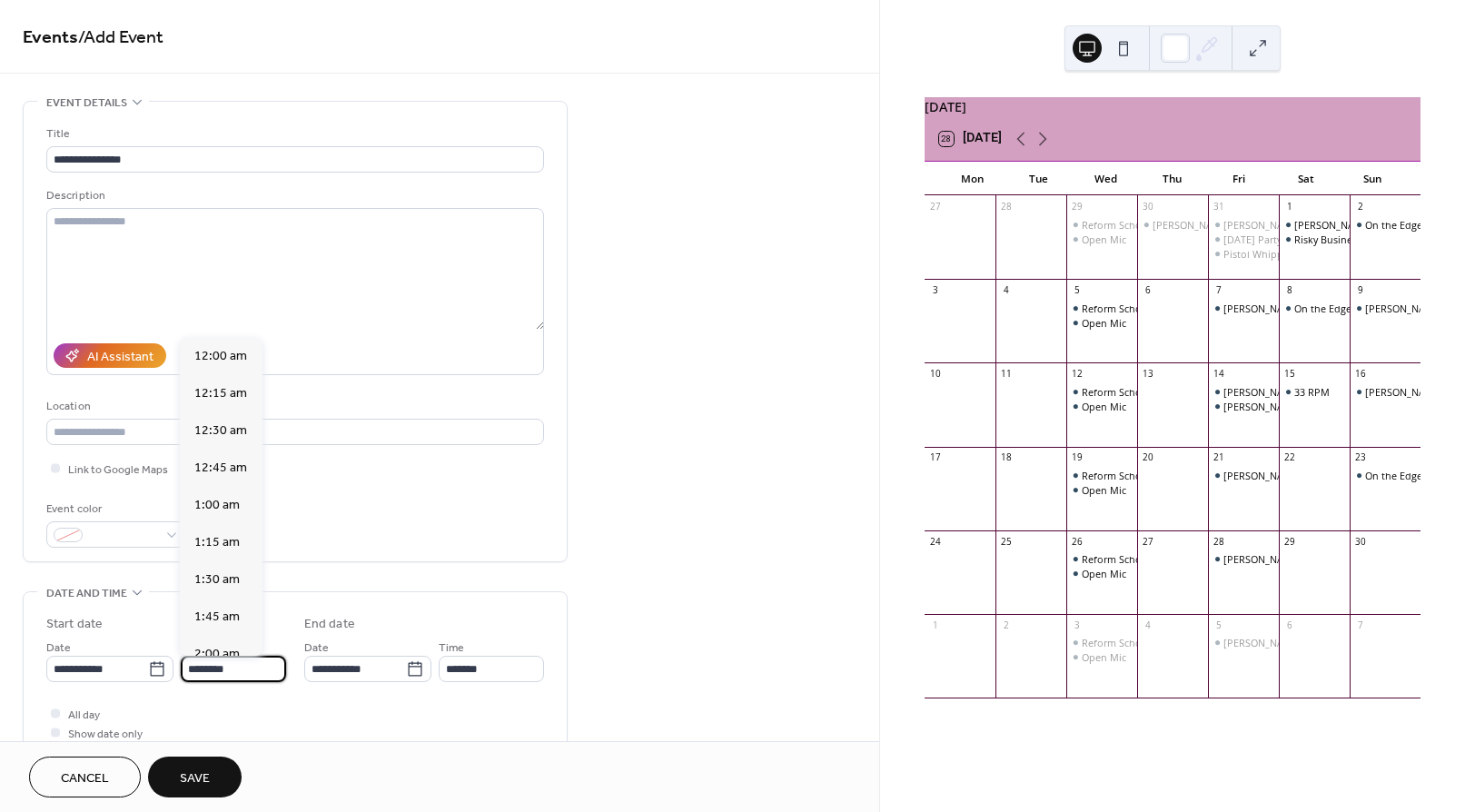 click on "********" at bounding box center [233, 668] 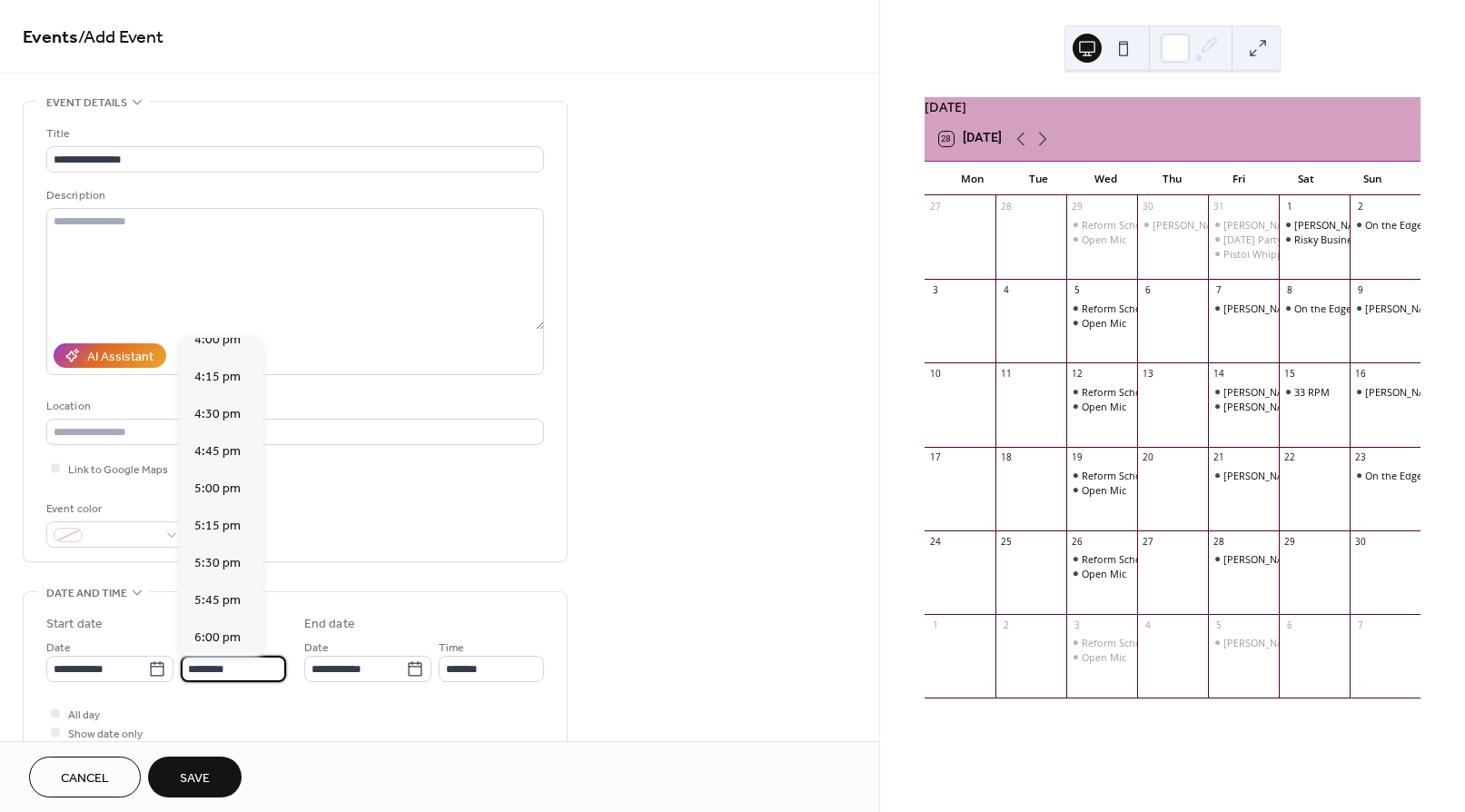 scroll, scrollTop: 2397, scrollLeft: 0, axis: vertical 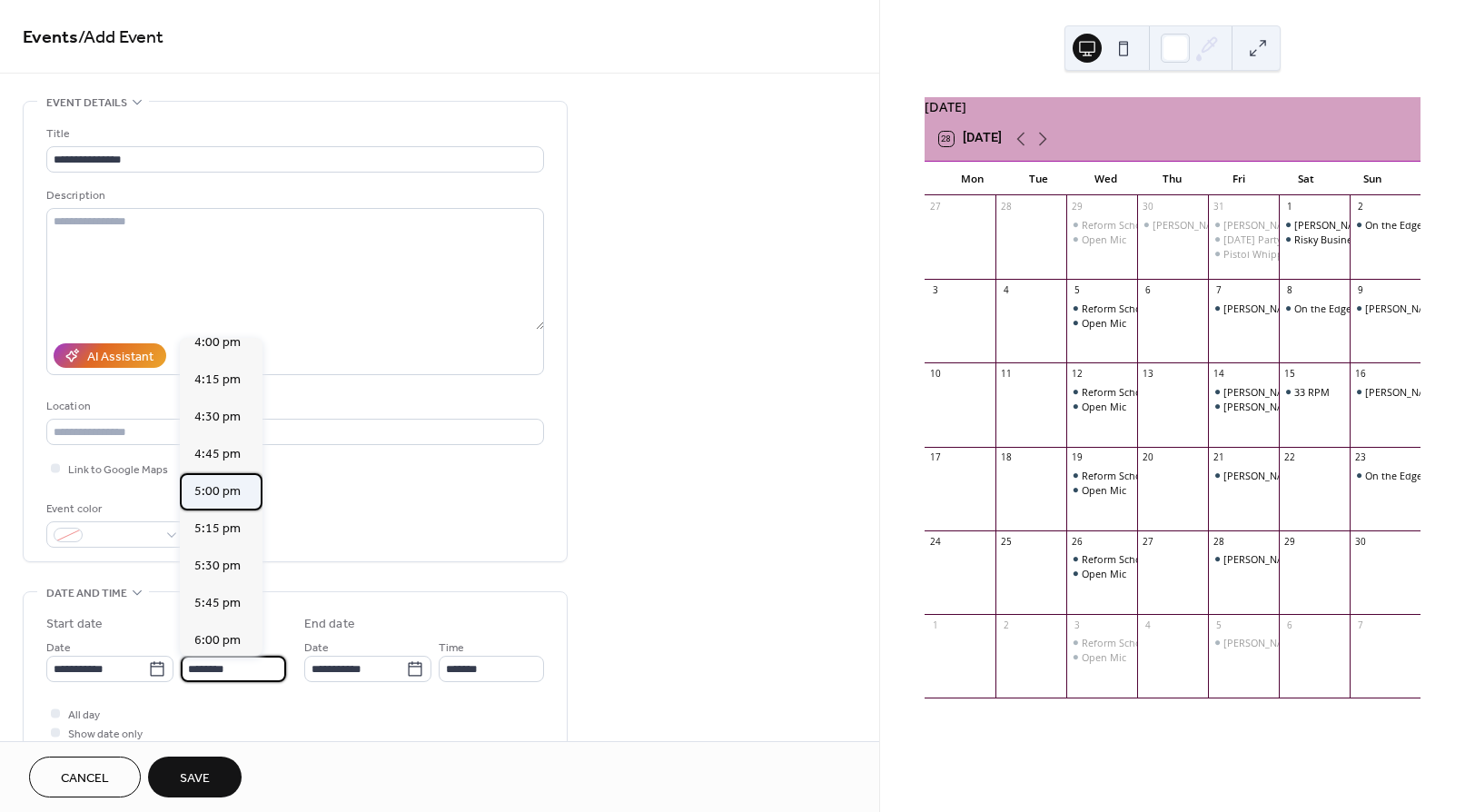 click on "5:00 pm" at bounding box center (217, 491) 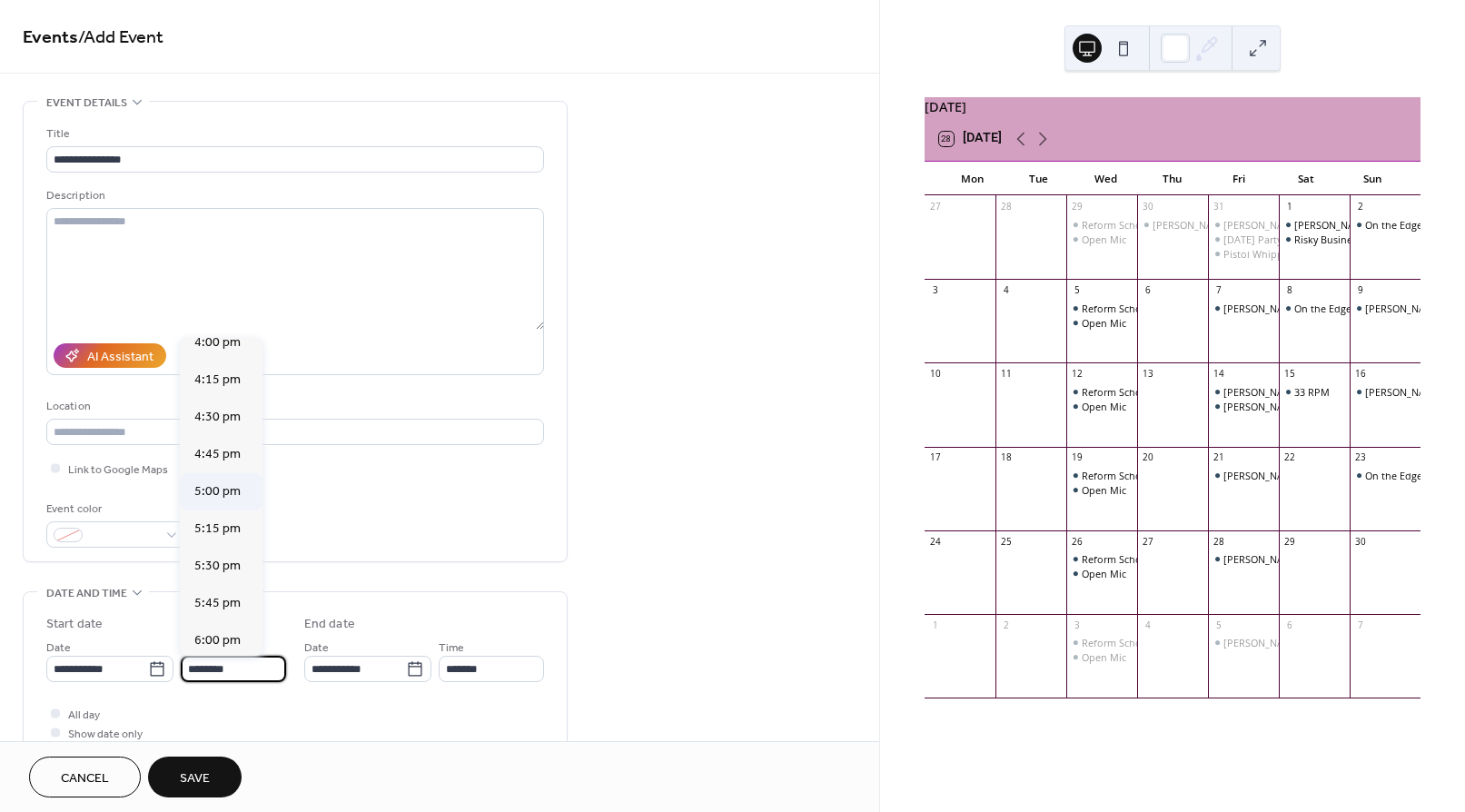 type on "*******" 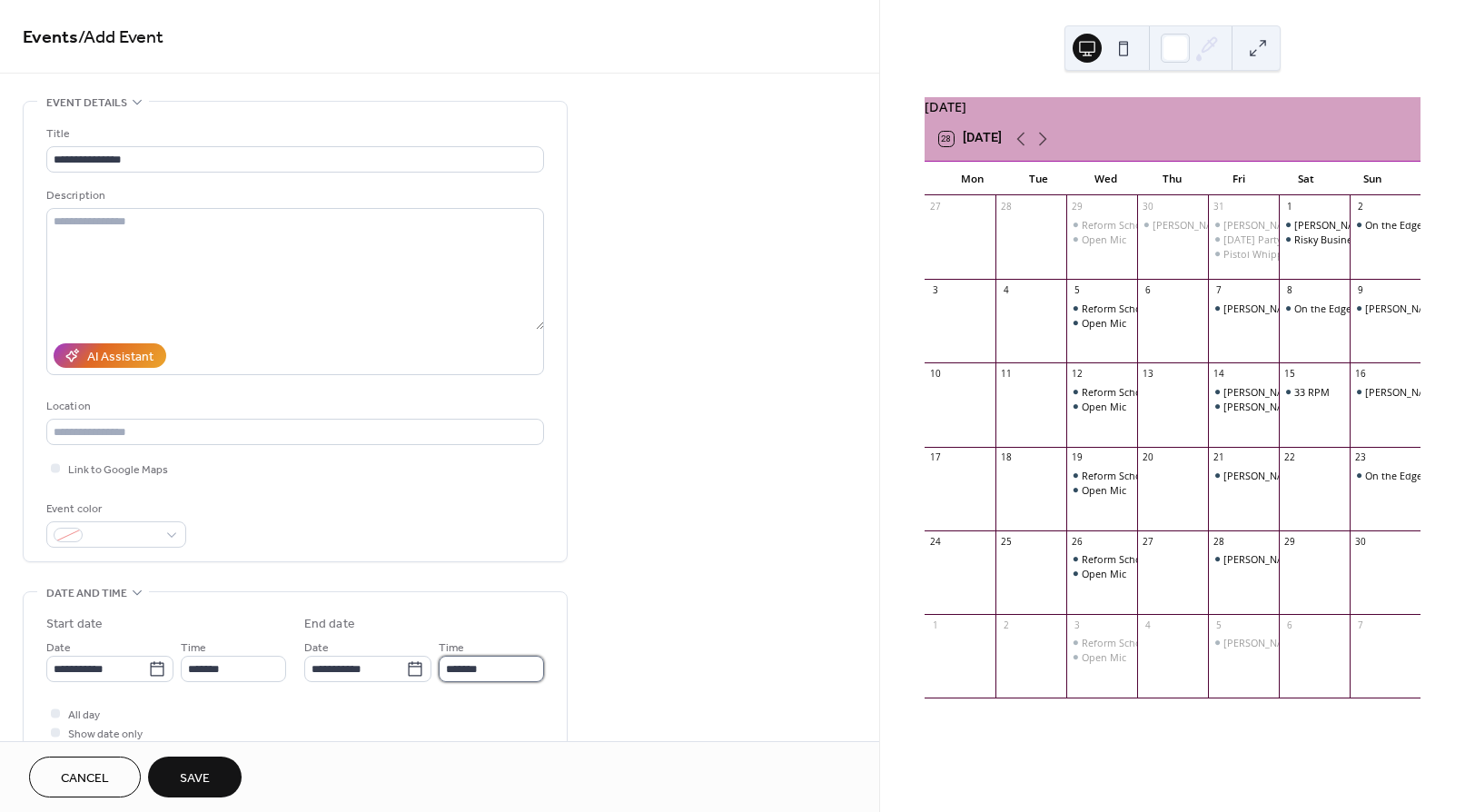click on "*******" at bounding box center (491, 668) 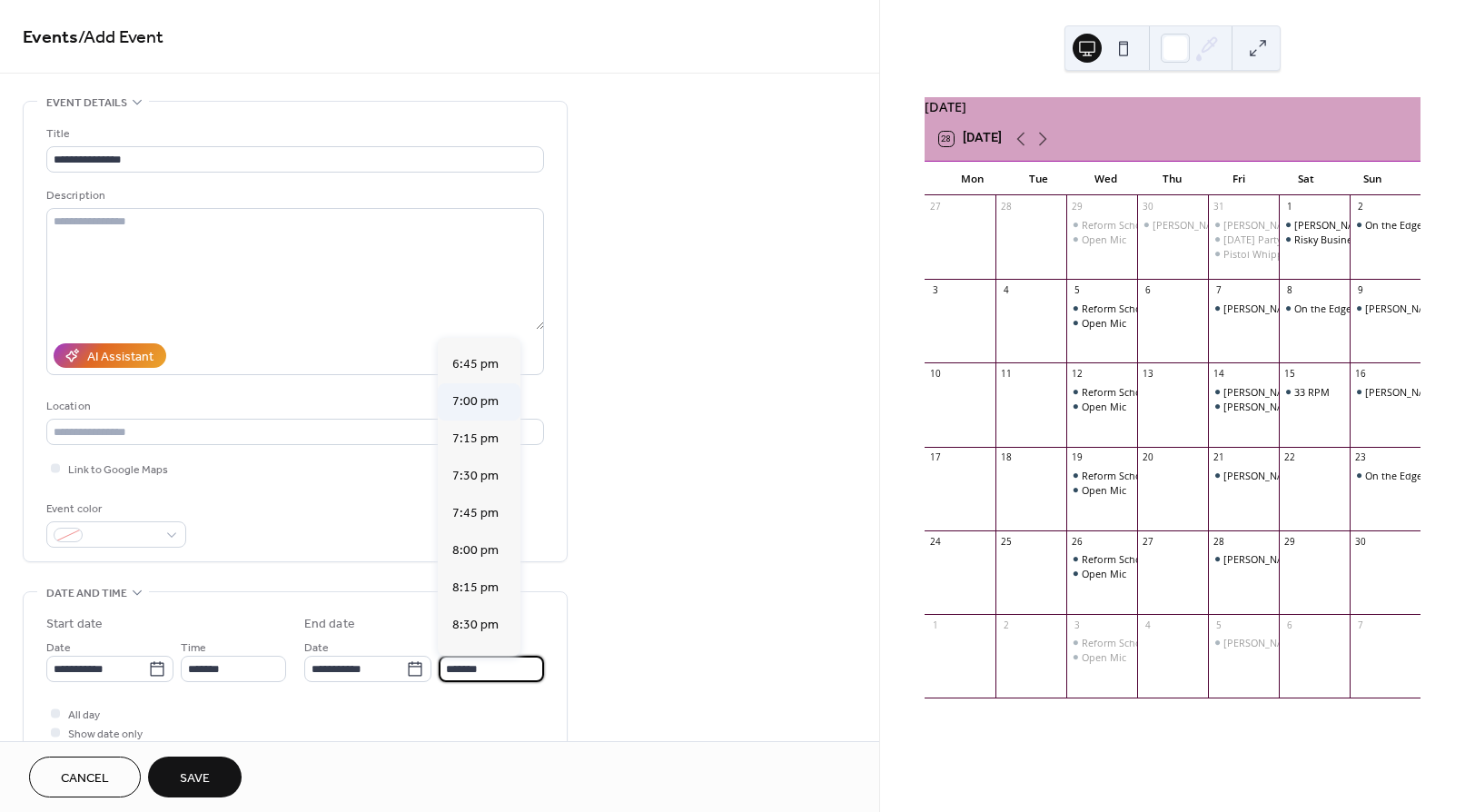 scroll, scrollTop: 223, scrollLeft: 0, axis: vertical 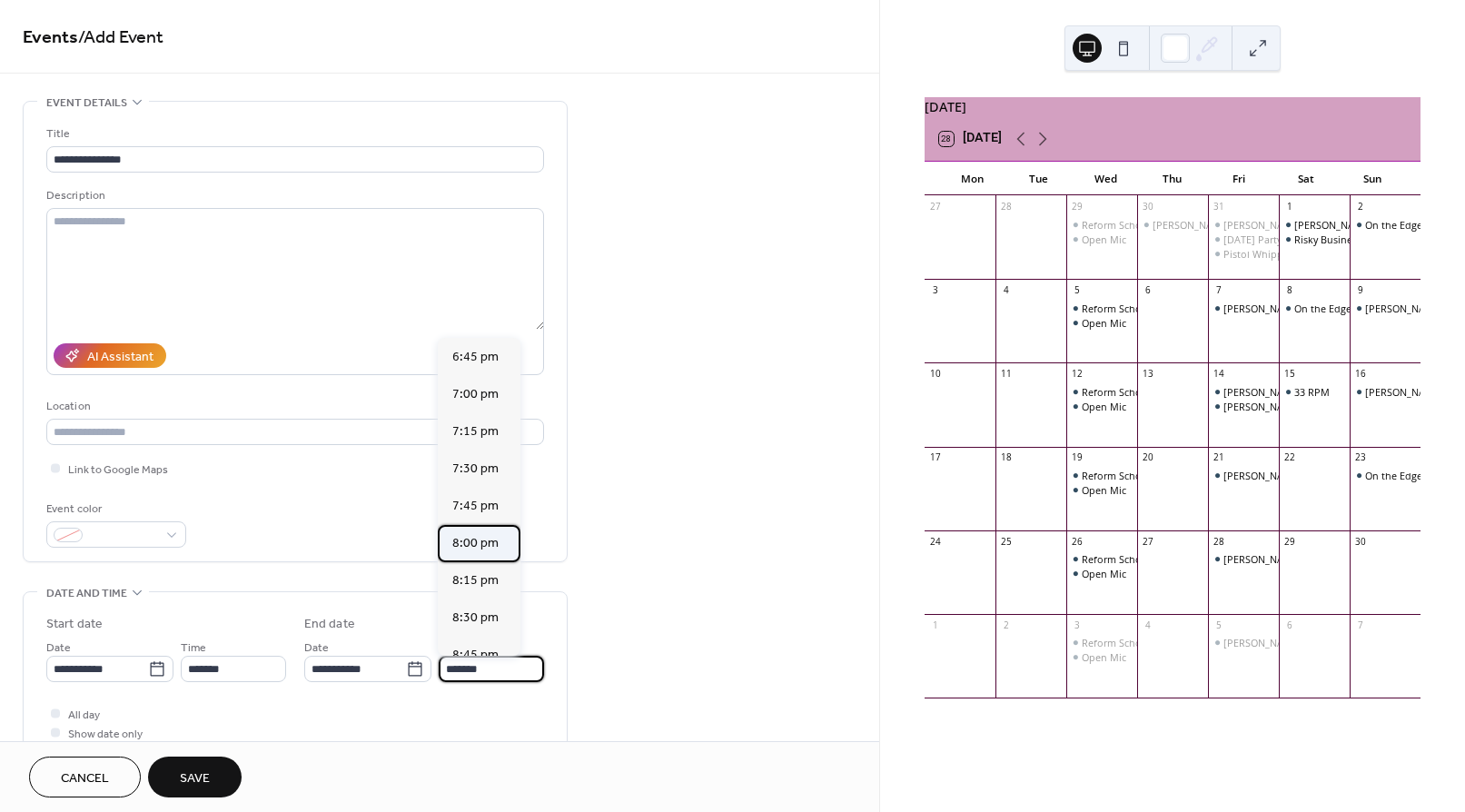 click on "8:00 pm" at bounding box center [475, 543] 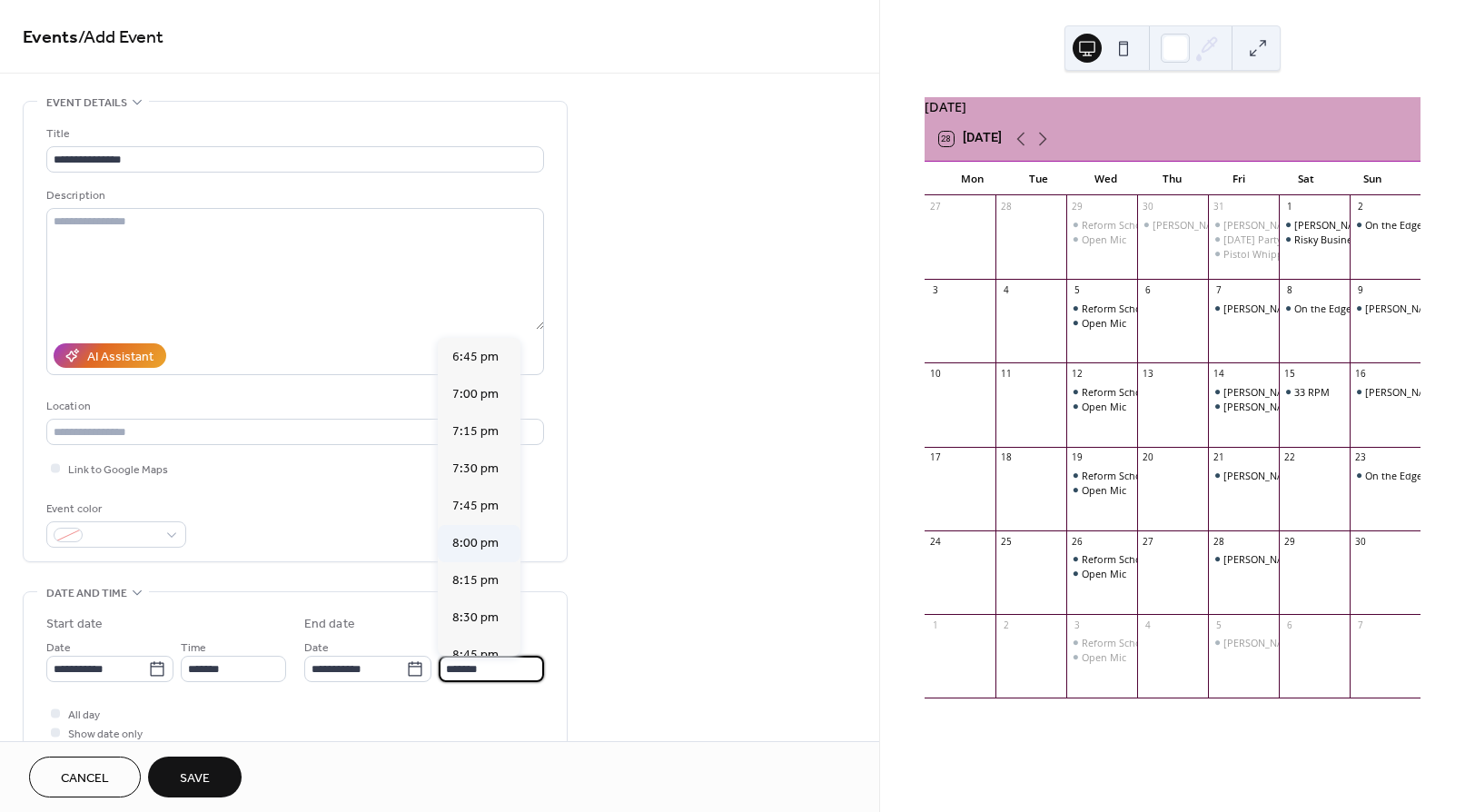 type on "*******" 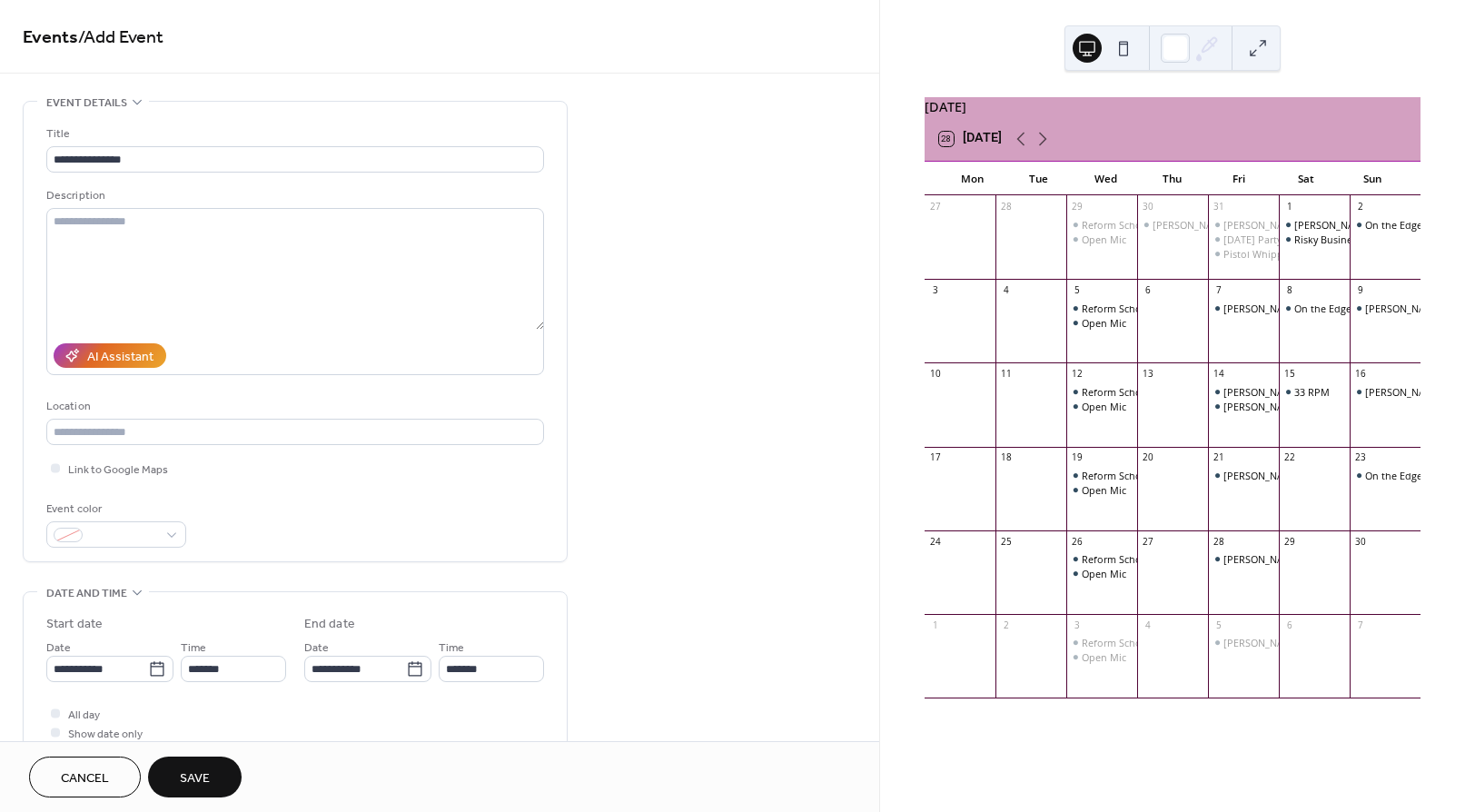 click on "Save" at bounding box center [194, 778] 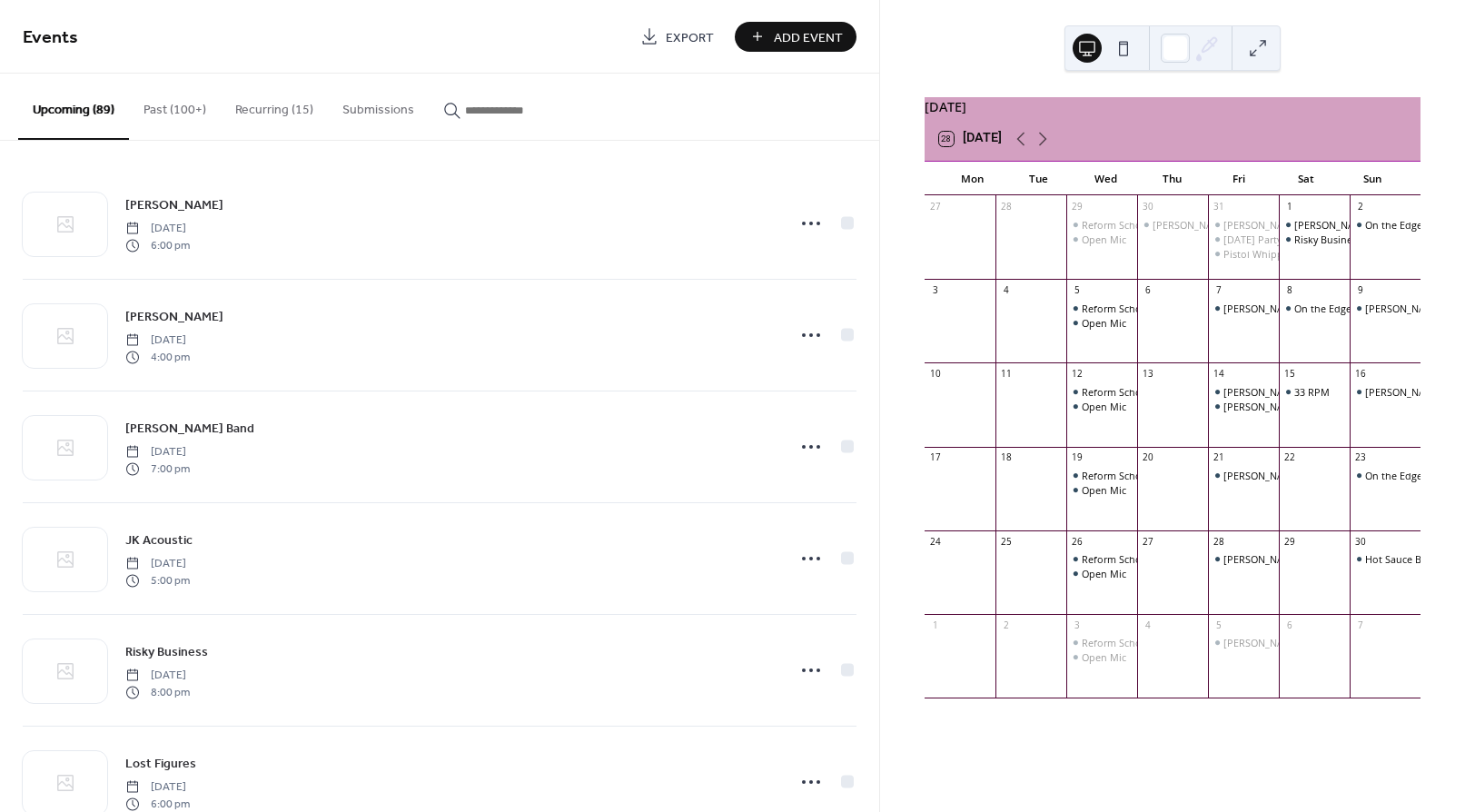 click on "Recurring (15)" at bounding box center [274, 105] 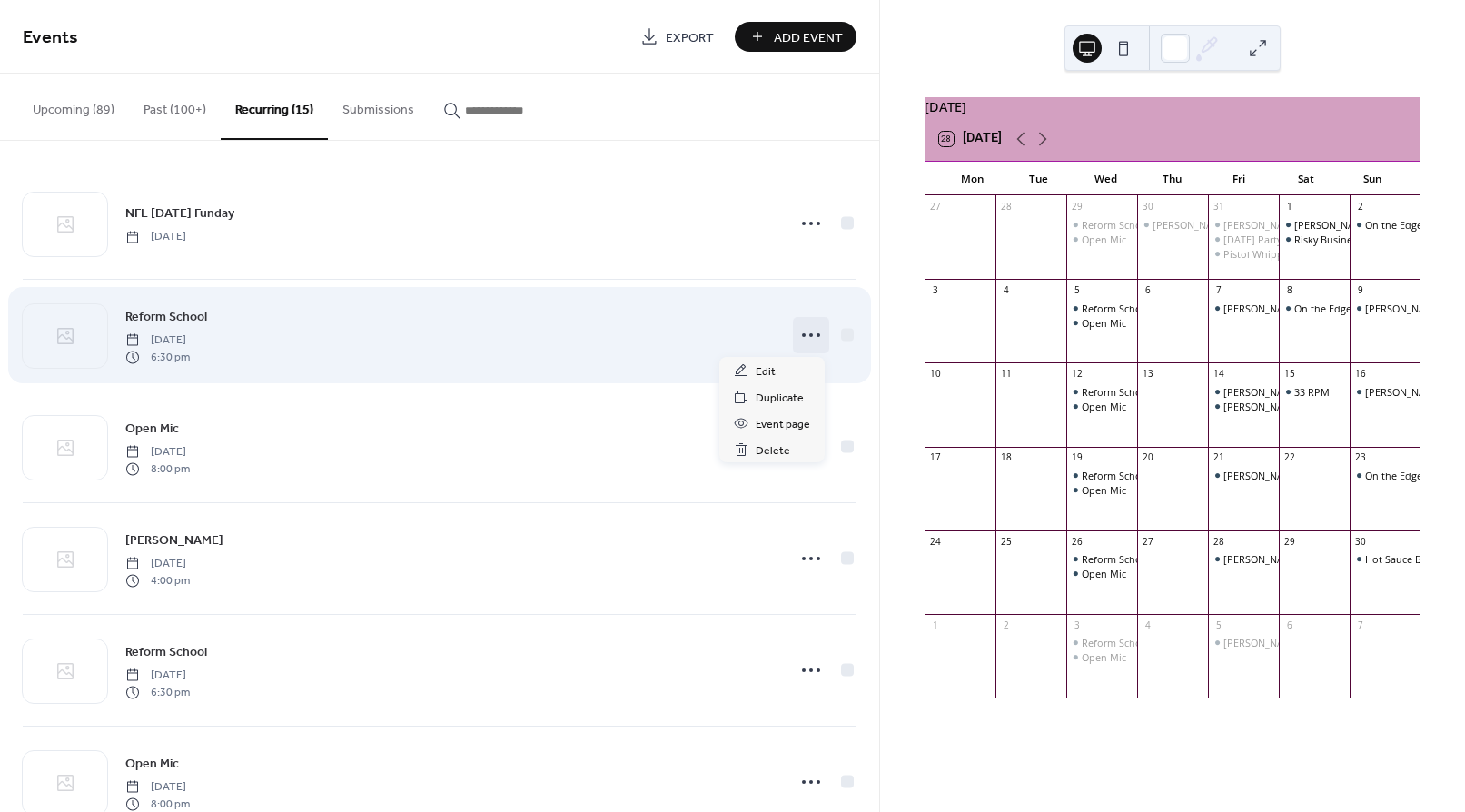 click 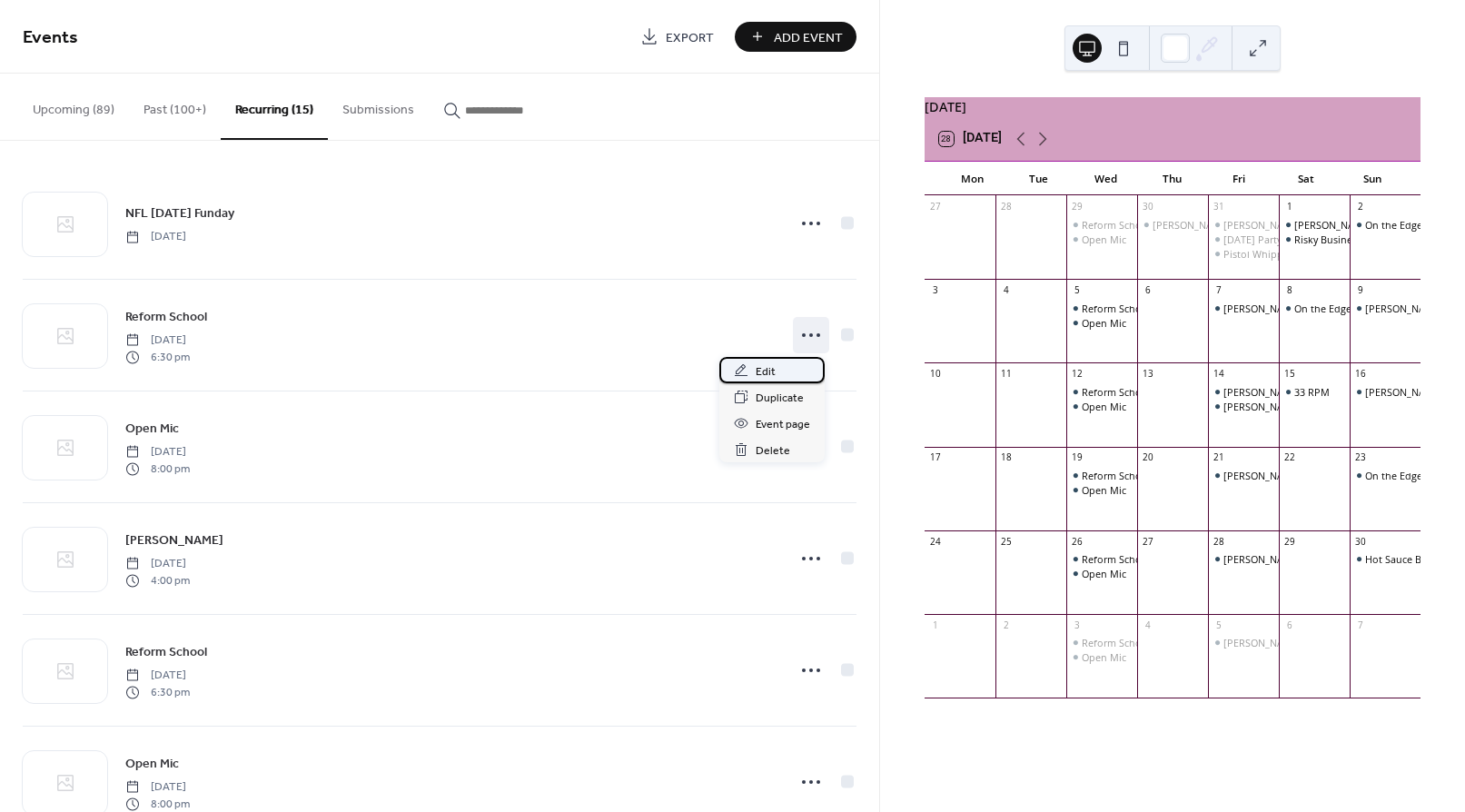 click on "Edit" at bounding box center [766, 371] 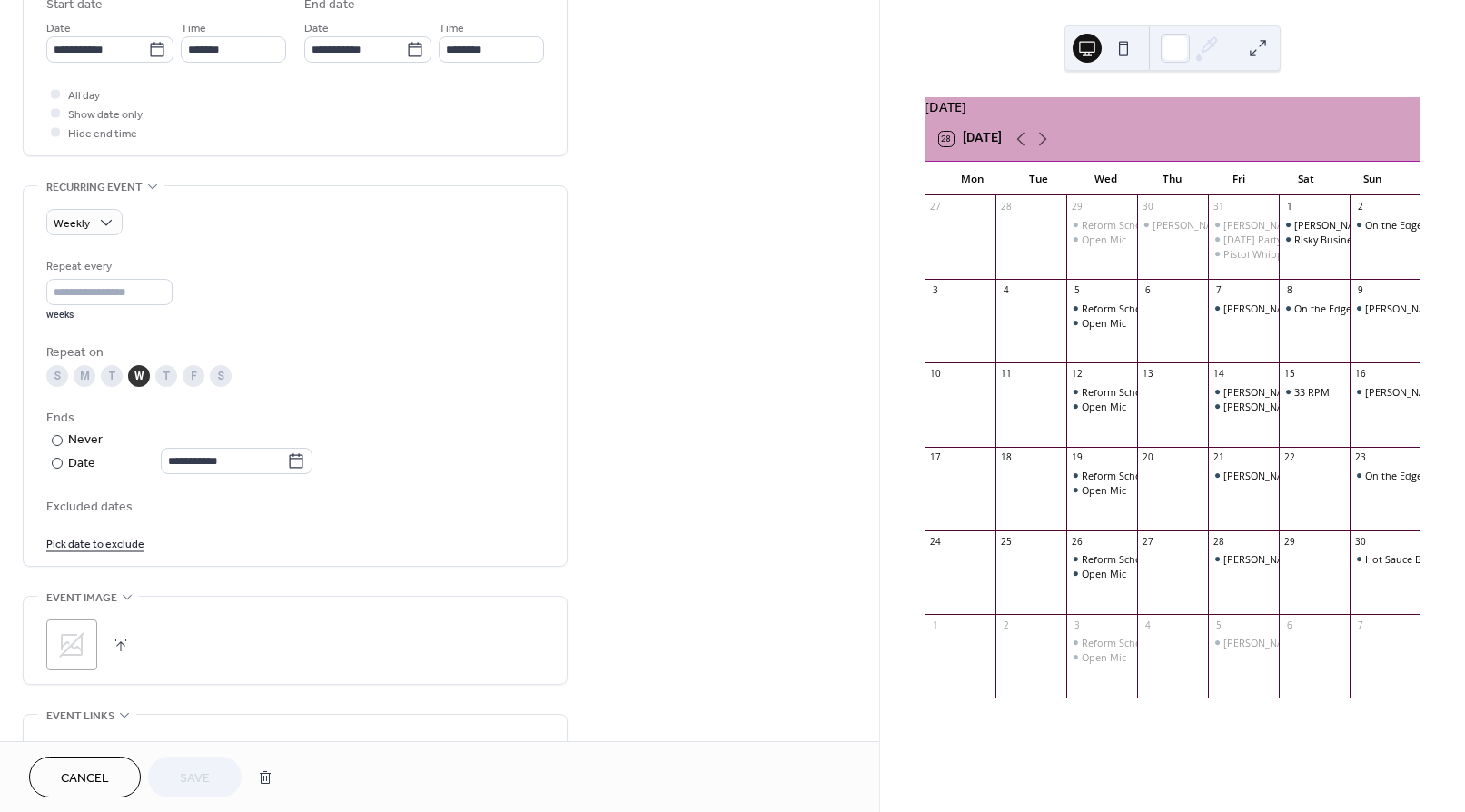 scroll, scrollTop: 622, scrollLeft: 0, axis: vertical 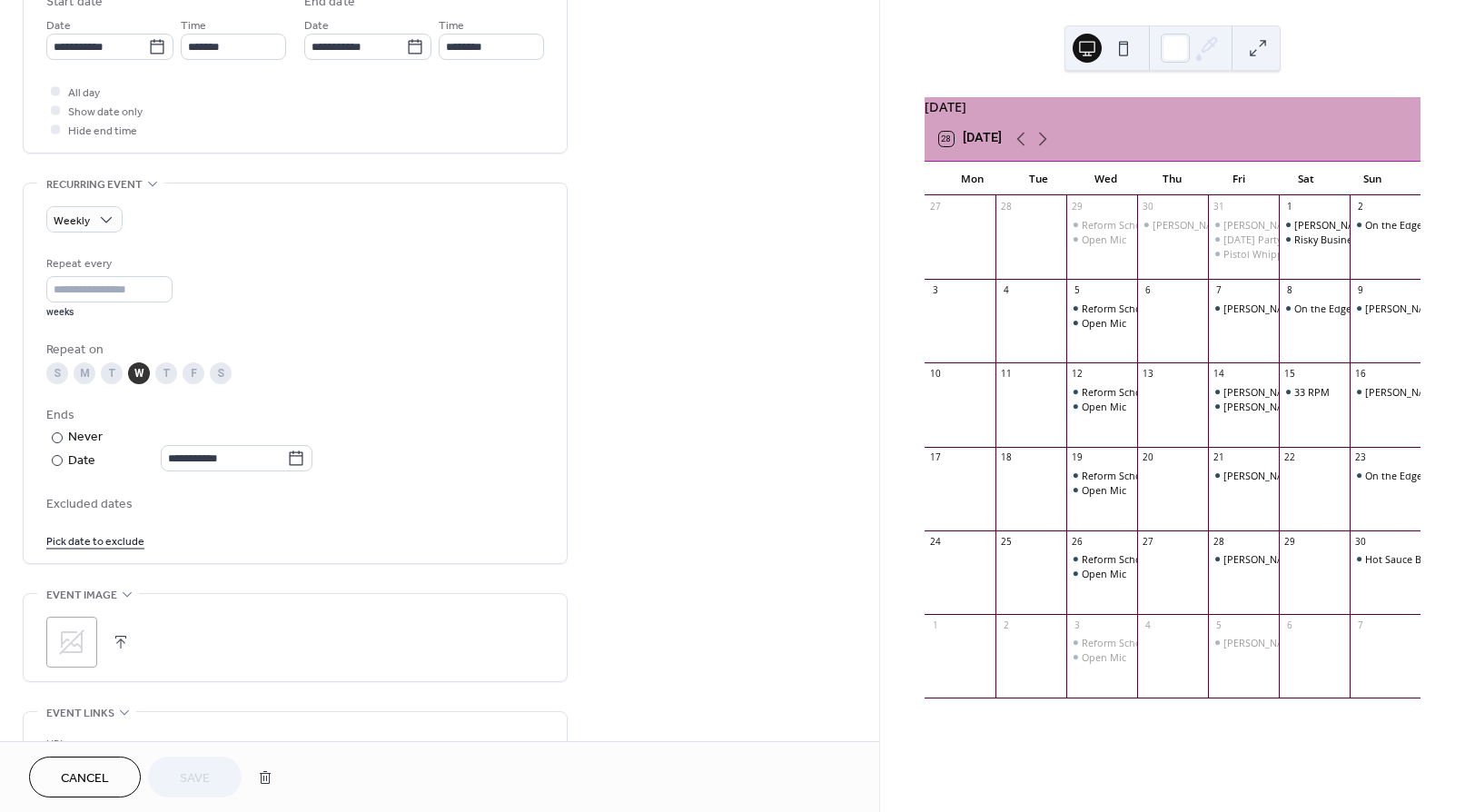 click on "Pick date to exclude" at bounding box center (95, 540) 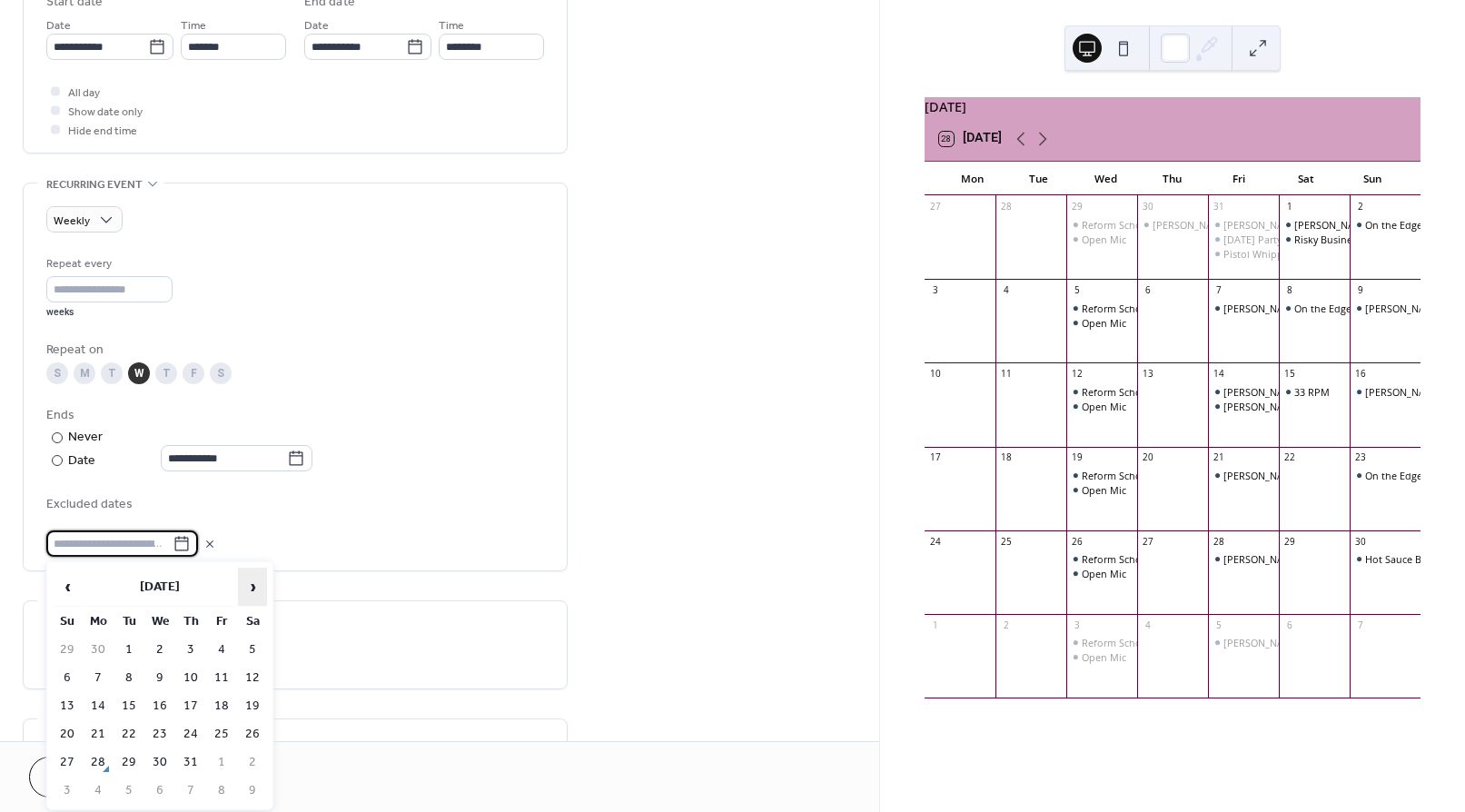 click on "›" at bounding box center [252, 587] 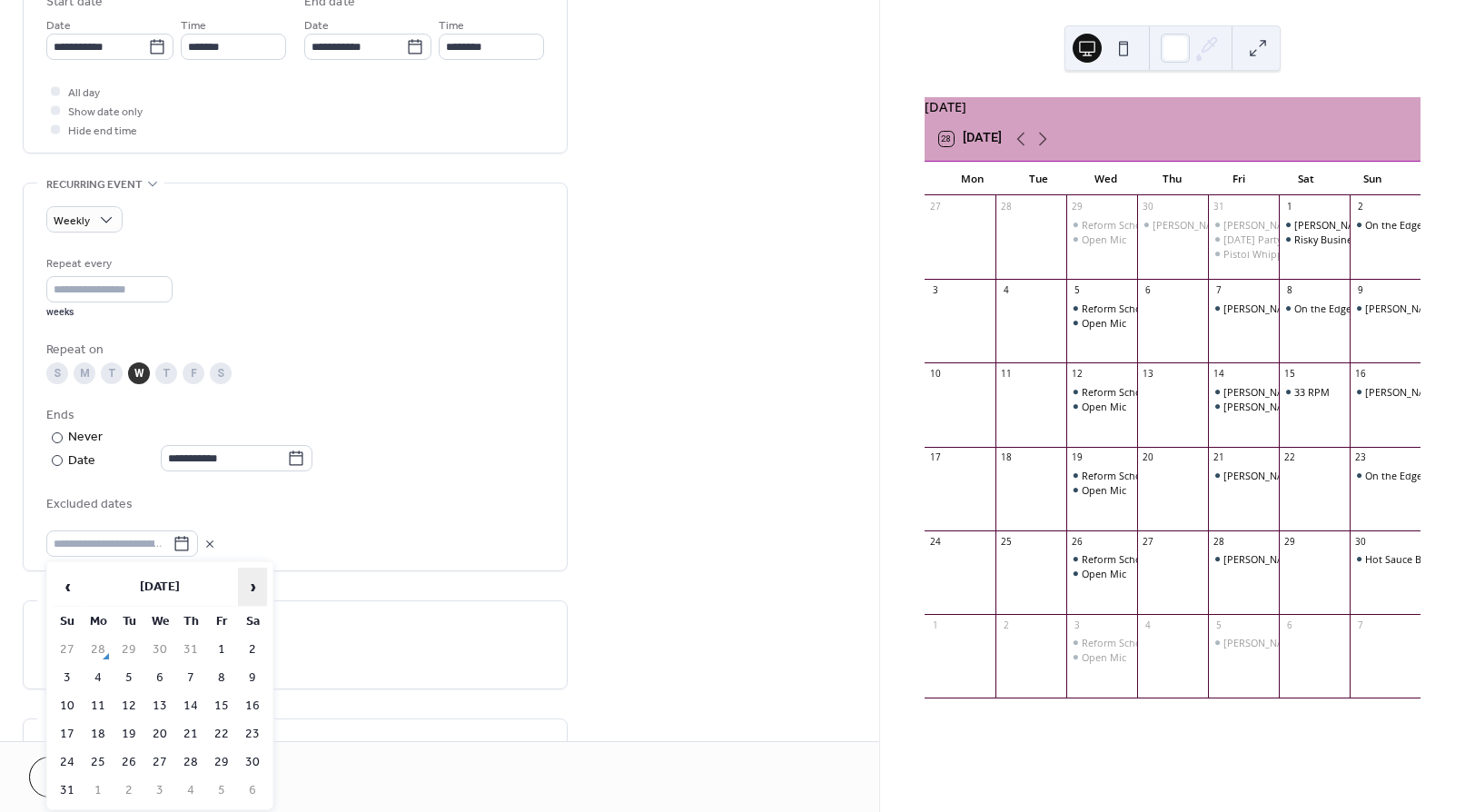 click on "›" at bounding box center (252, 587) 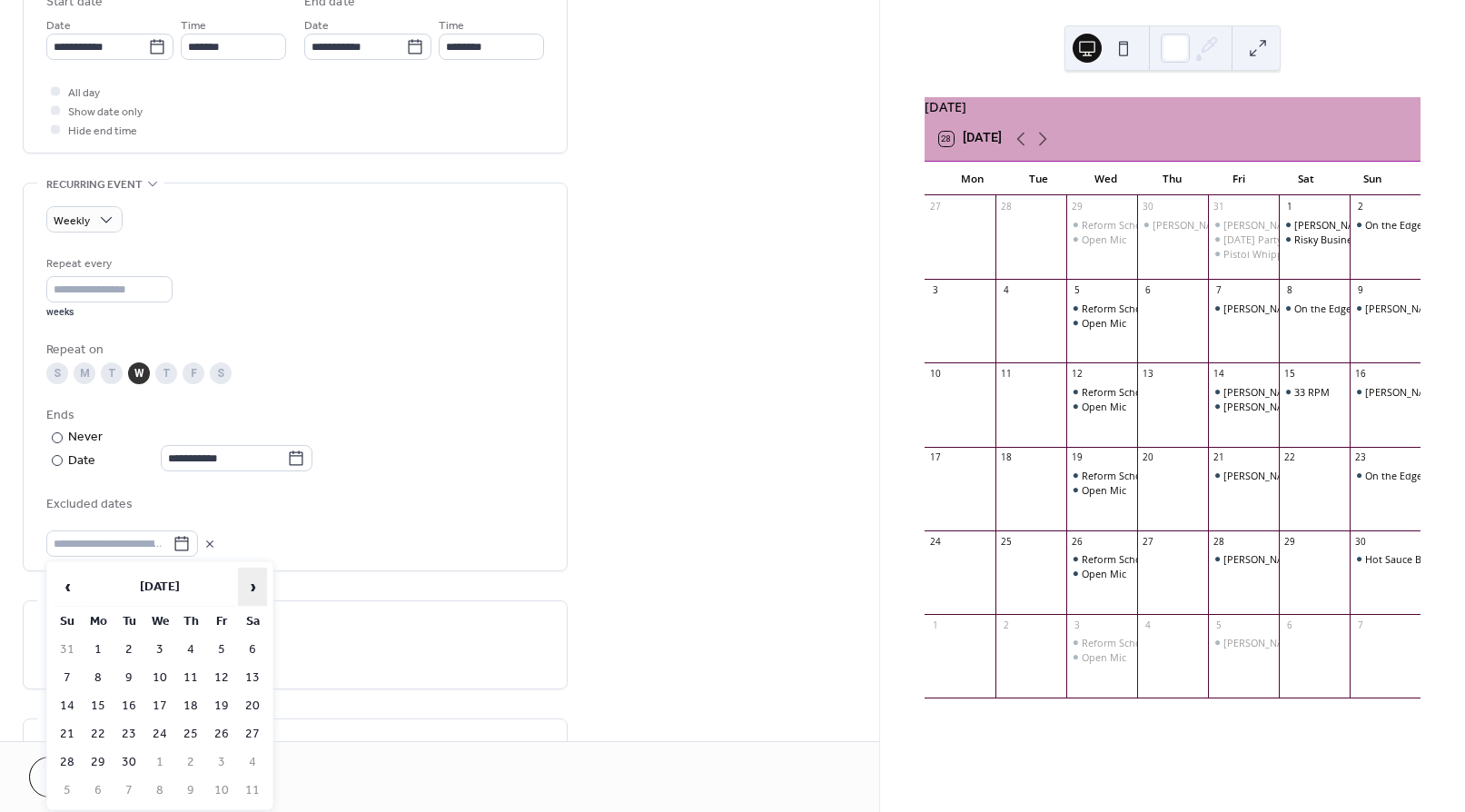 click on "›" at bounding box center [252, 587] 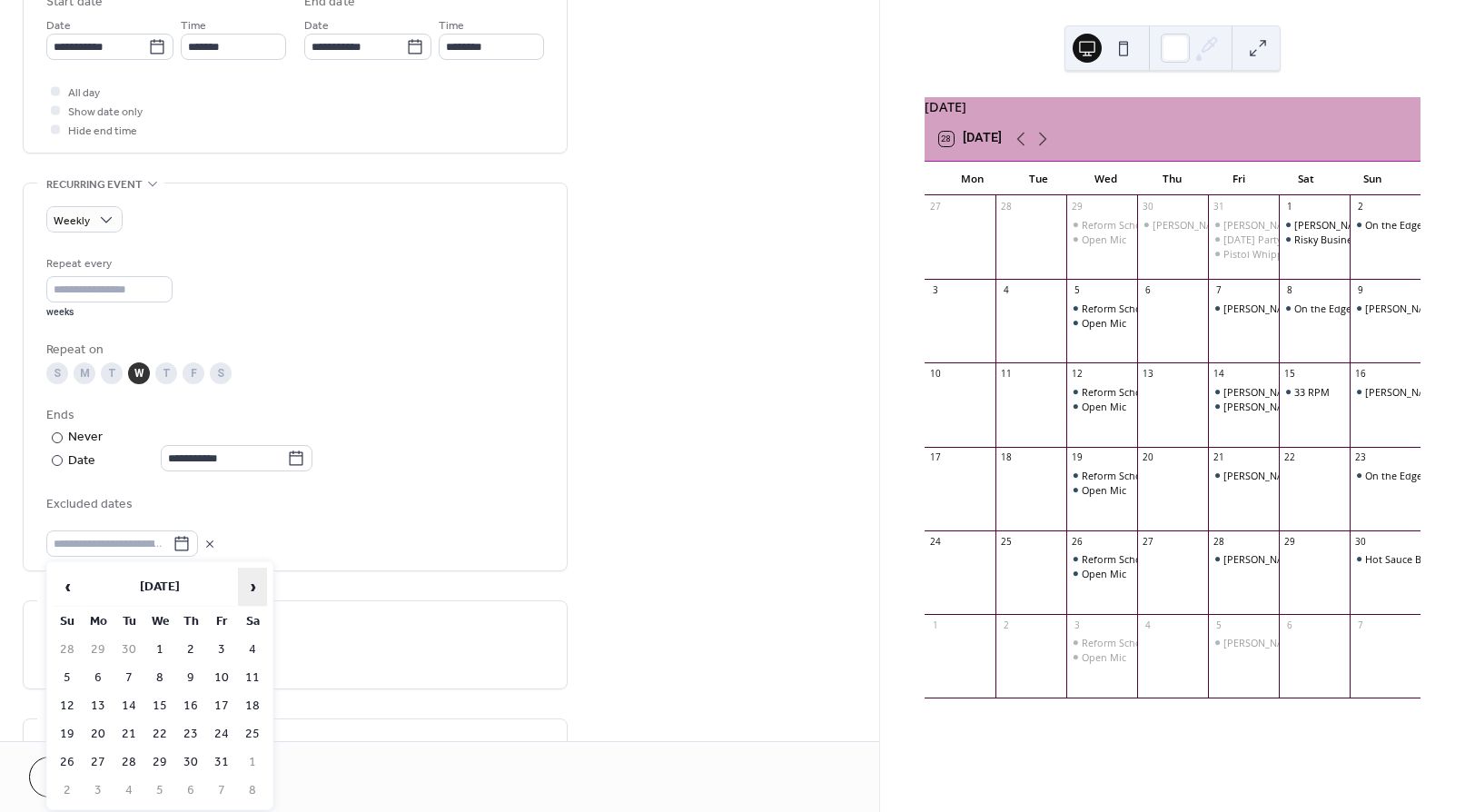 click on "›" at bounding box center (252, 587) 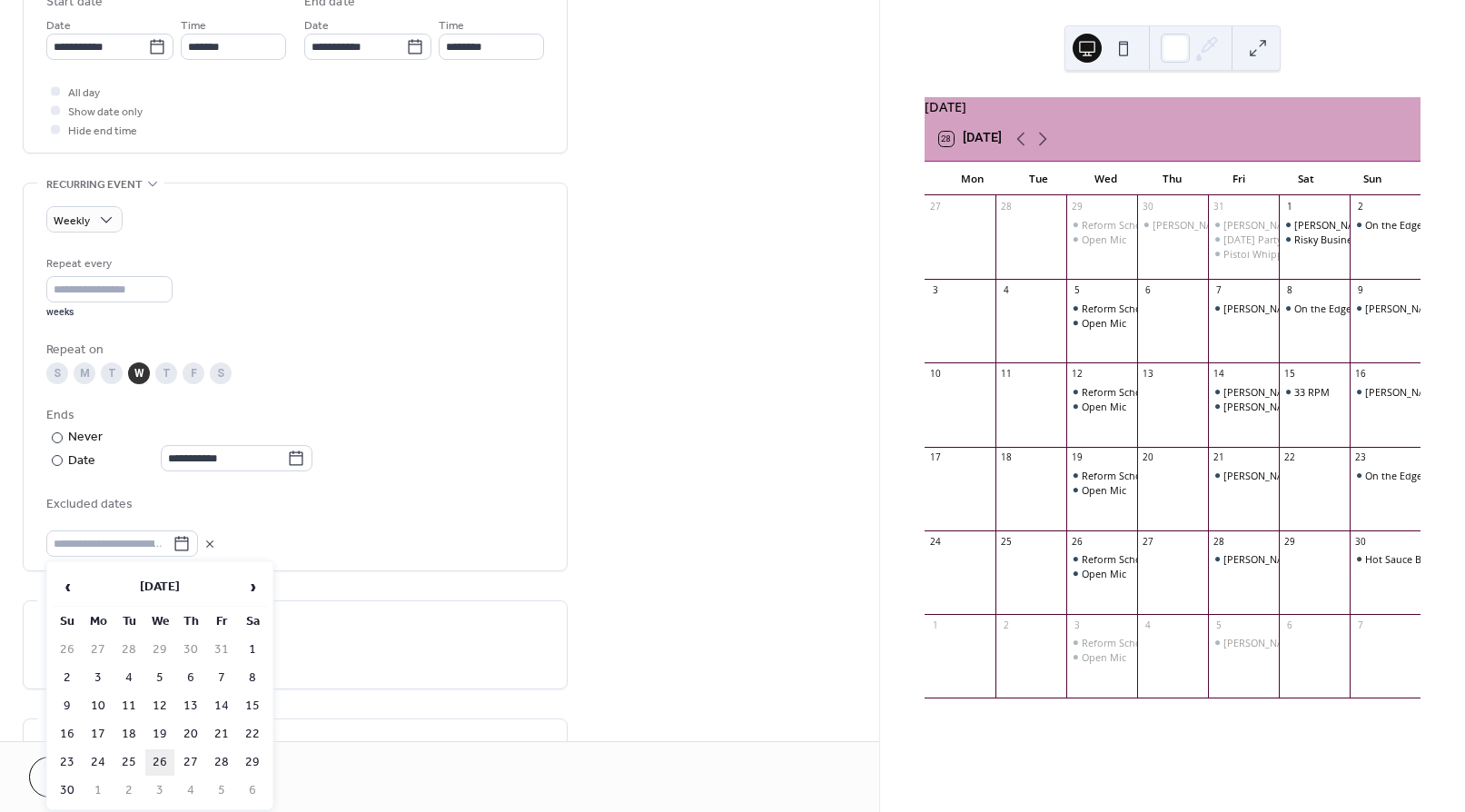 click on "26" at bounding box center [160, 762] 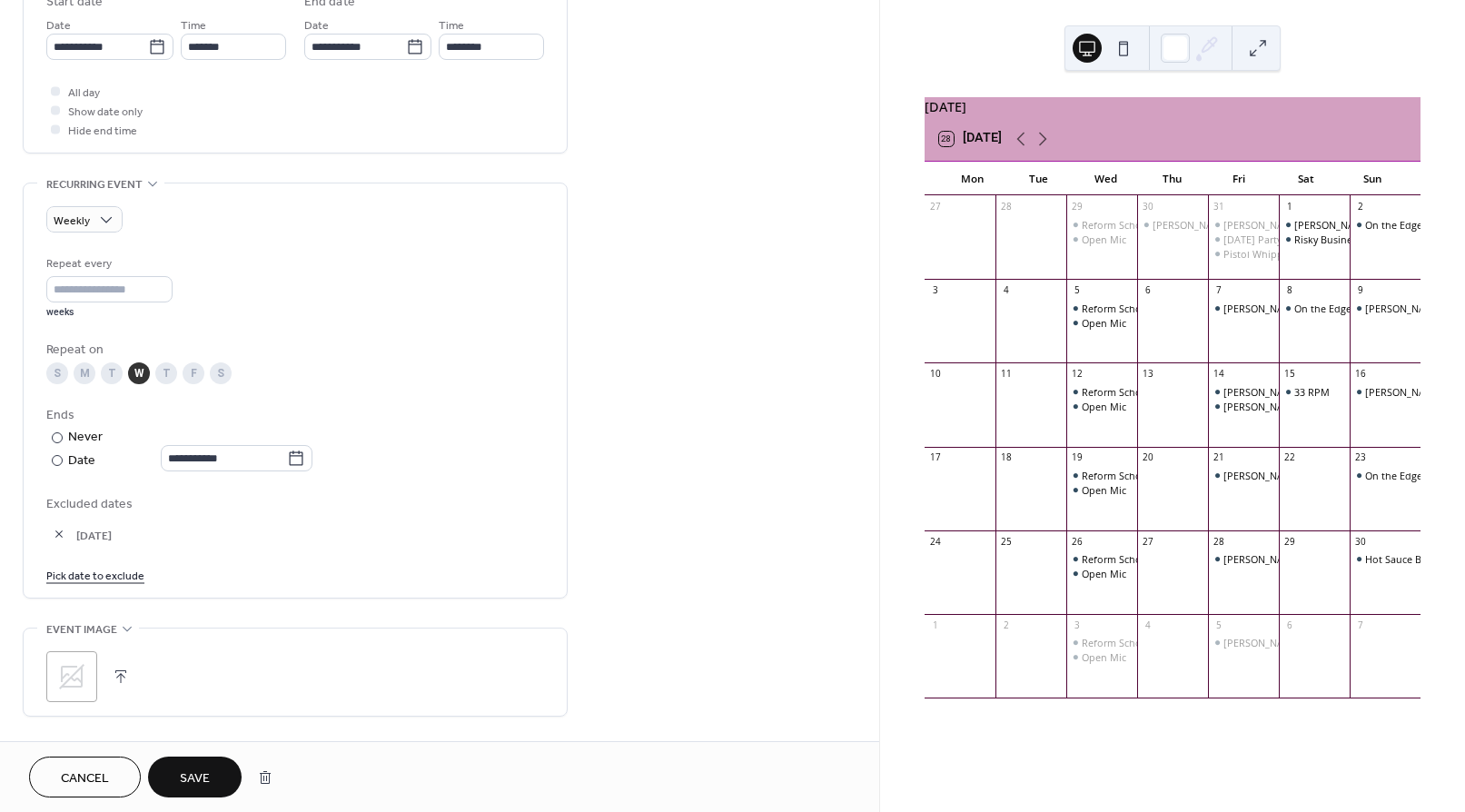 click on "Save" at bounding box center [194, 778] 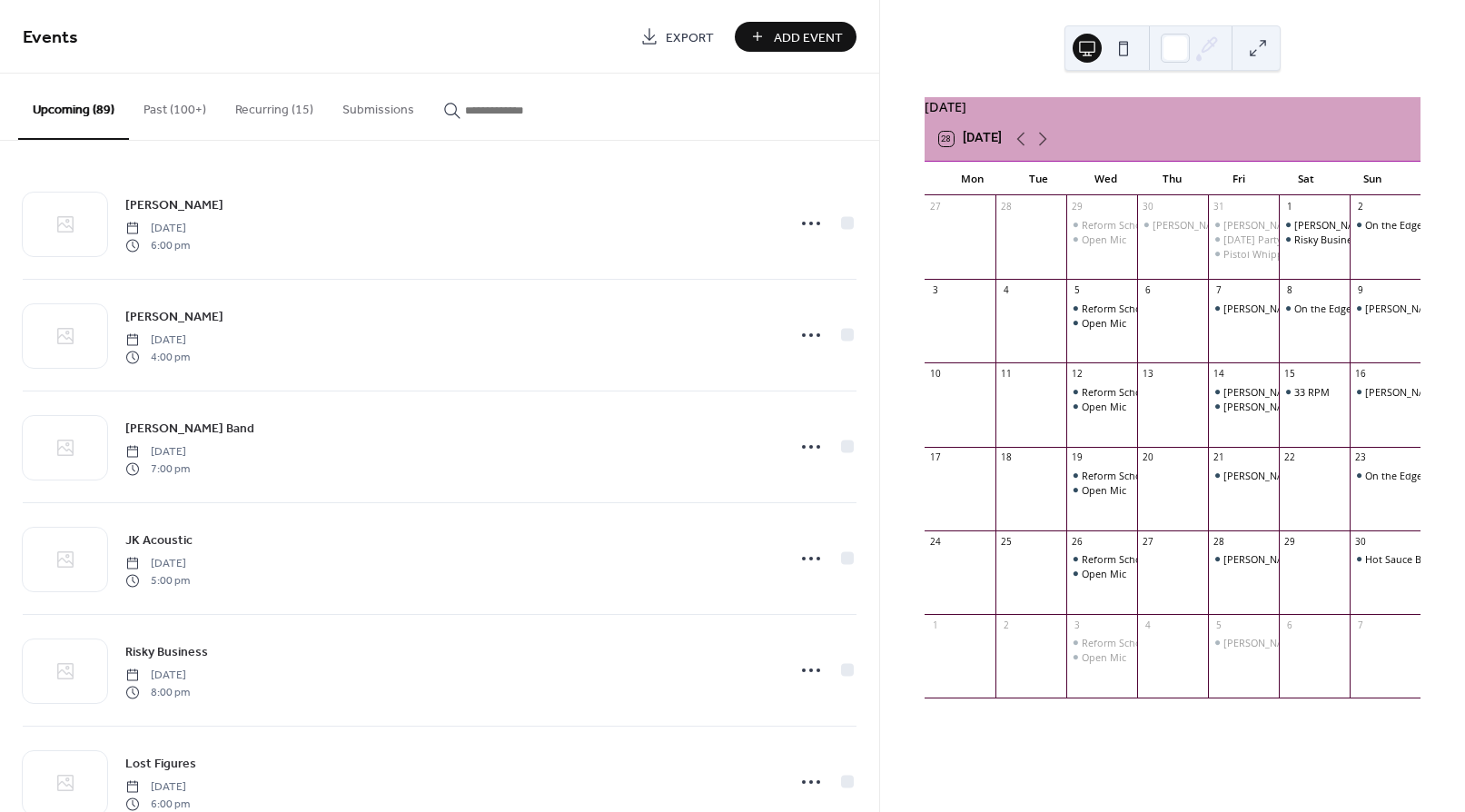 click on "Recurring (15)" at bounding box center (274, 105) 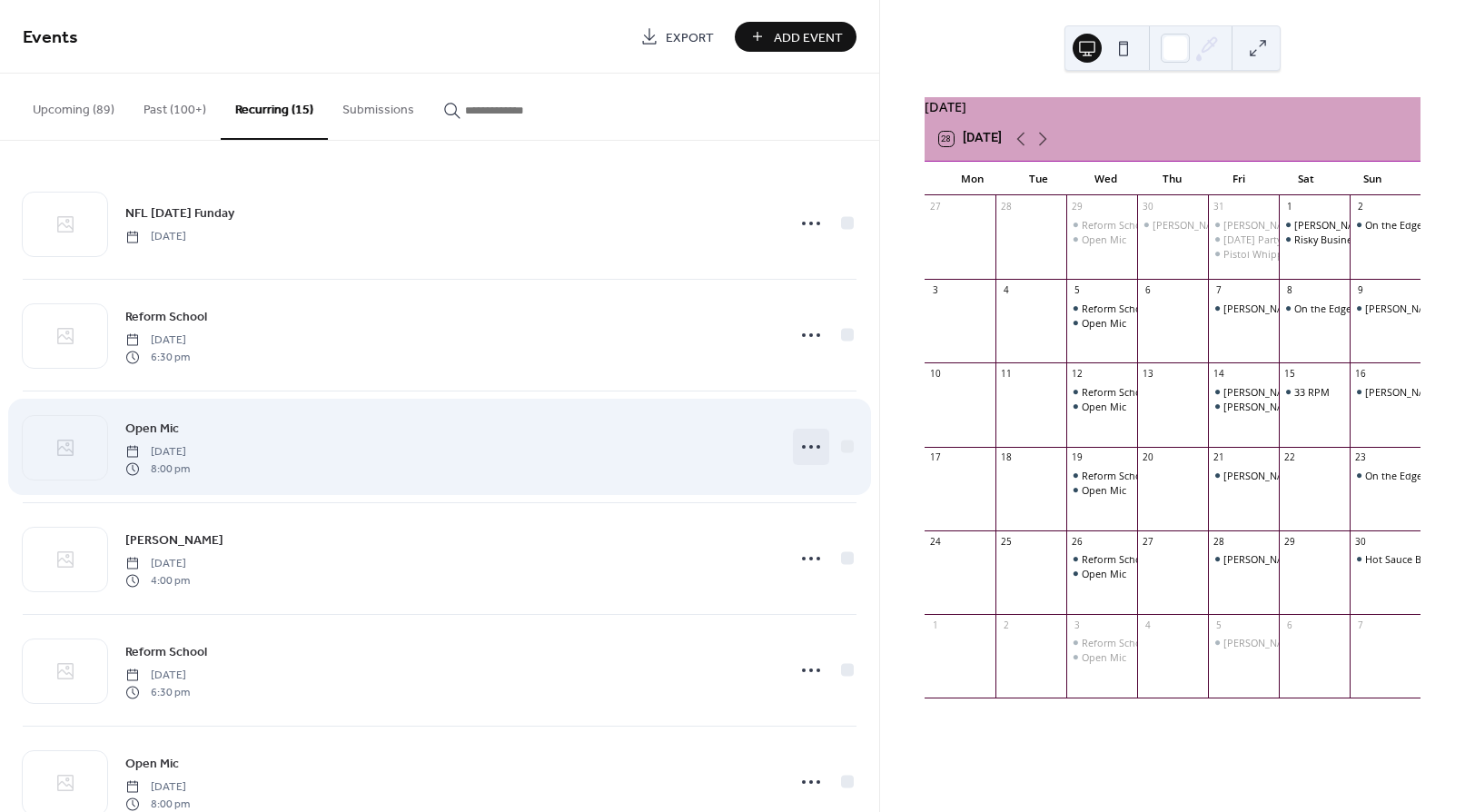 click 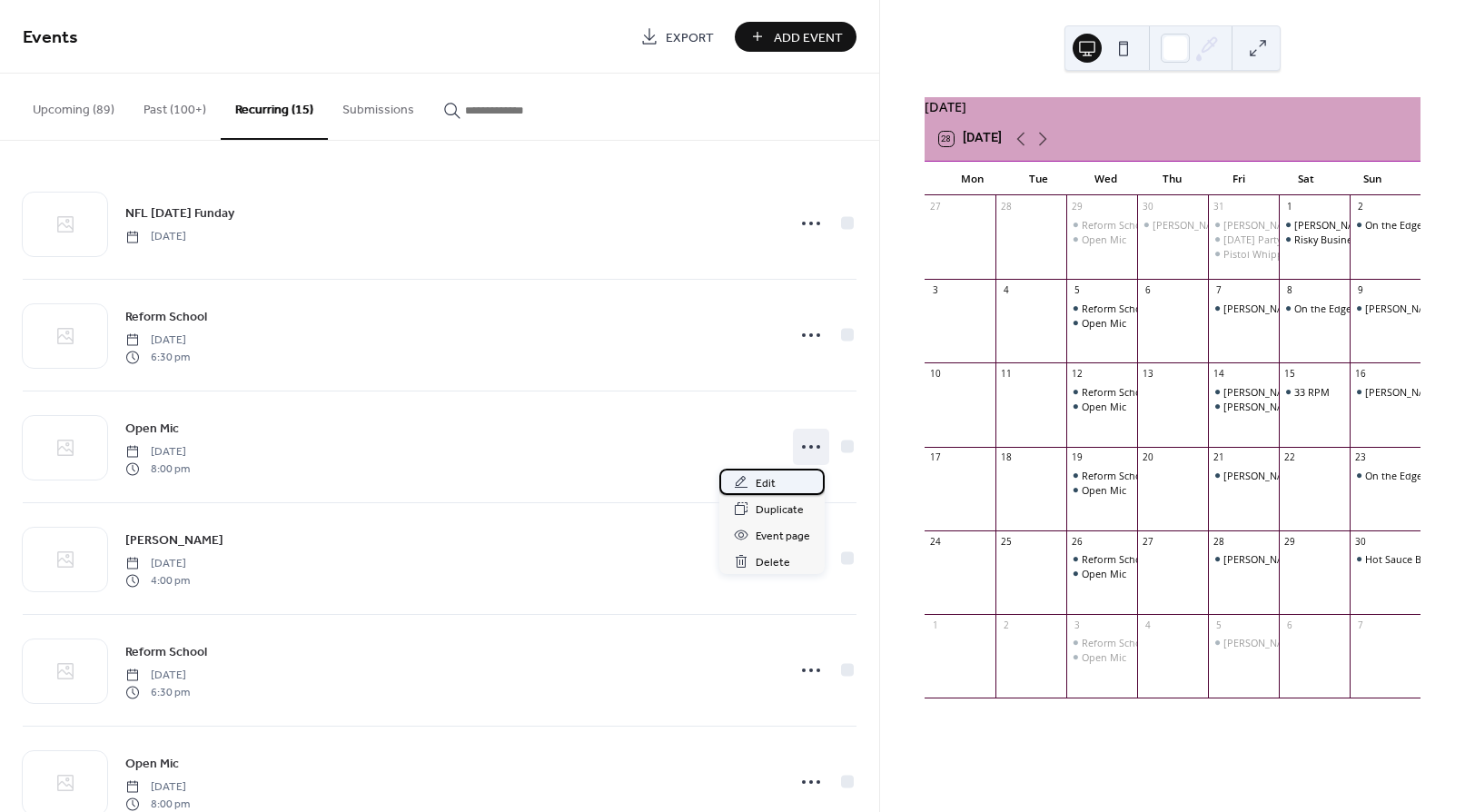 click on "Edit" at bounding box center (766, 483) 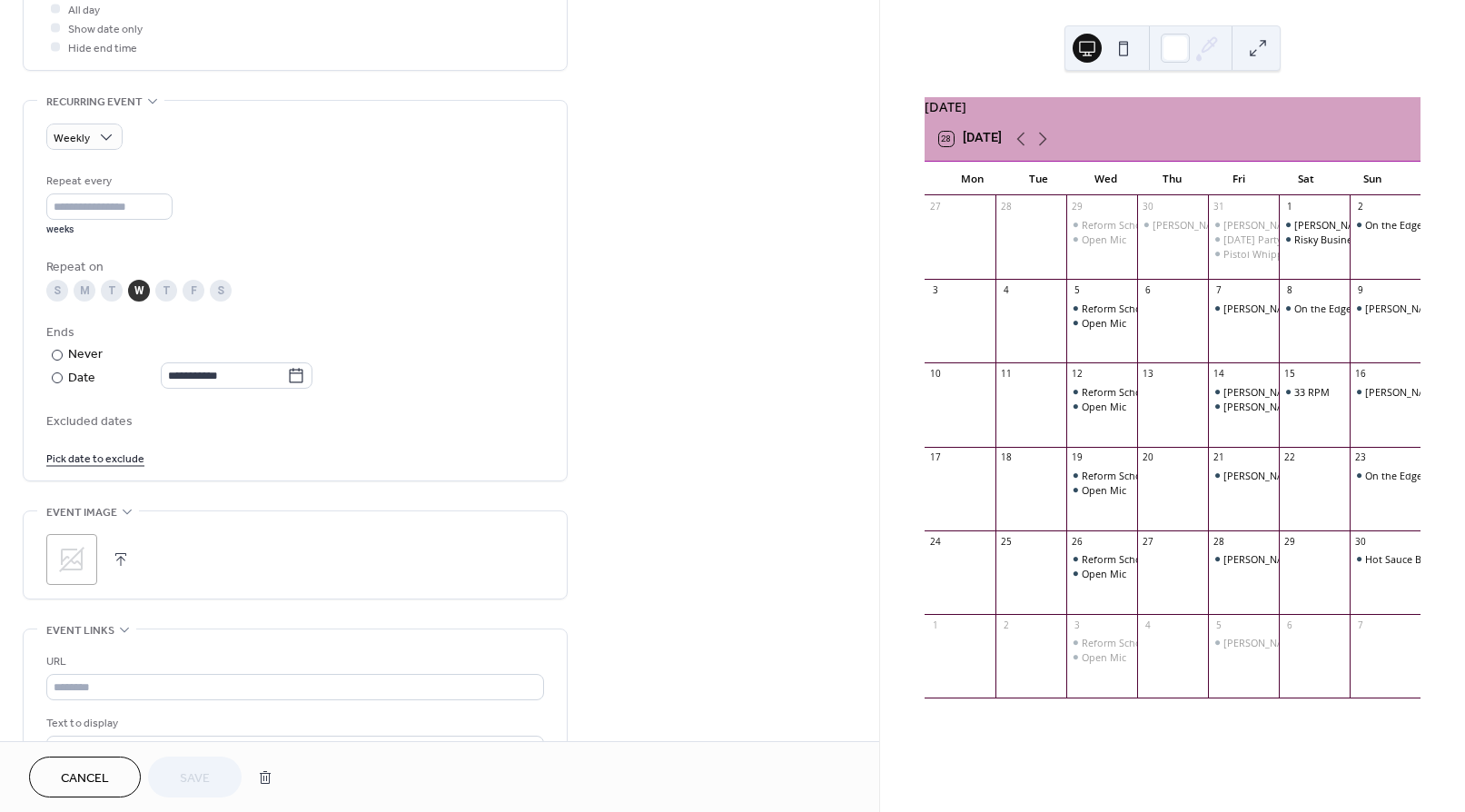 scroll, scrollTop: 587, scrollLeft: 0, axis: vertical 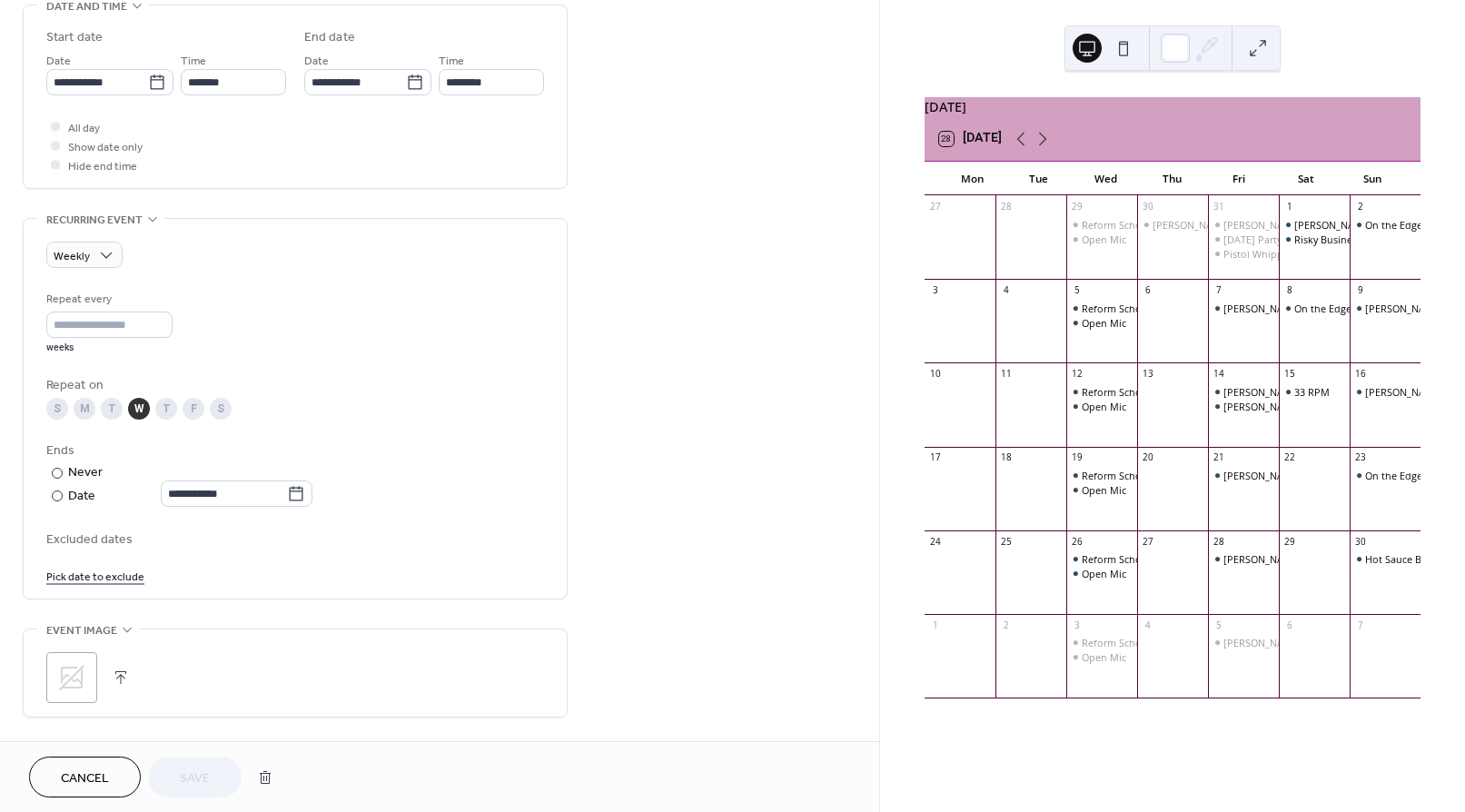 click on "Pick date to exclude" at bounding box center [95, 575] 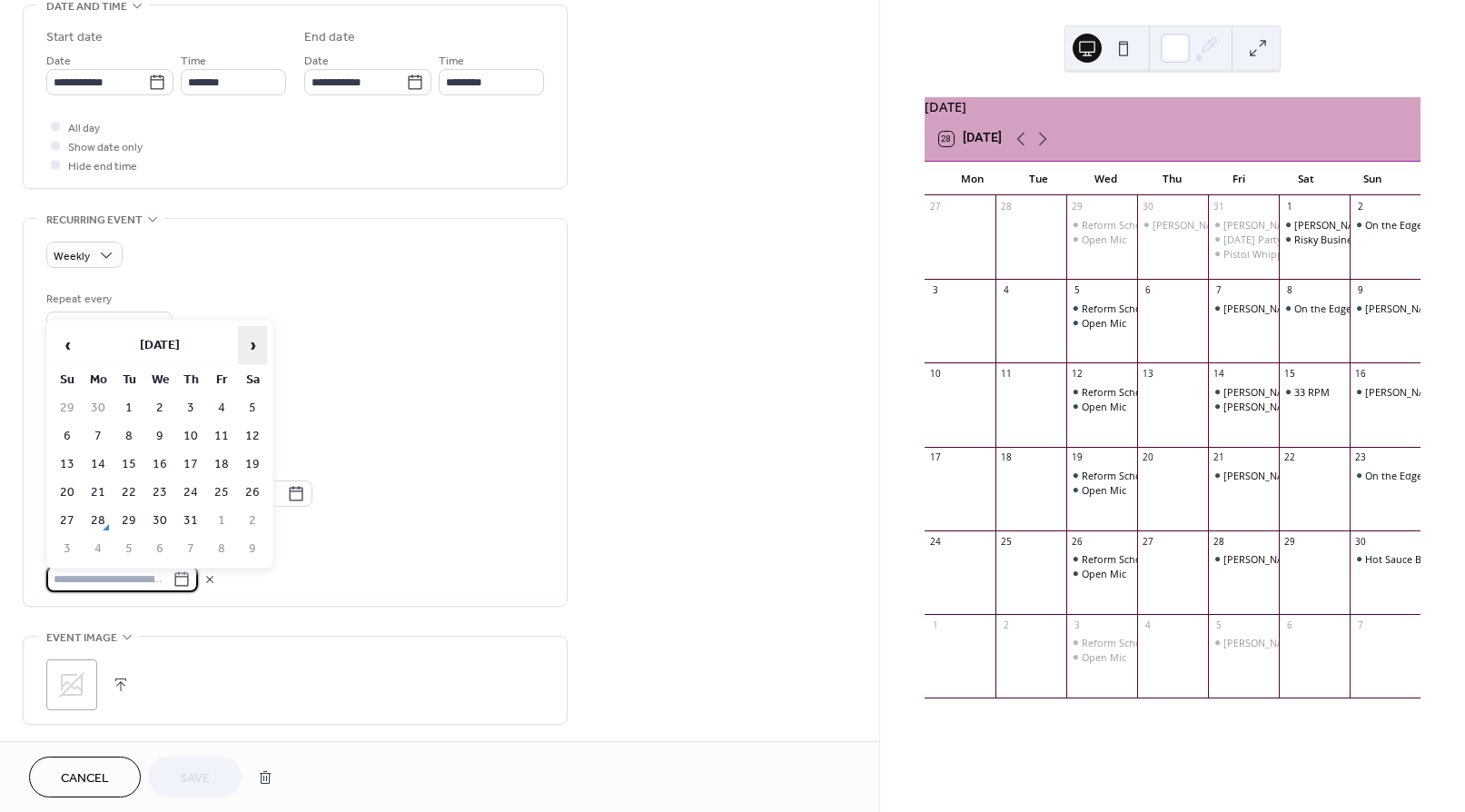 click on "›" at bounding box center [252, 345] 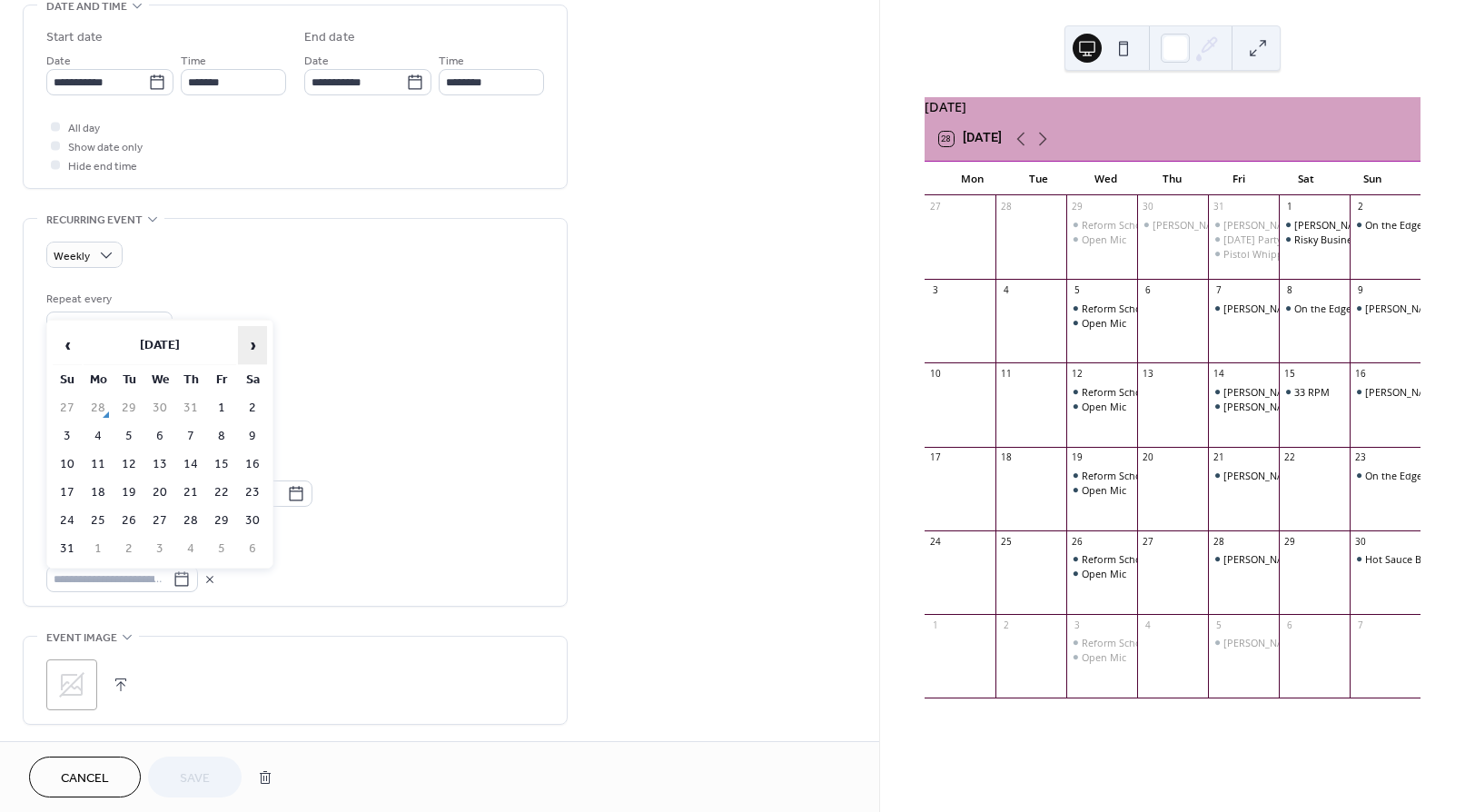 click on "›" at bounding box center [252, 345] 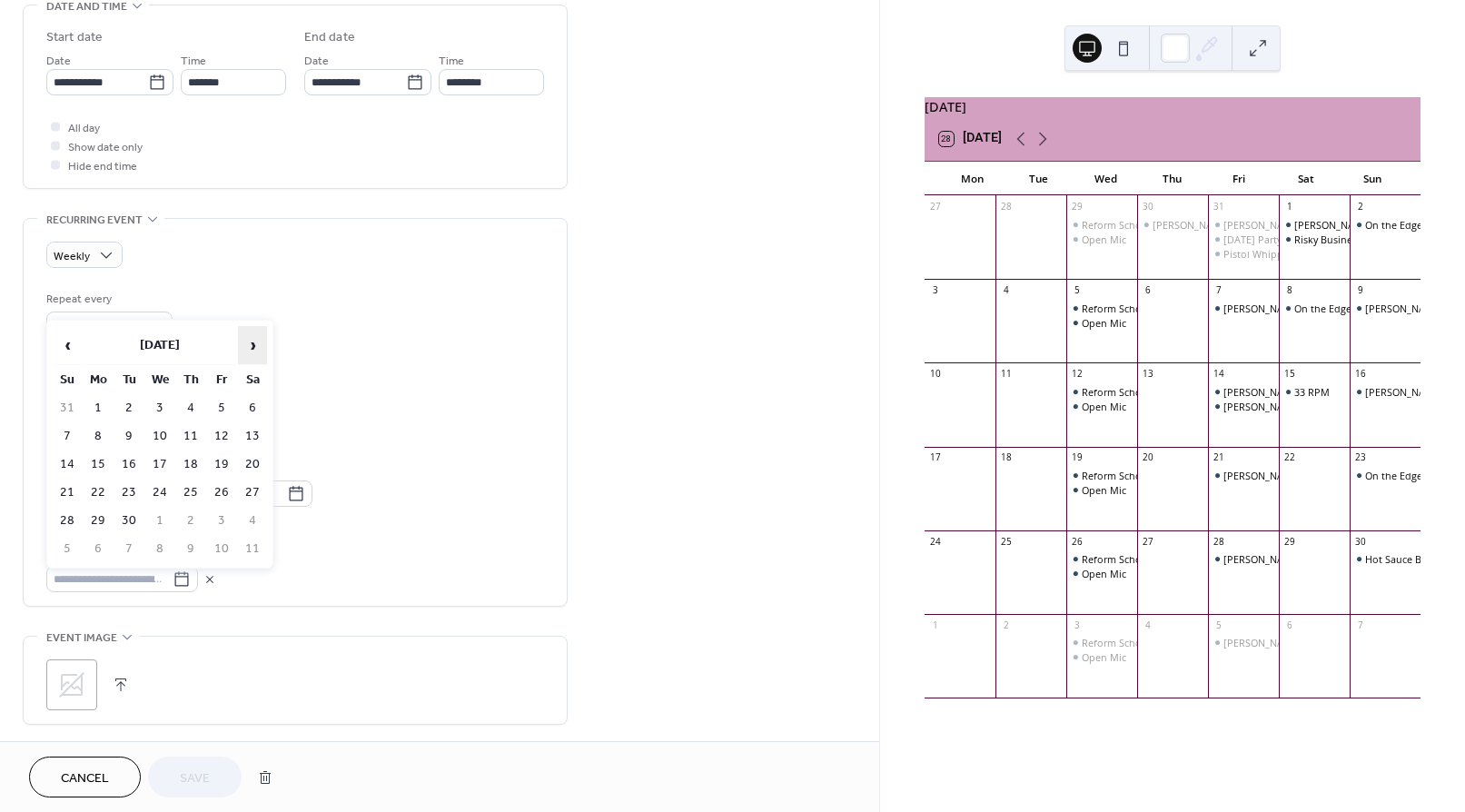 click on "›" at bounding box center (252, 345) 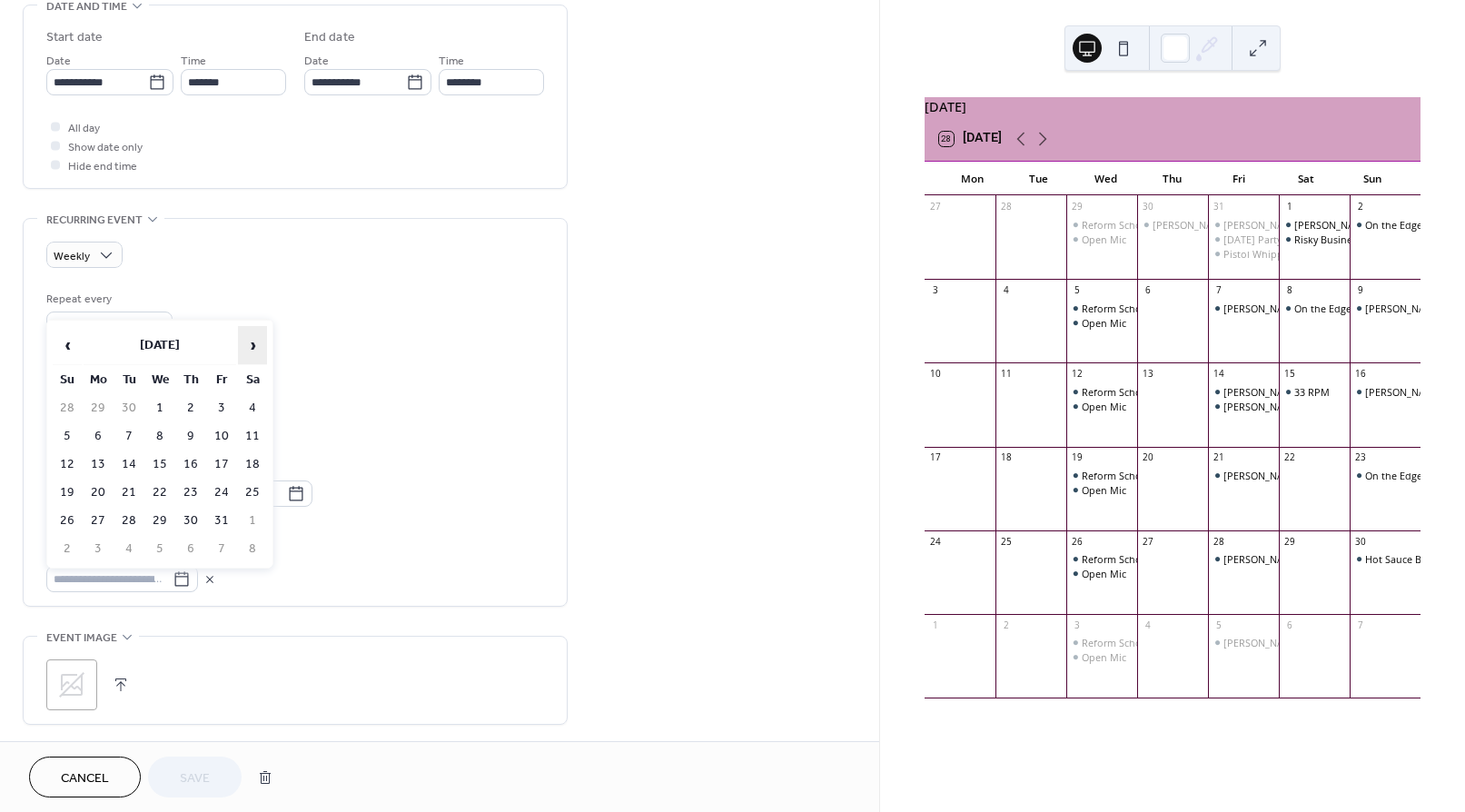 click on "›" at bounding box center (252, 345) 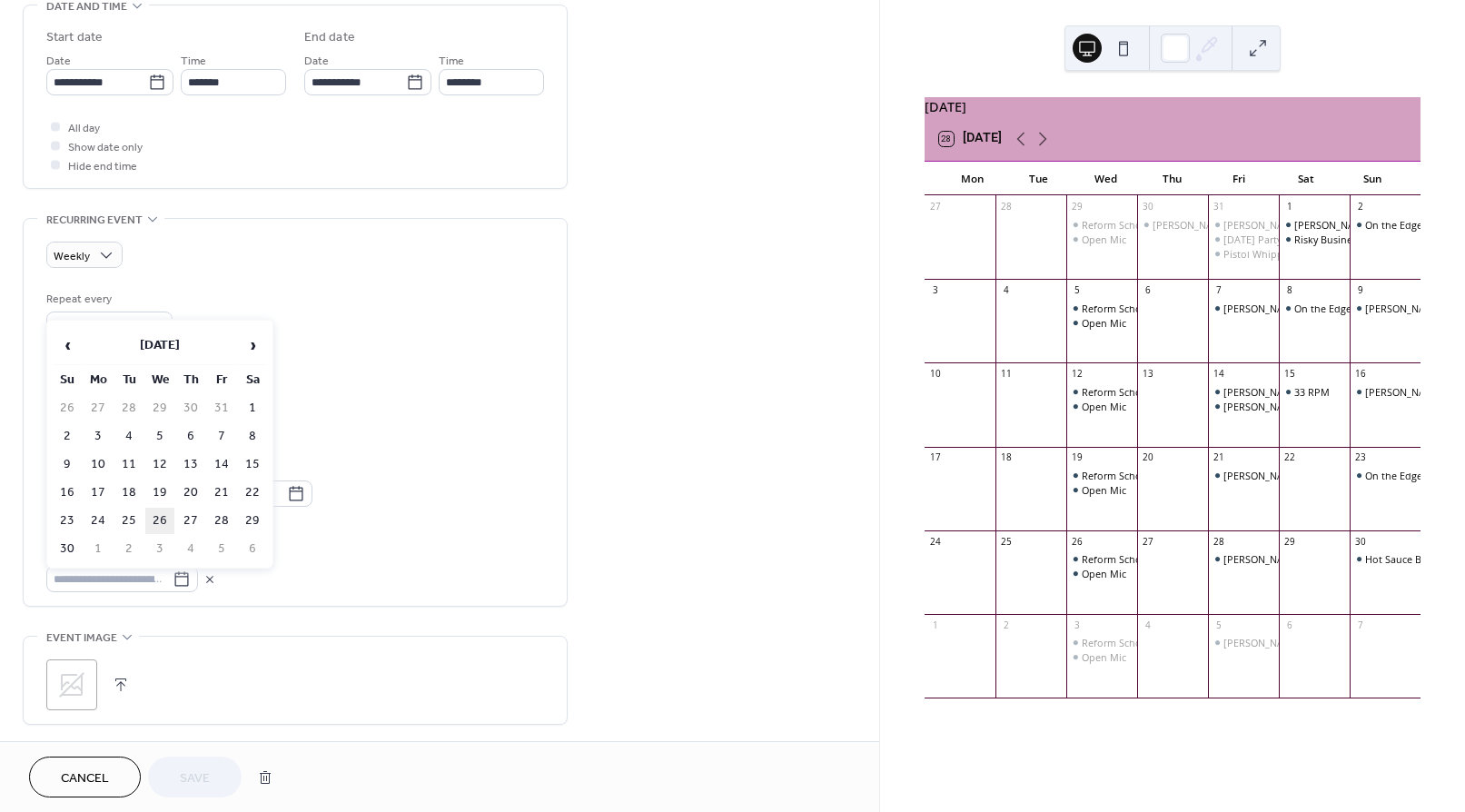 click on "26" at bounding box center (160, 520) 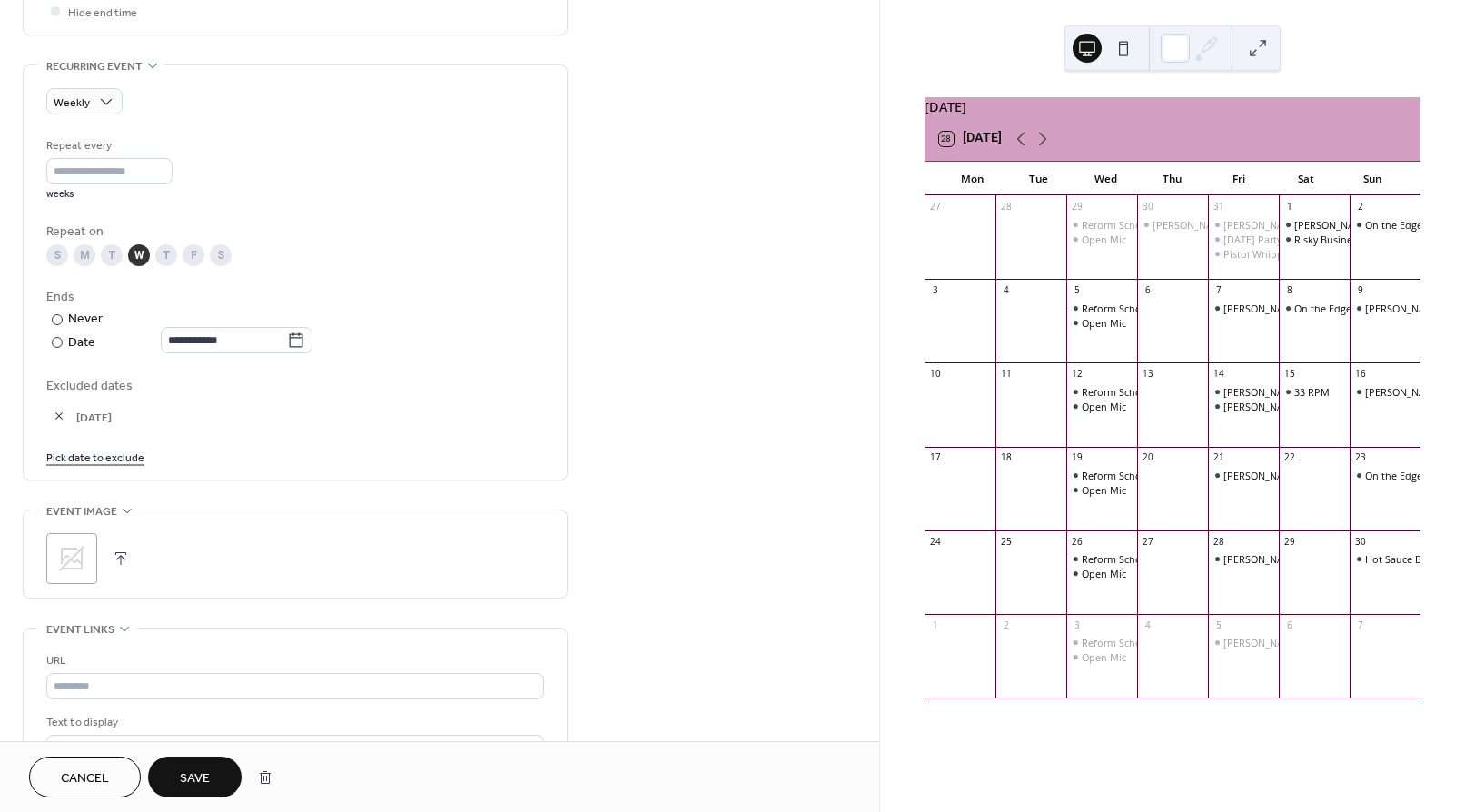scroll, scrollTop: 767, scrollLeft: 0, axis: vertical 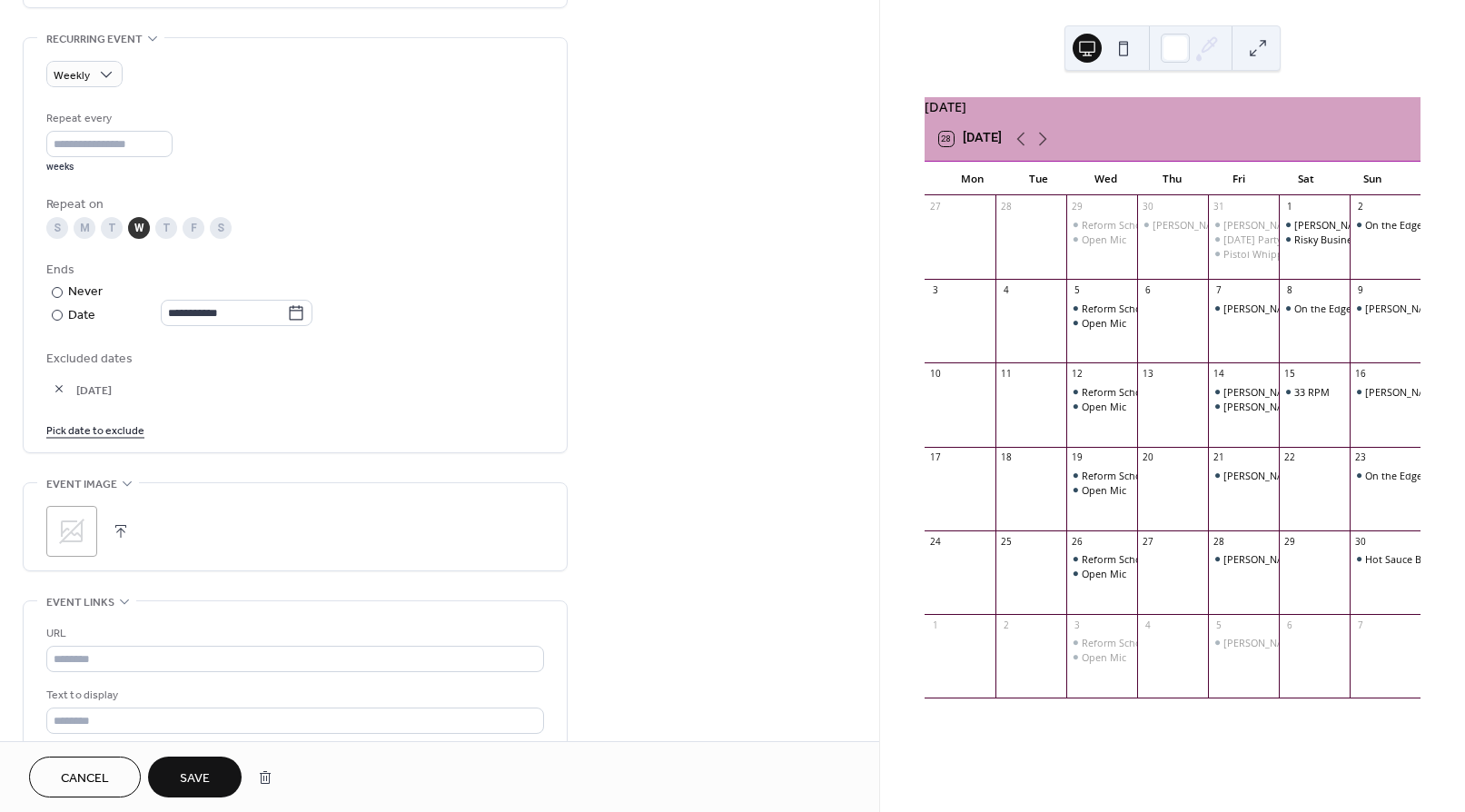 click on "Save" at bounding box center [194, 778] 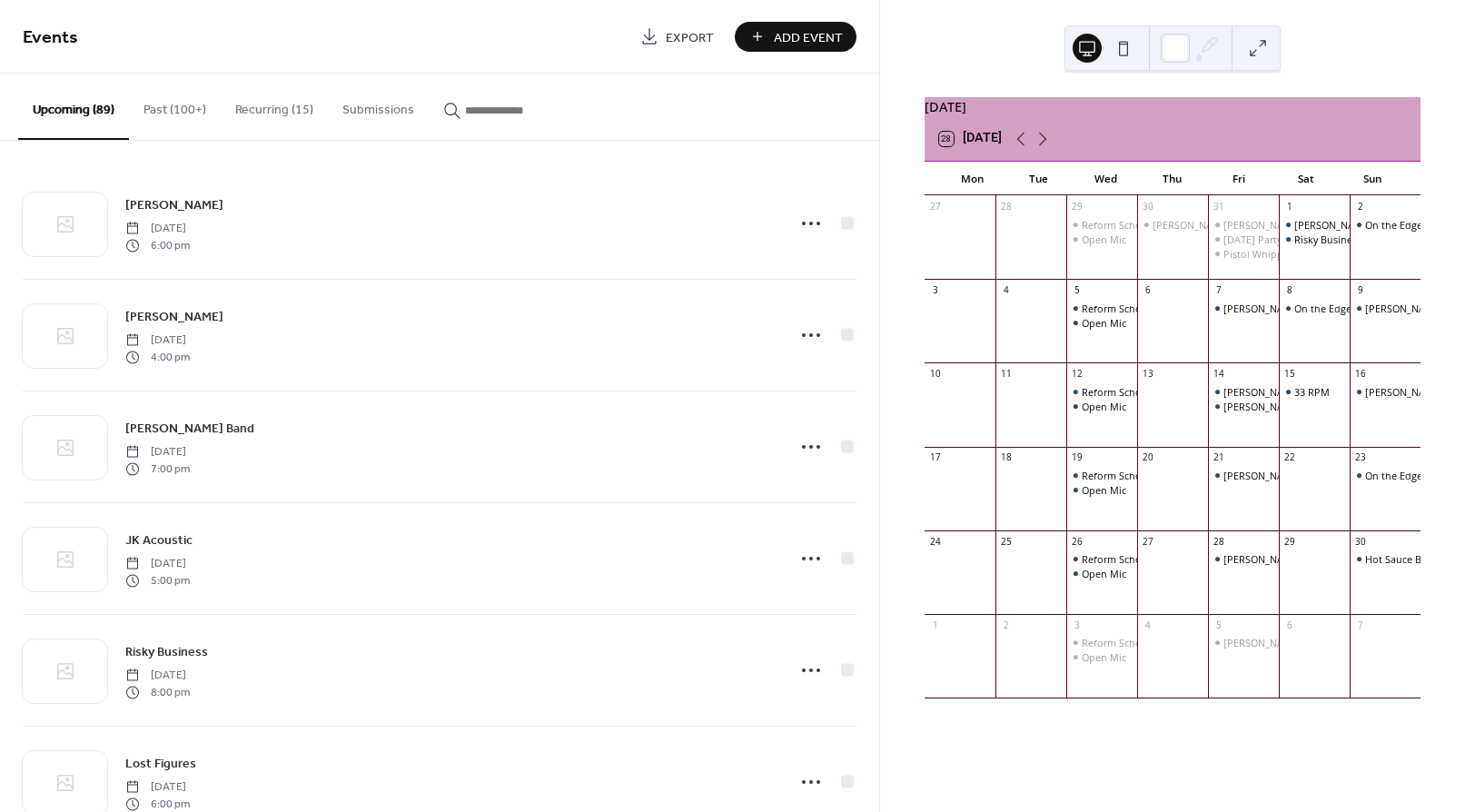 click on "Add Event" at bounding box center (808, 37) 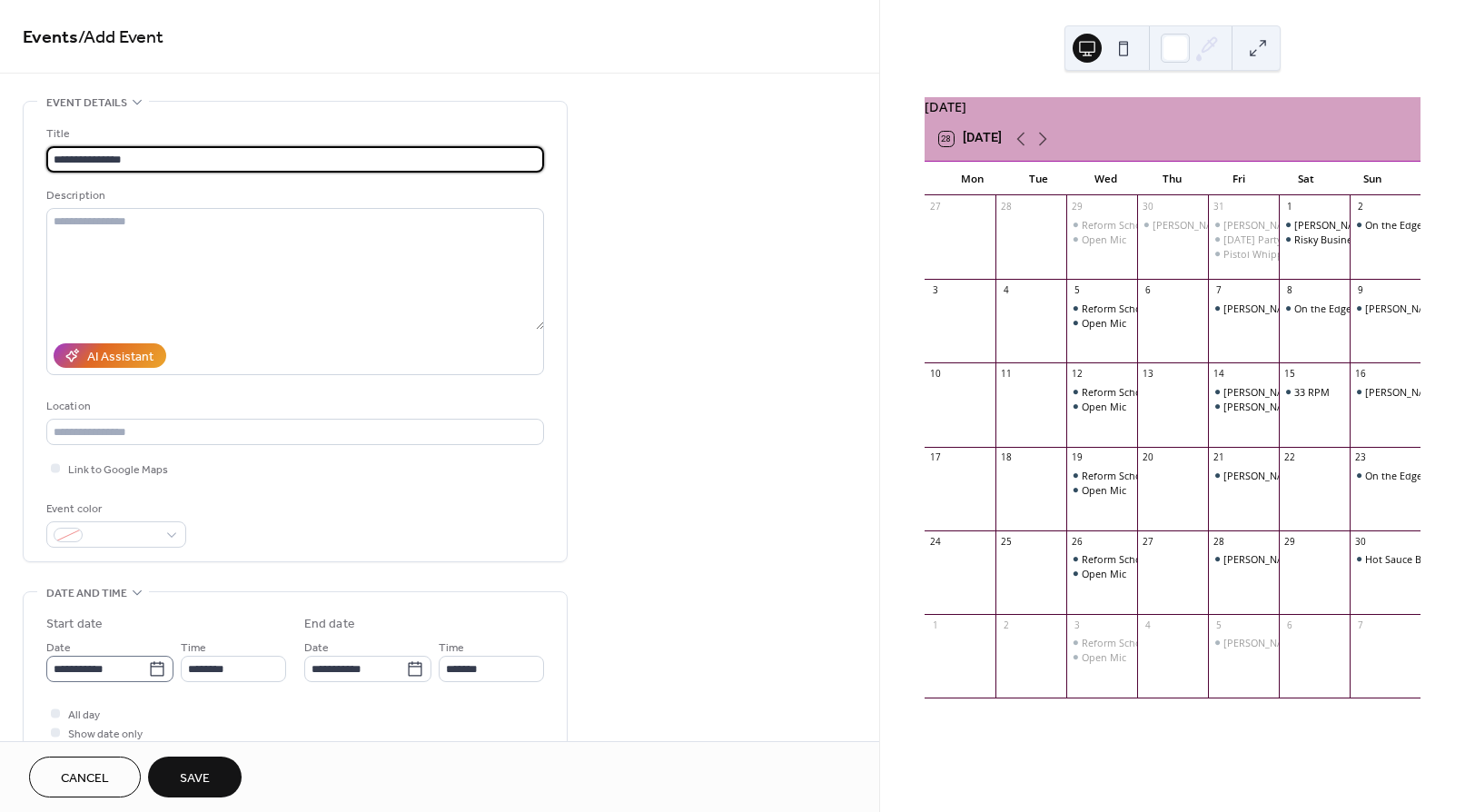 type on "**********" 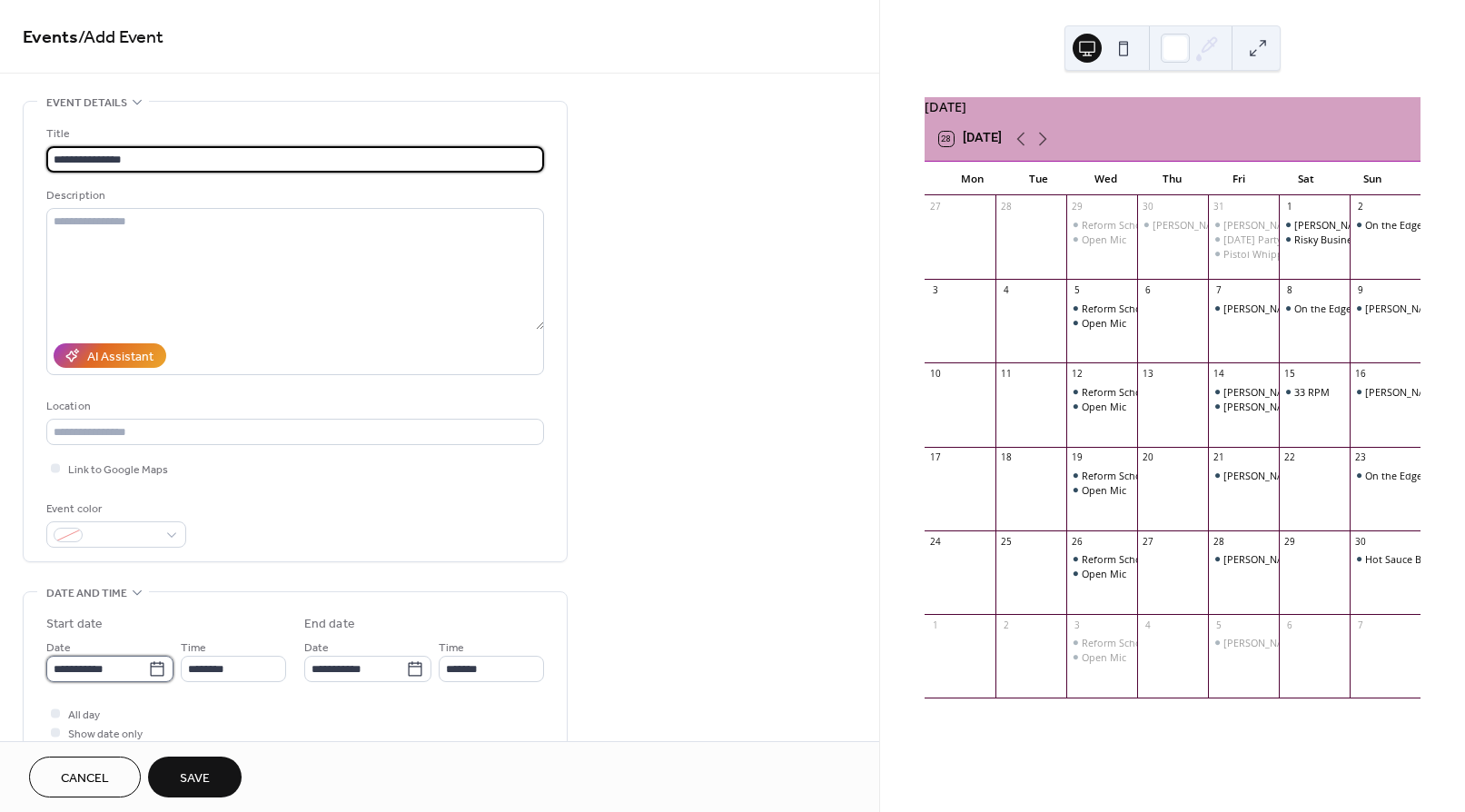 click on "**********" at bounding box center [97, 668] 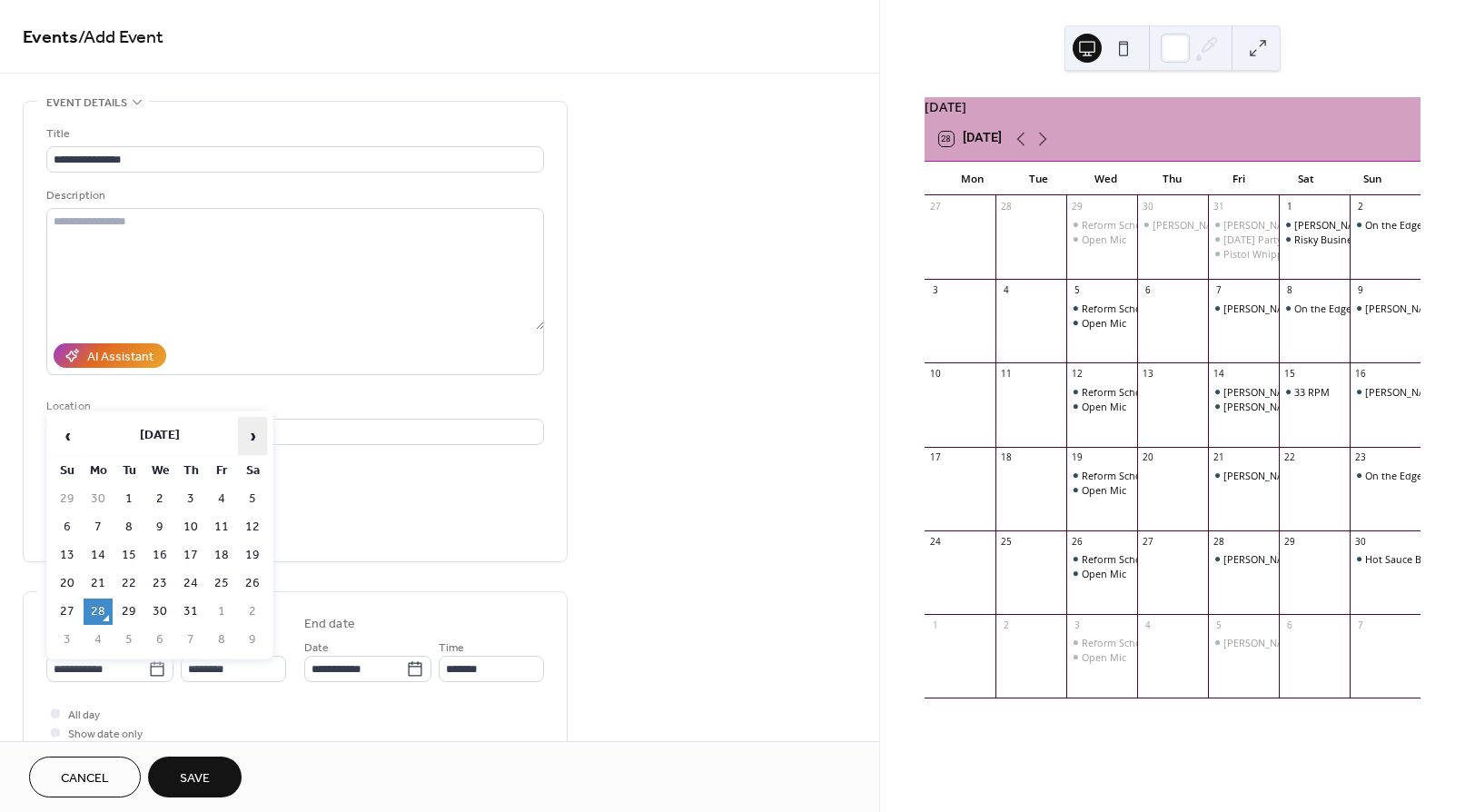 click on "›" at bounding box center [252, 436] 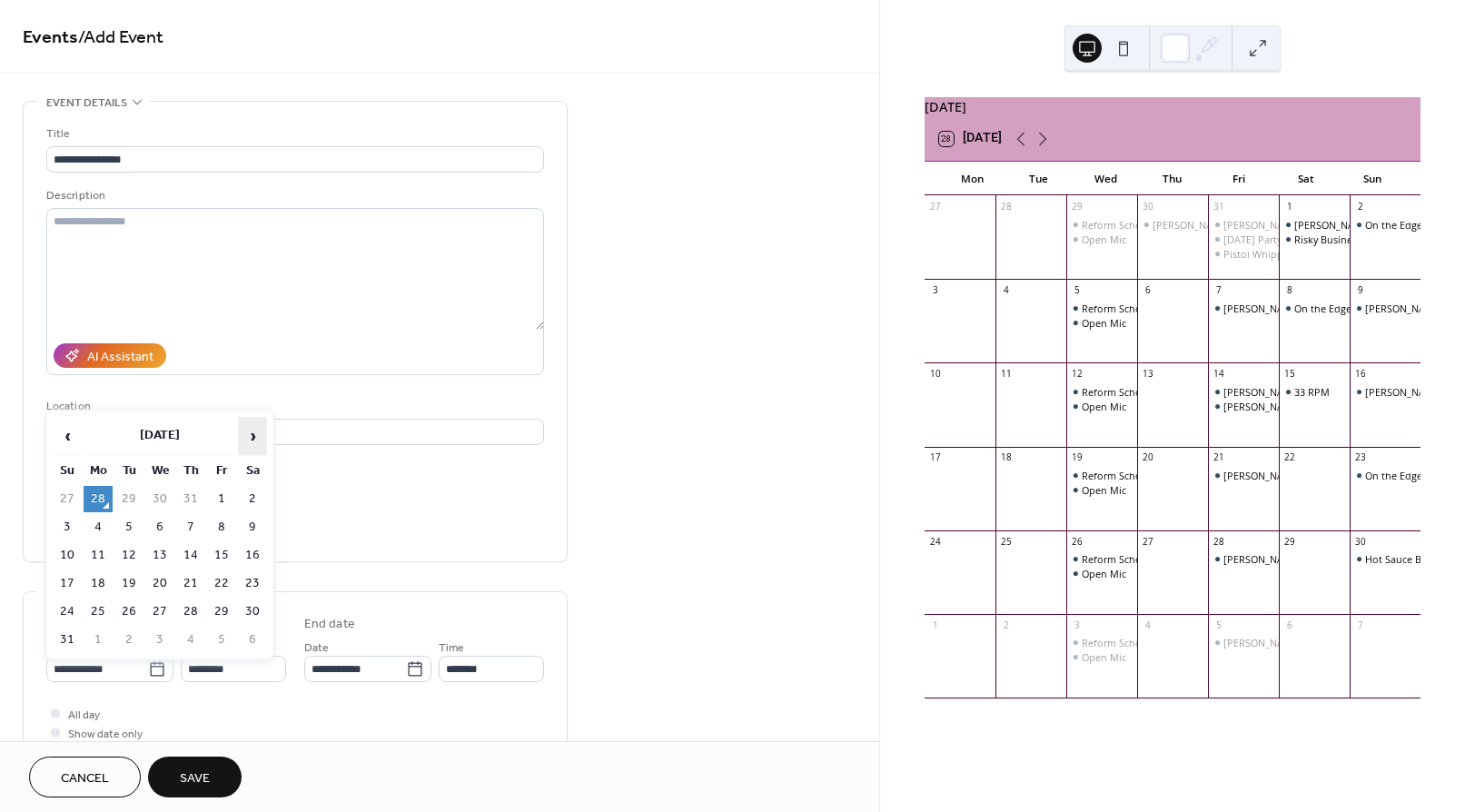 click on "›" at bounding box center [252, 436] 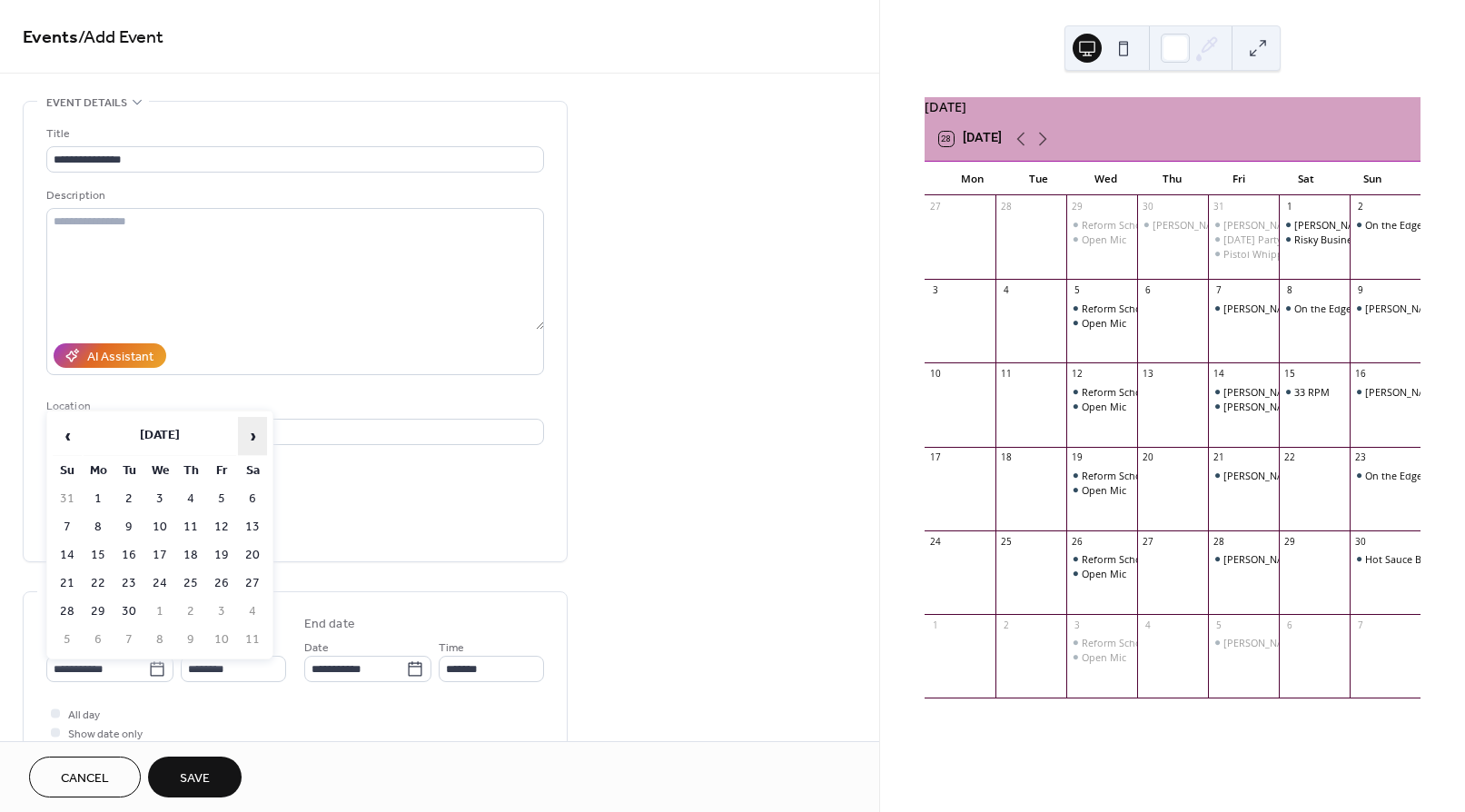 click on "›" at bounding box center (252, 436) 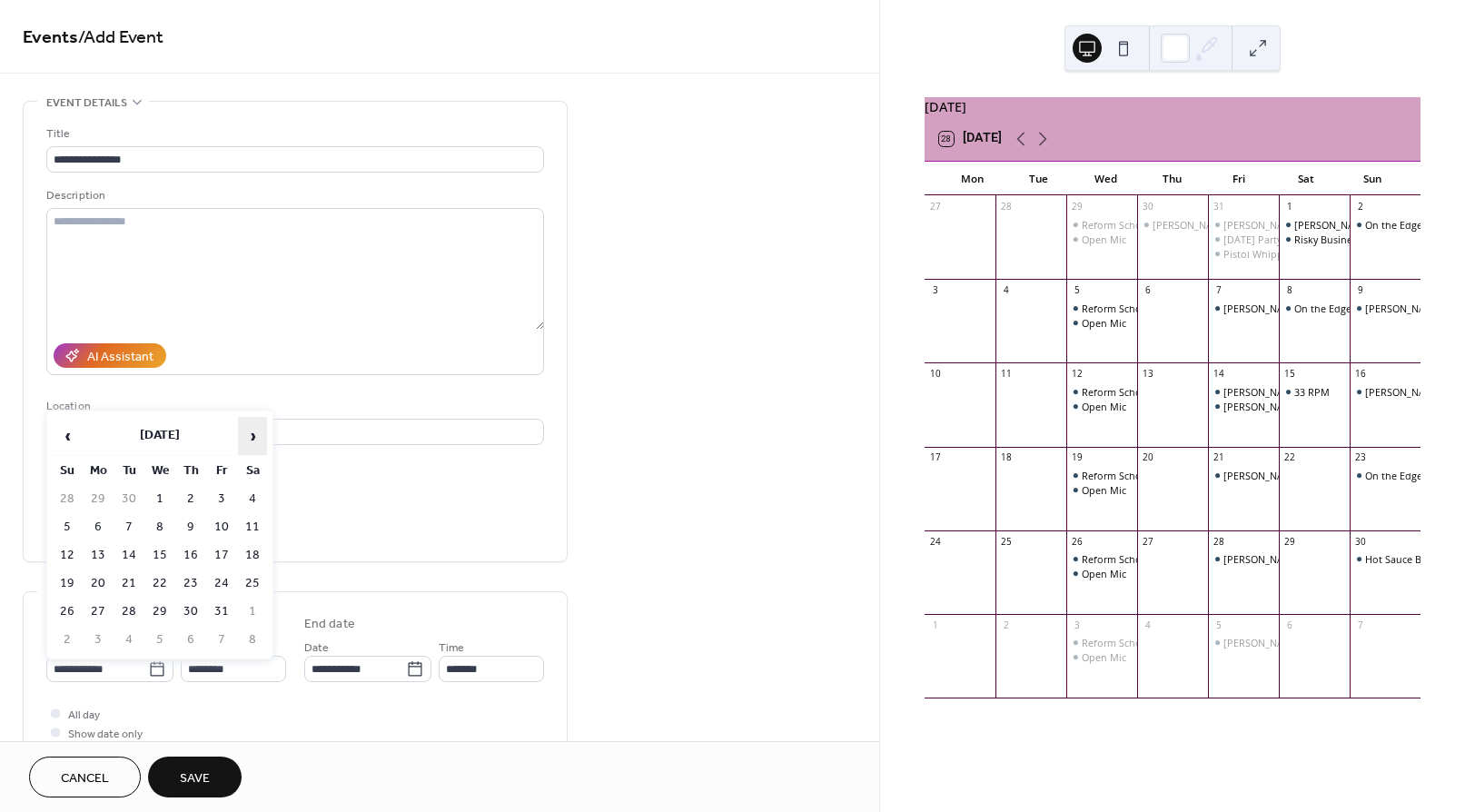 click on "›" at bounding box center (252, 436) 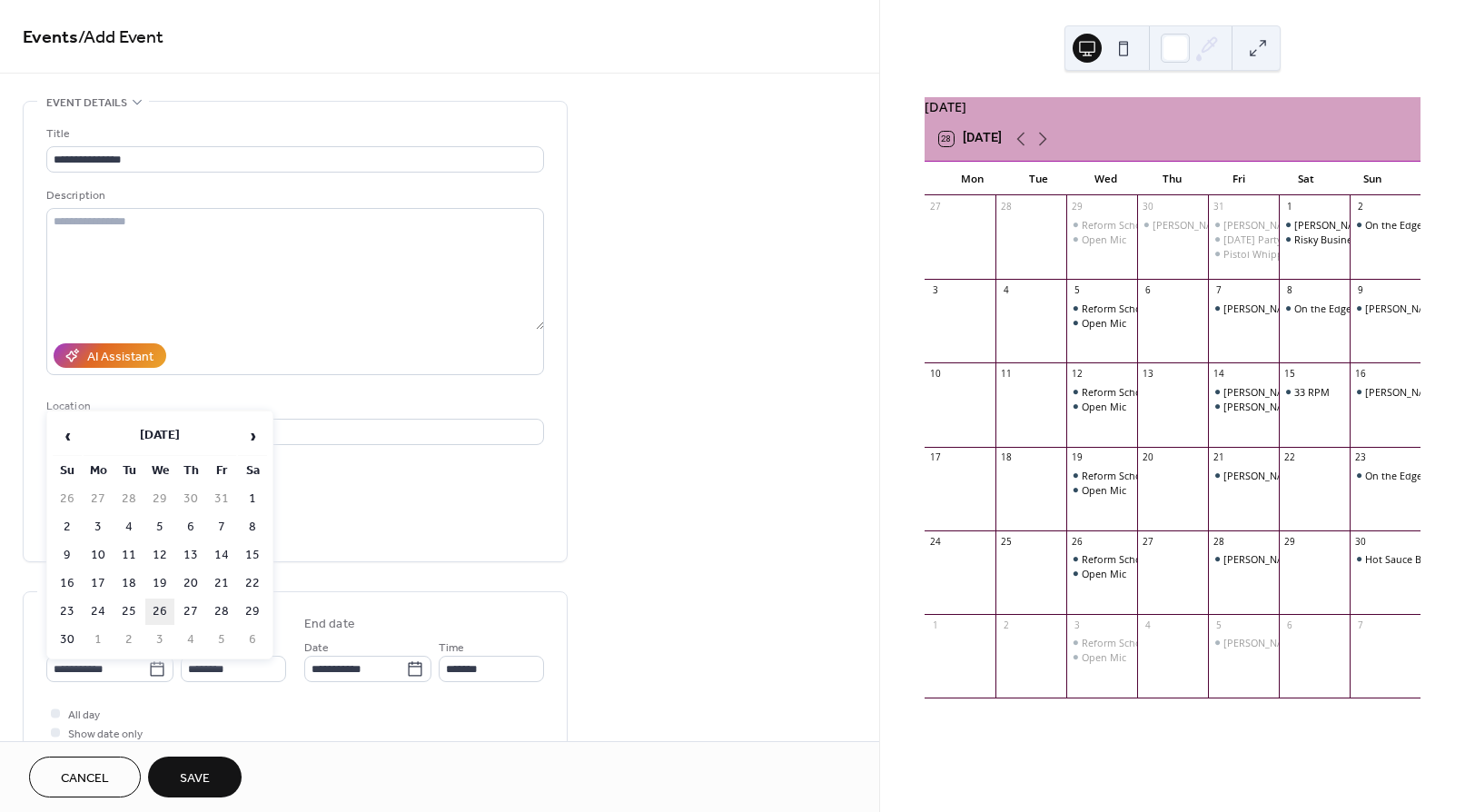 click on "26" at bounding box center (160, 611) 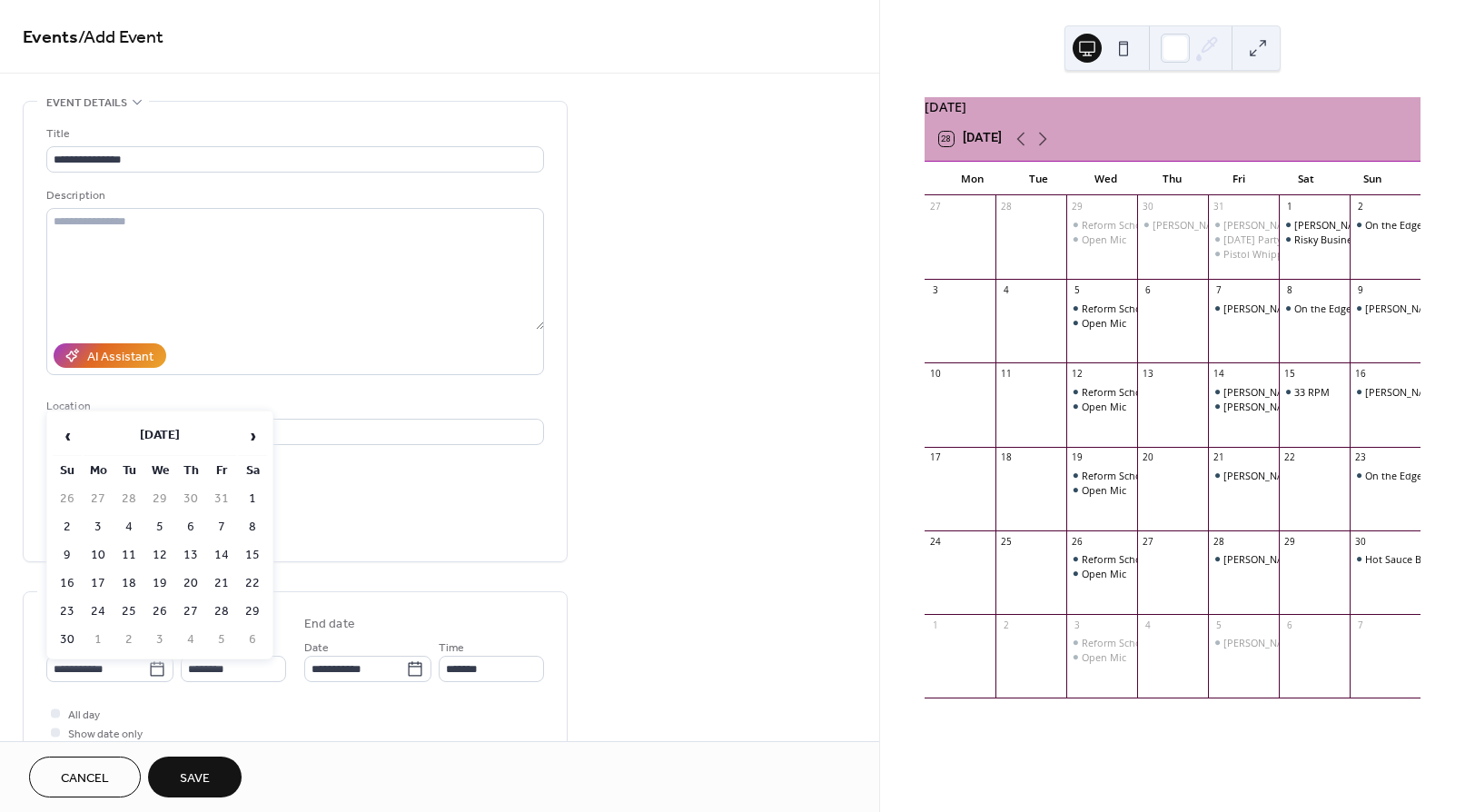 type on "**********" 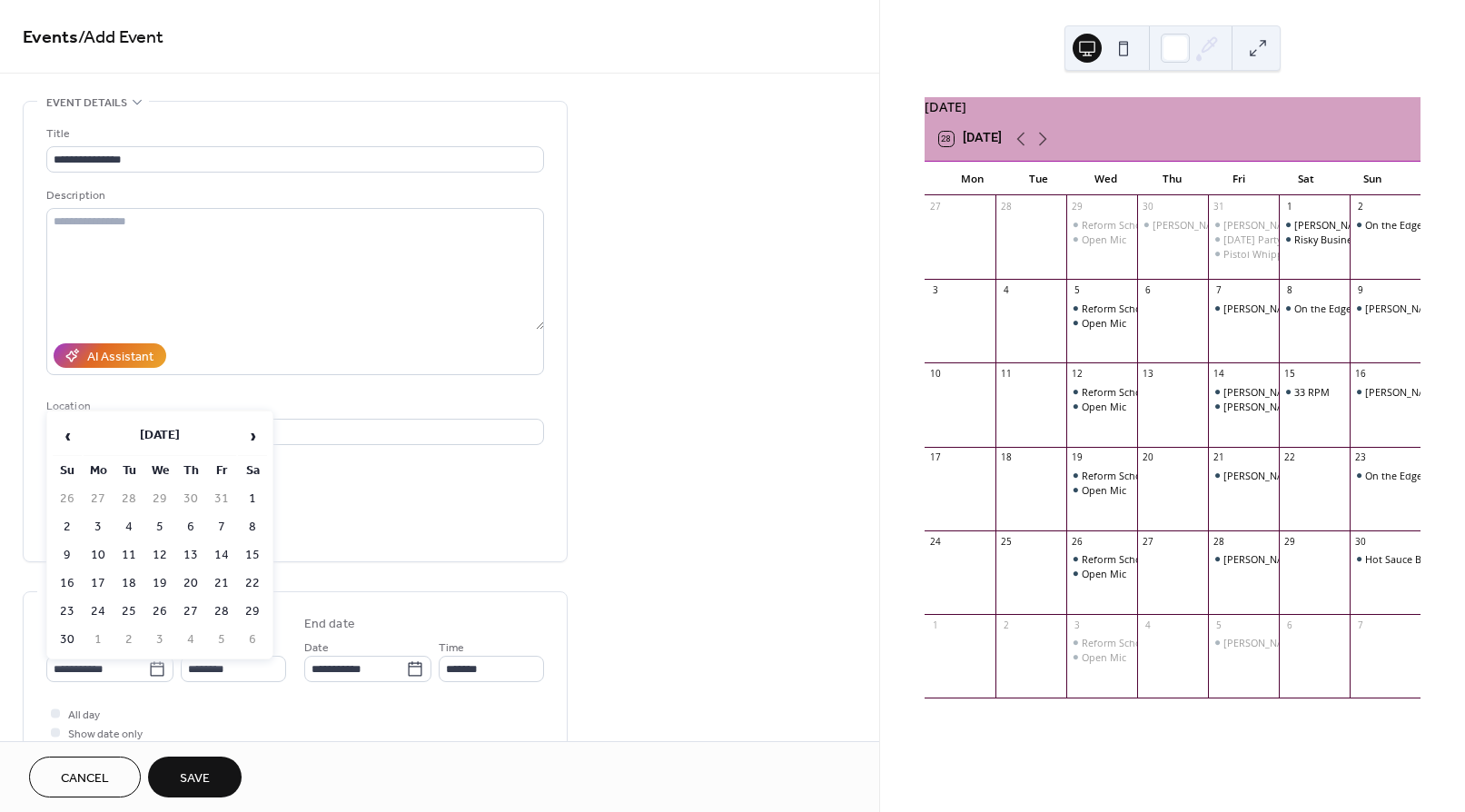 type on "**********" 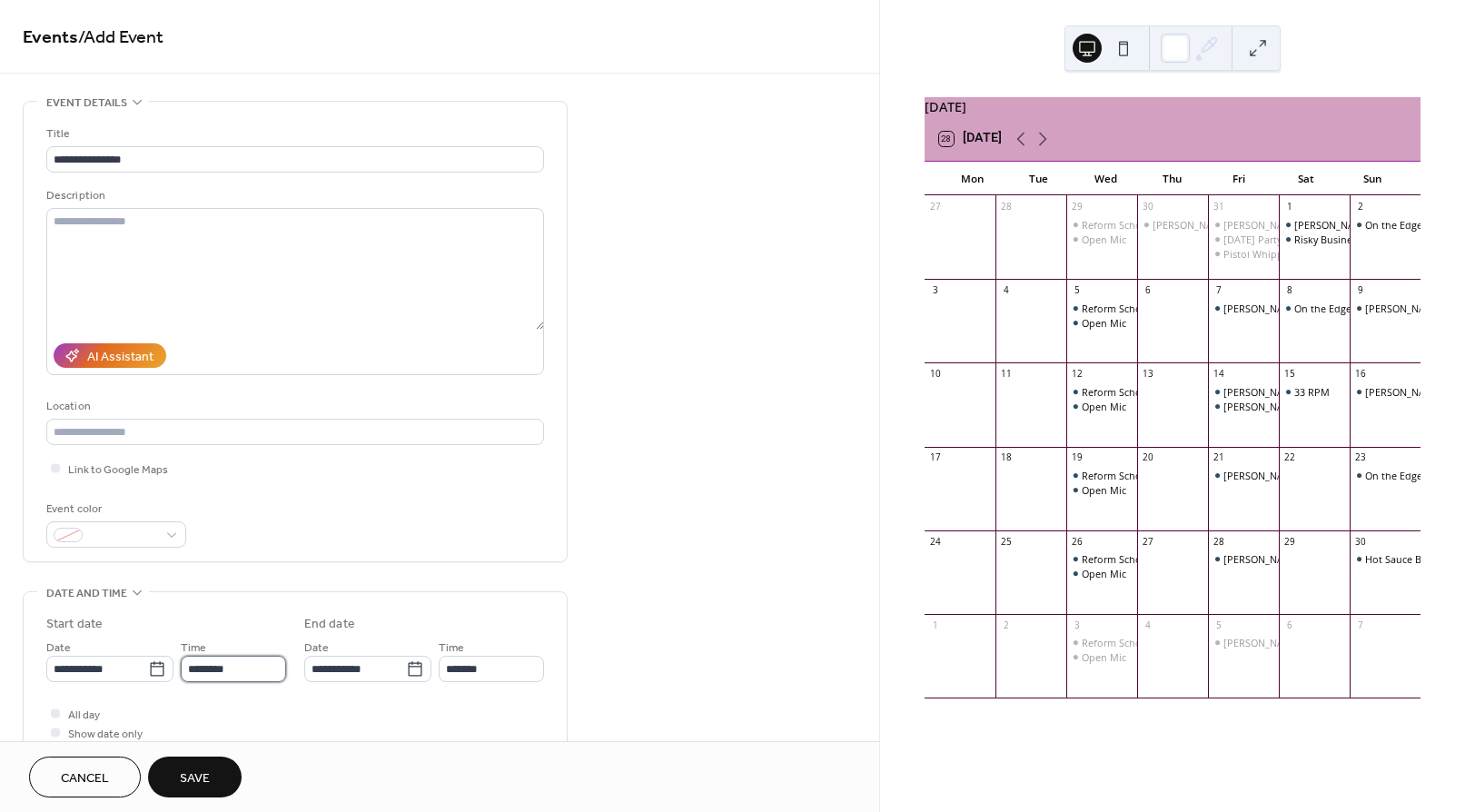click on "********" at bounding box center (233, 668) 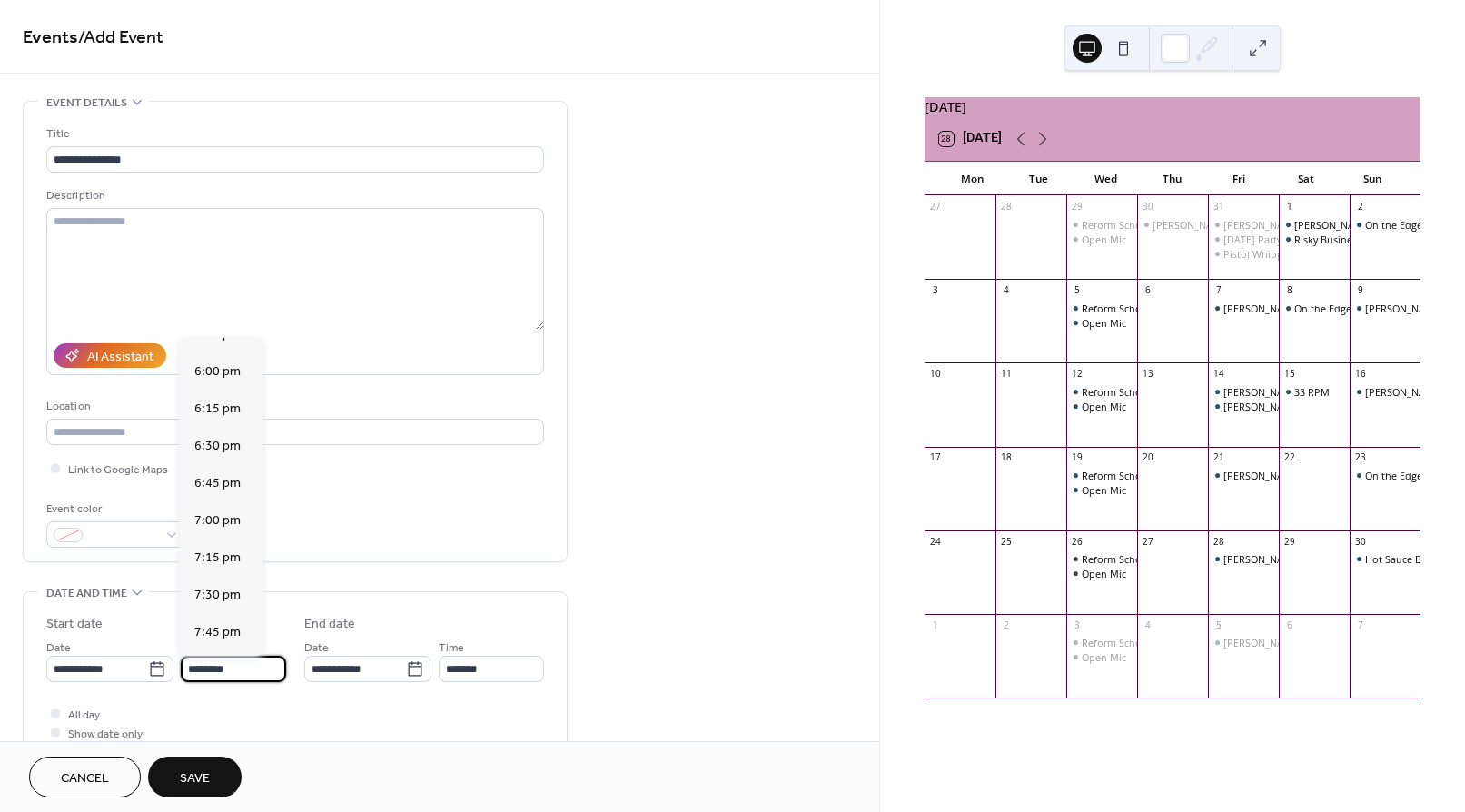 scroll, scrollTop: 2669, scrollLeft: 0, axis: vertical 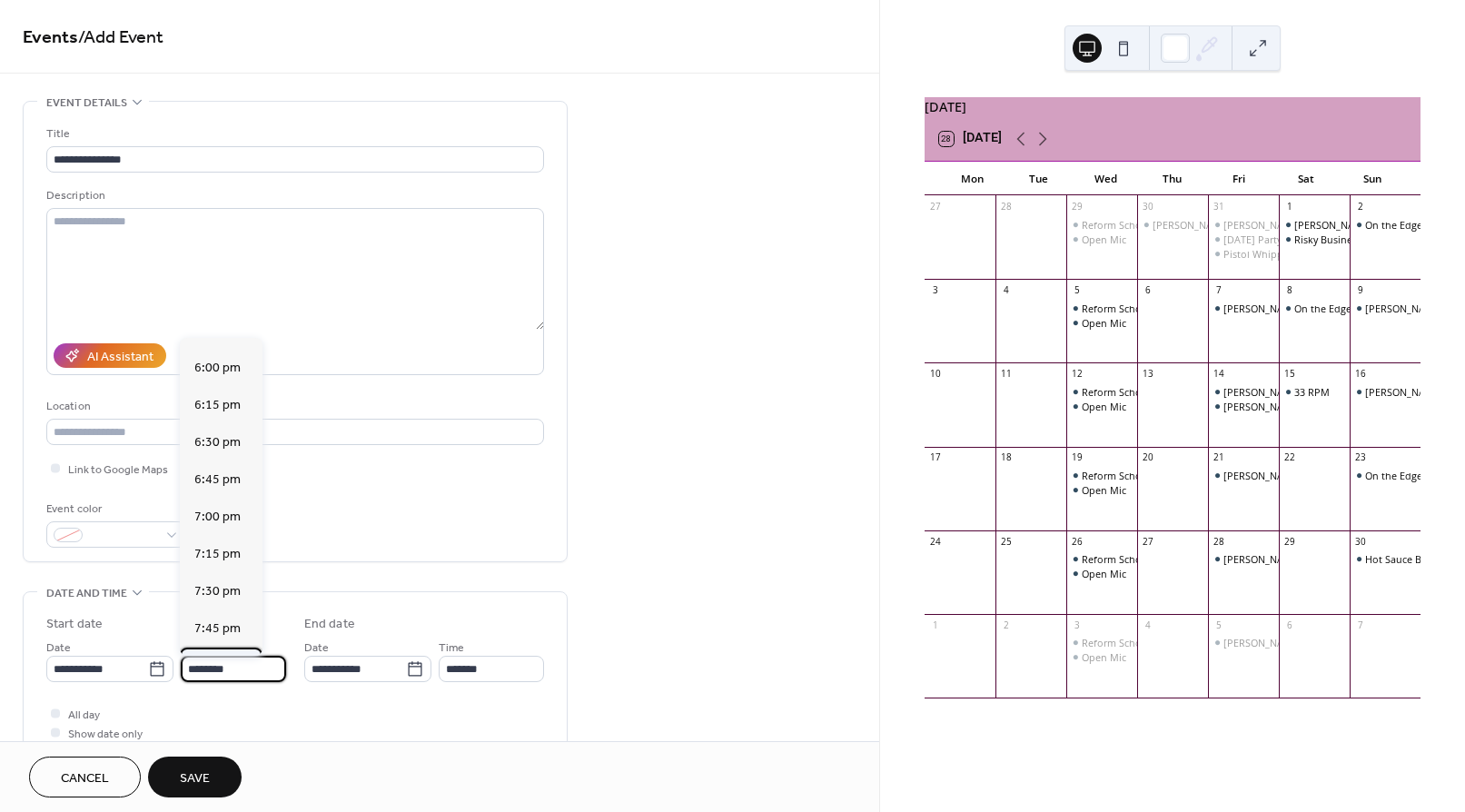 click on "8:00 pm" at bounding box center [217, 666] 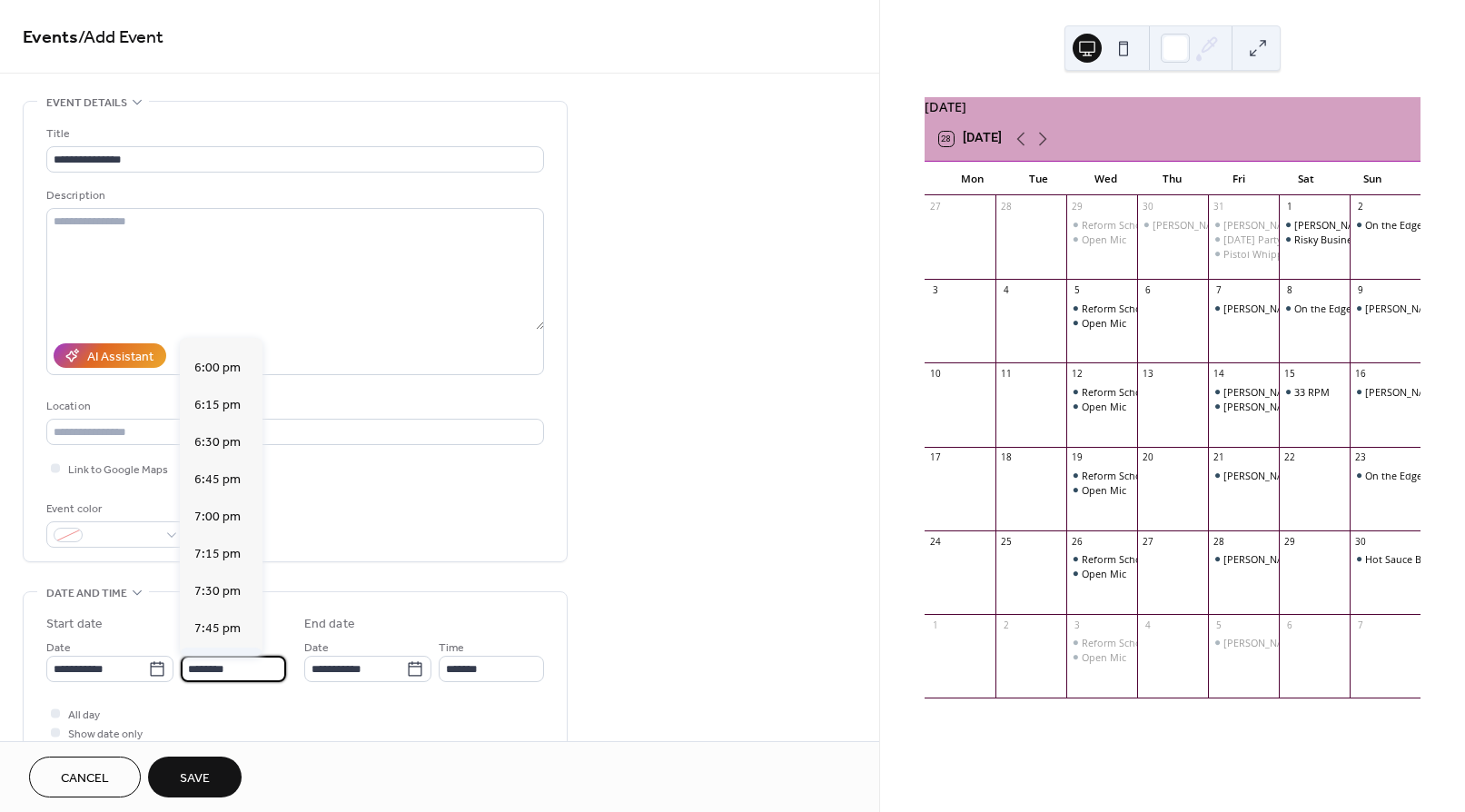 type on "*******" 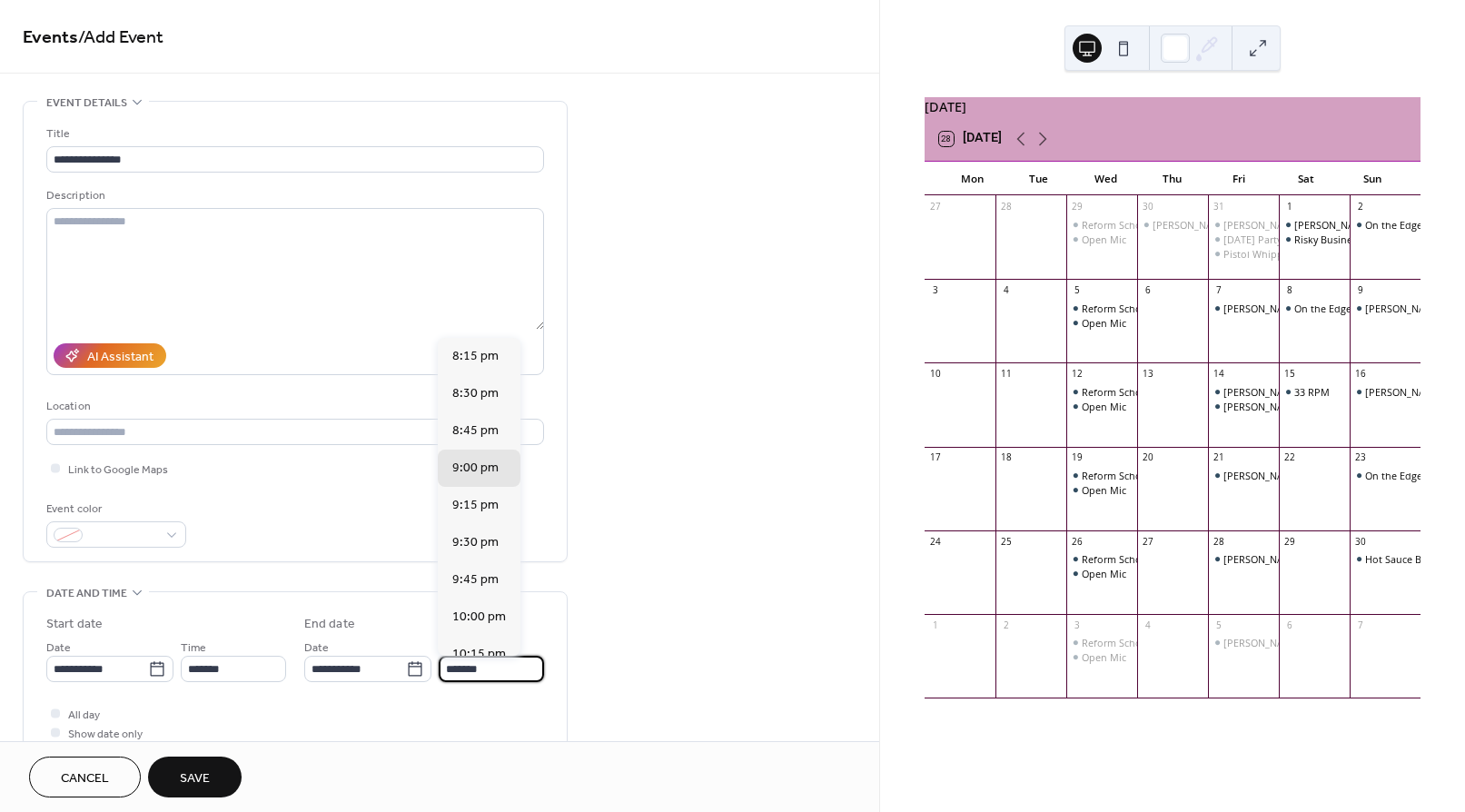 click on "*******" at bounding box center [491, 668] 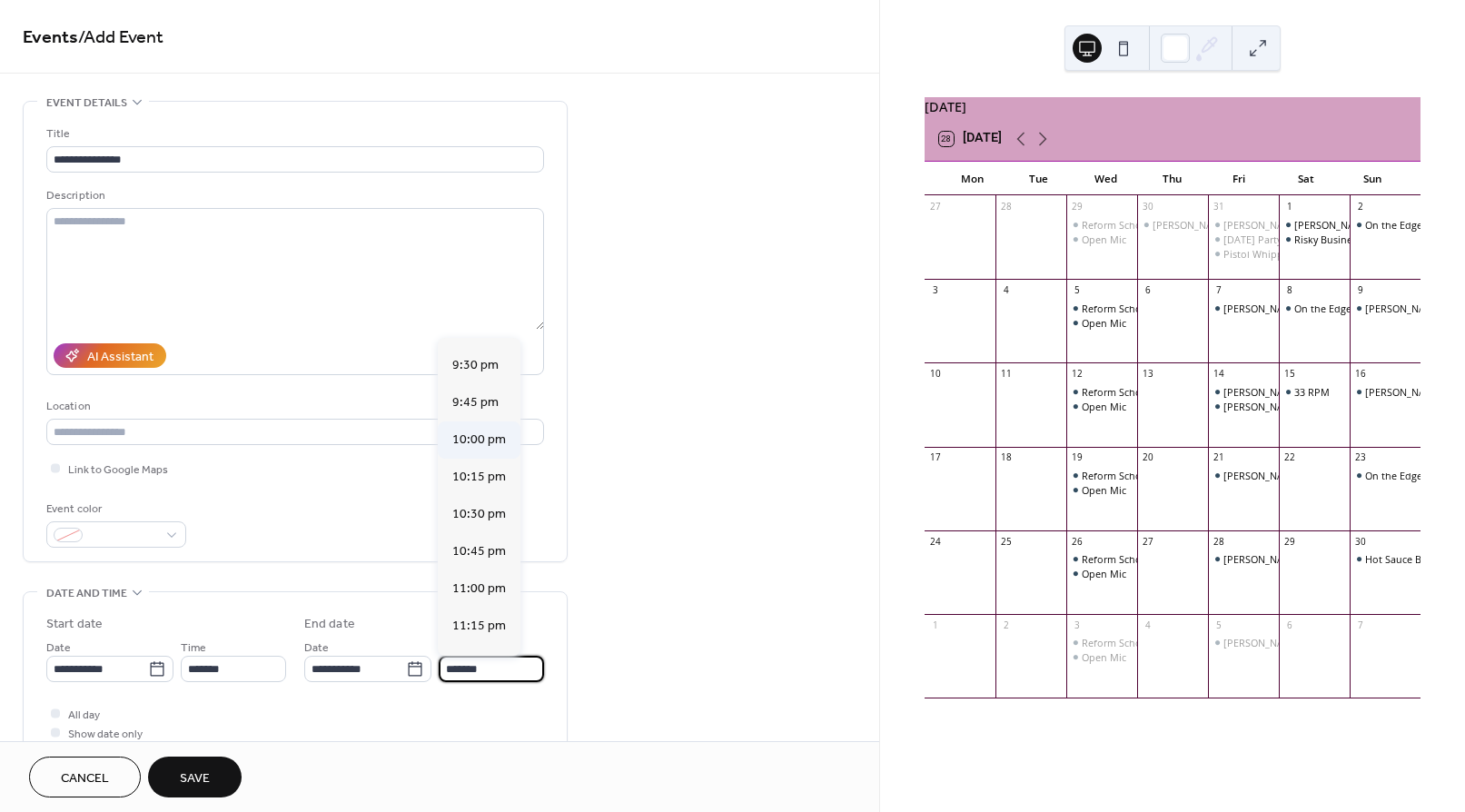 scroll, scrollTop: 180, scrollLeft: 0, axis: vertical 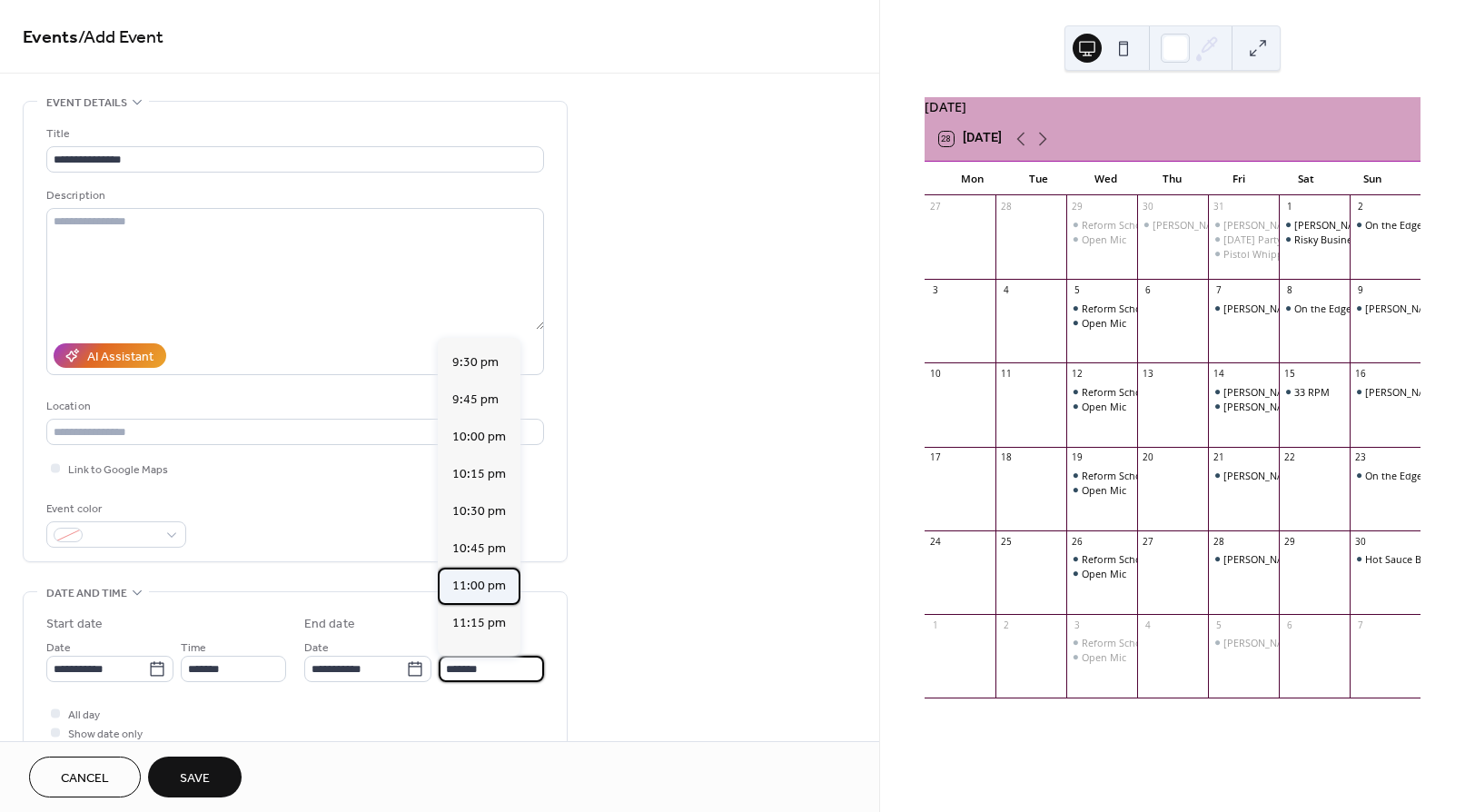 click on "11:00 pm" at bounding box center (479, 586) 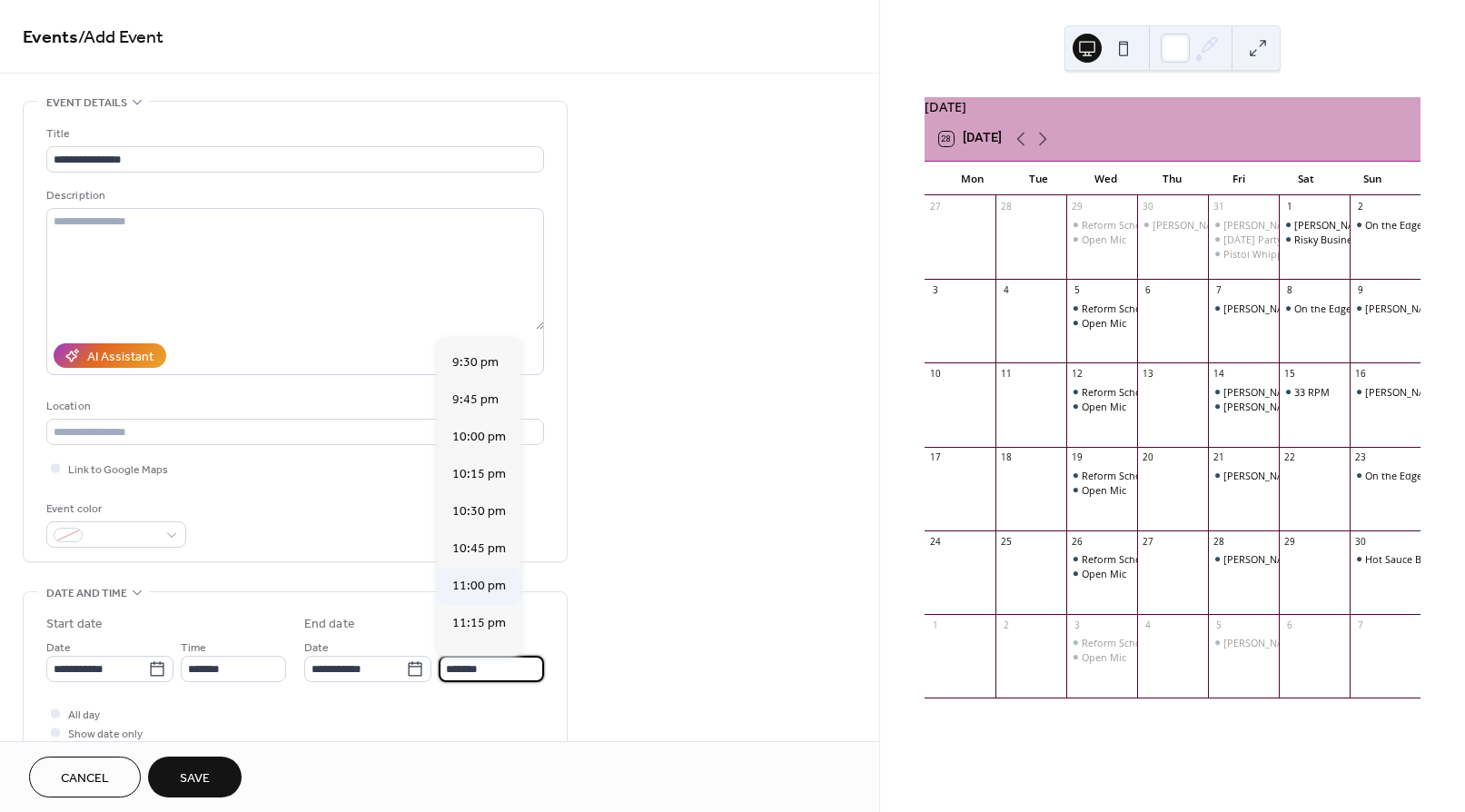 type on "********" 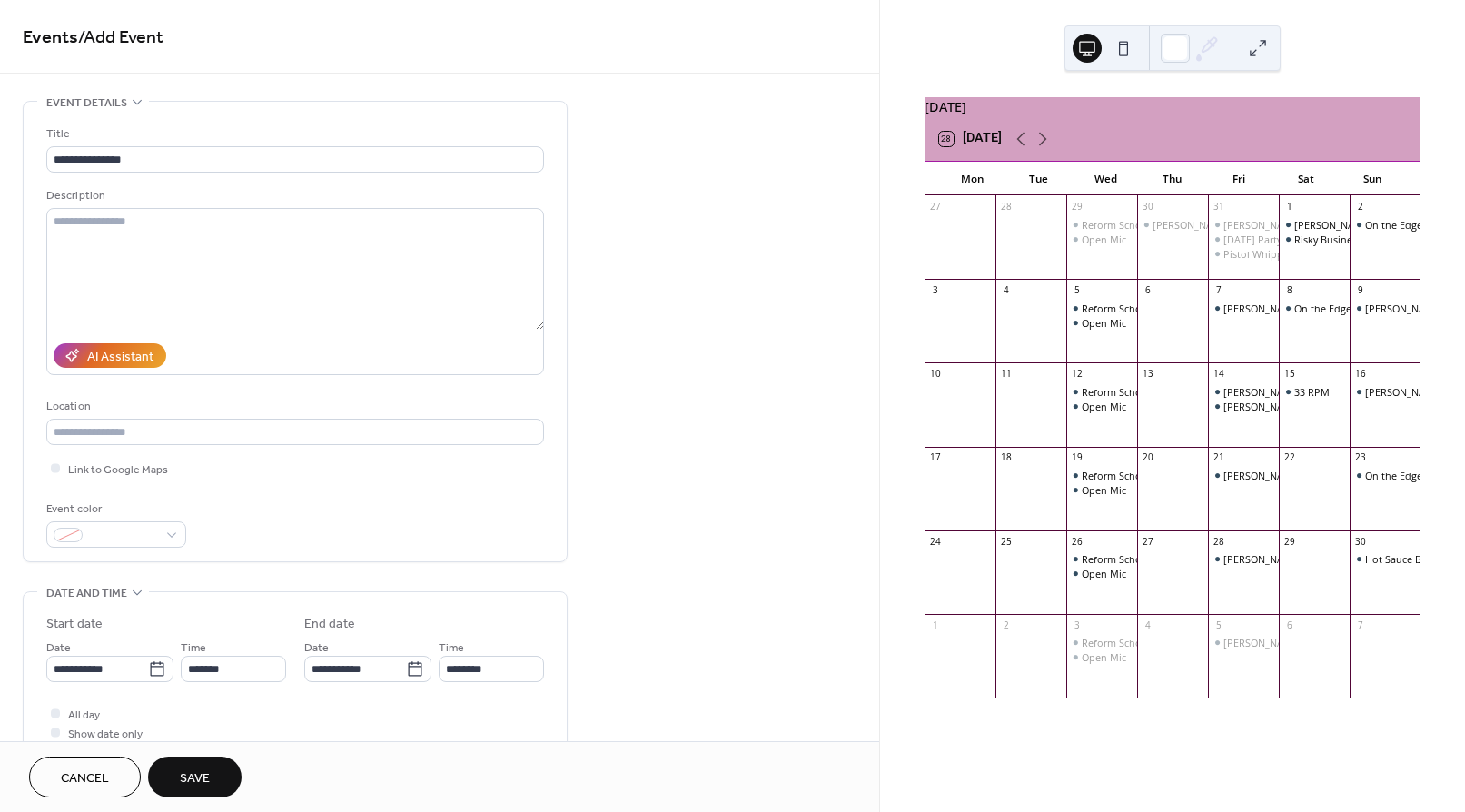 click on "Save" at bounding box center (194, 777) 